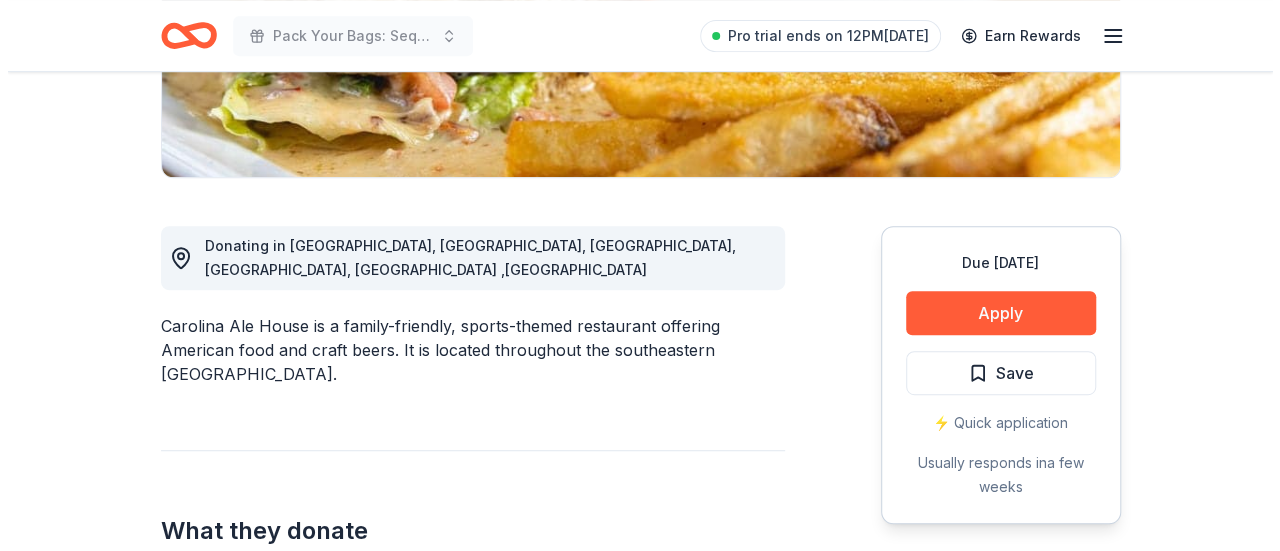 scroll, scrollTop: 433, scrollLeft: 0, axis: vertical 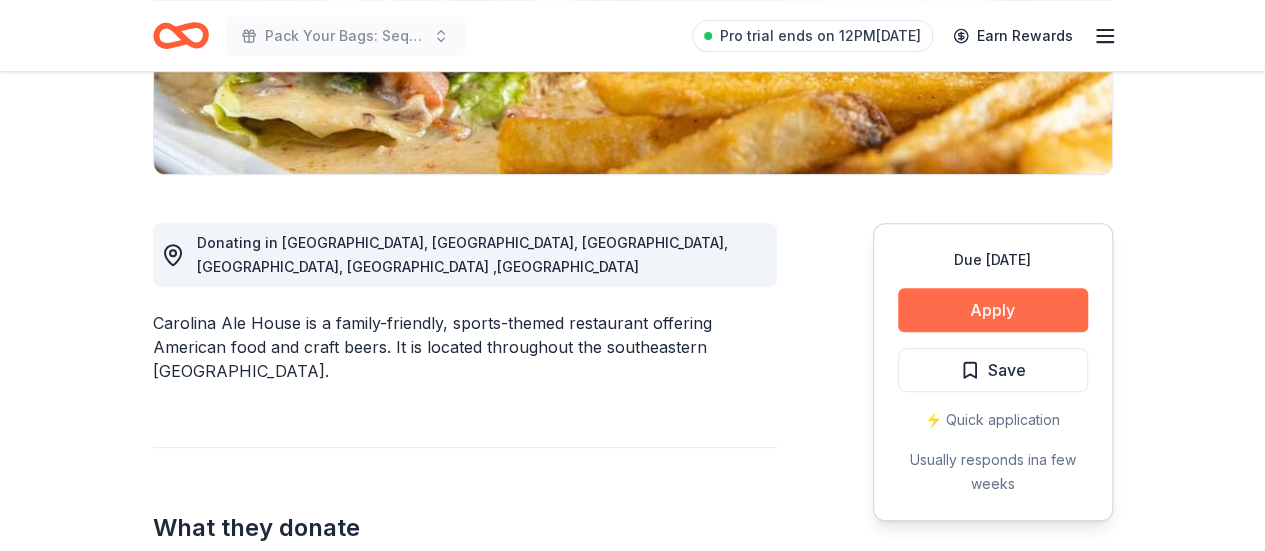 click on "Apply" at bounding box center [993, 310] 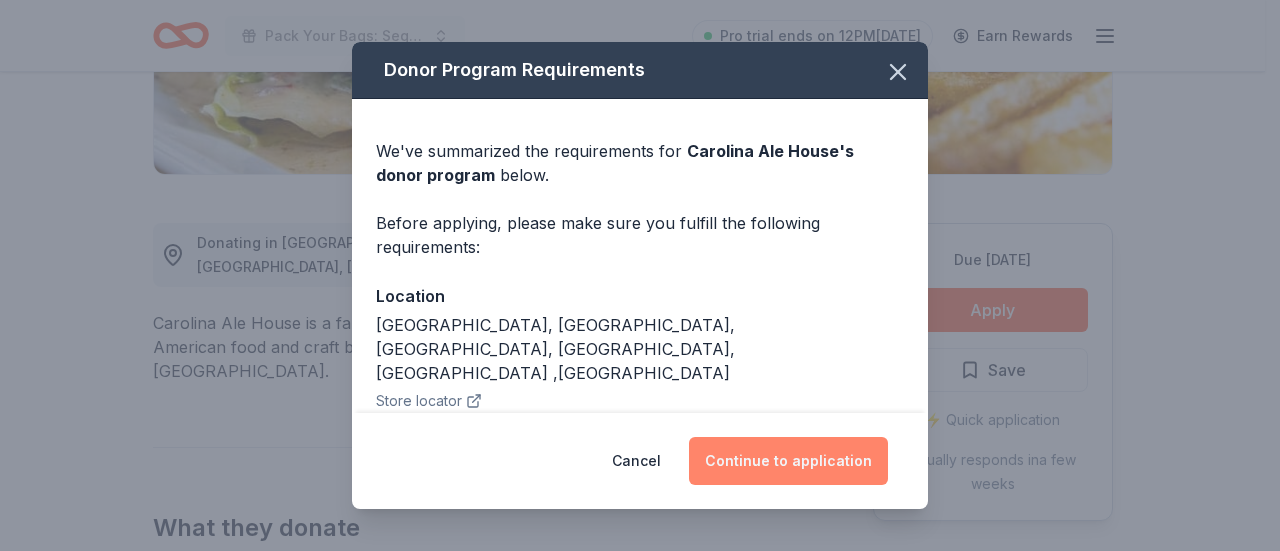 click on "Continue to application" at bounding box center [788, 461] 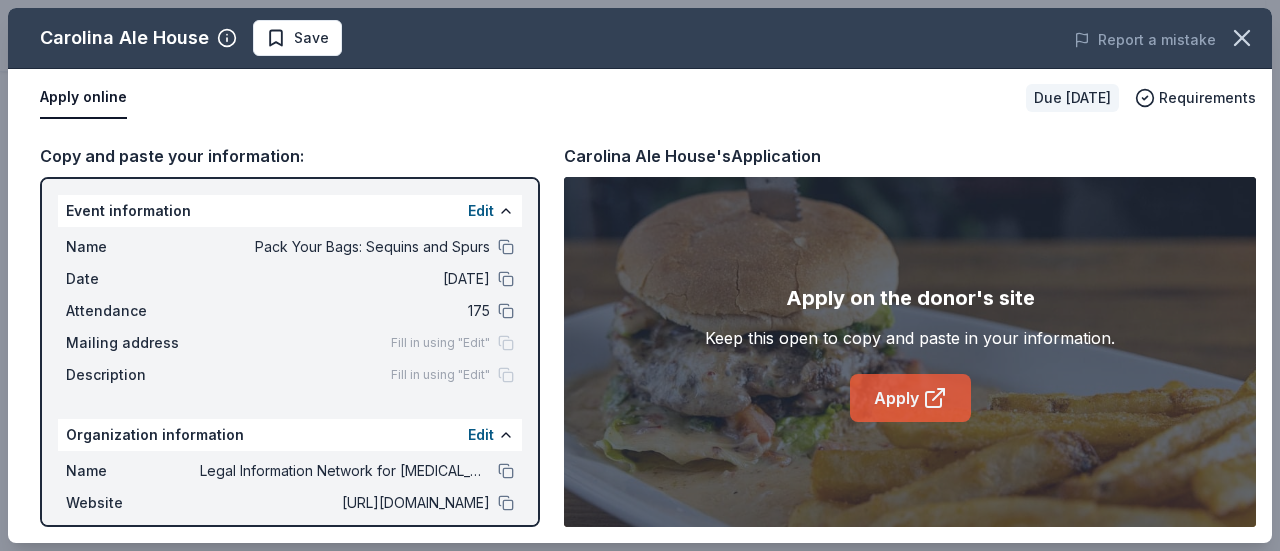 click on "Apply" at bounding box center (910, 398) 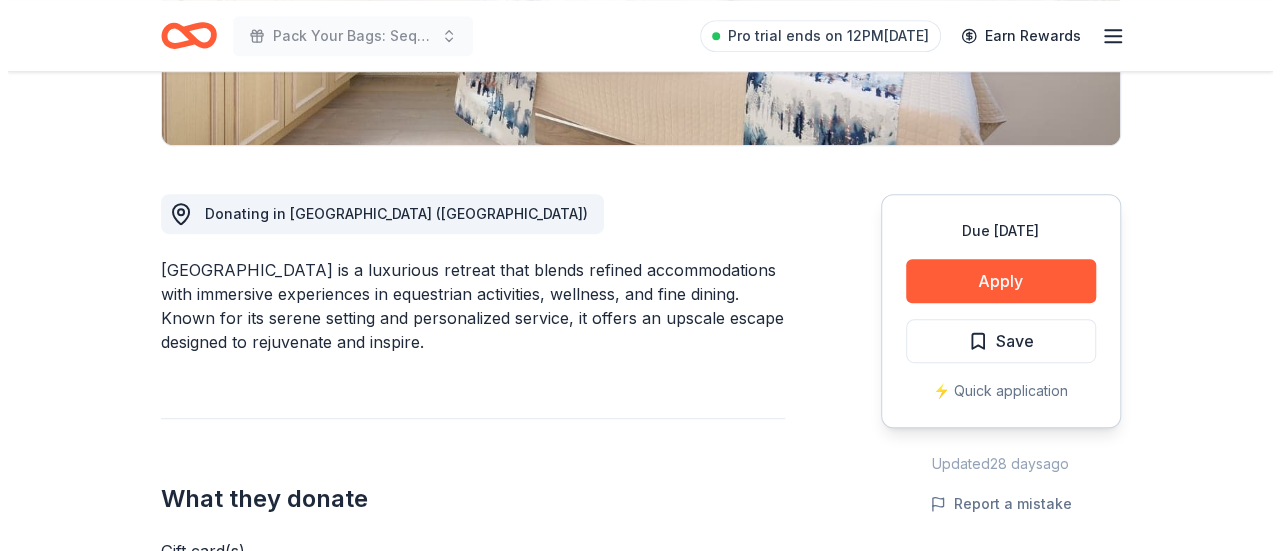scroll, scrollTop: 463, scrollLeft: 0, axis: vertical 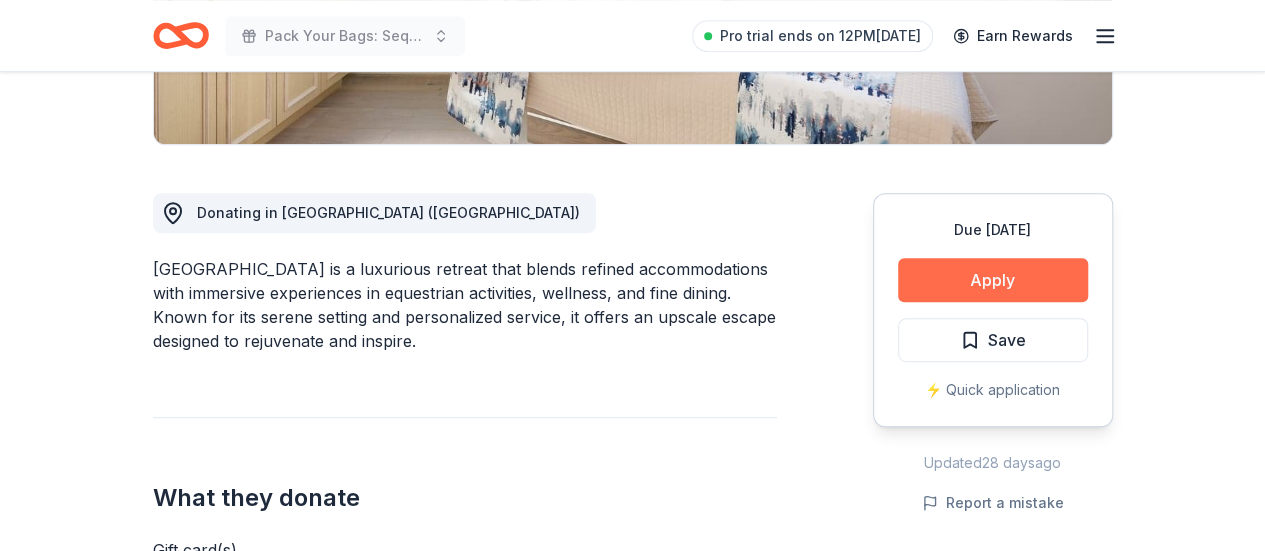 click on "Apply" at bounding box center [993, 280] 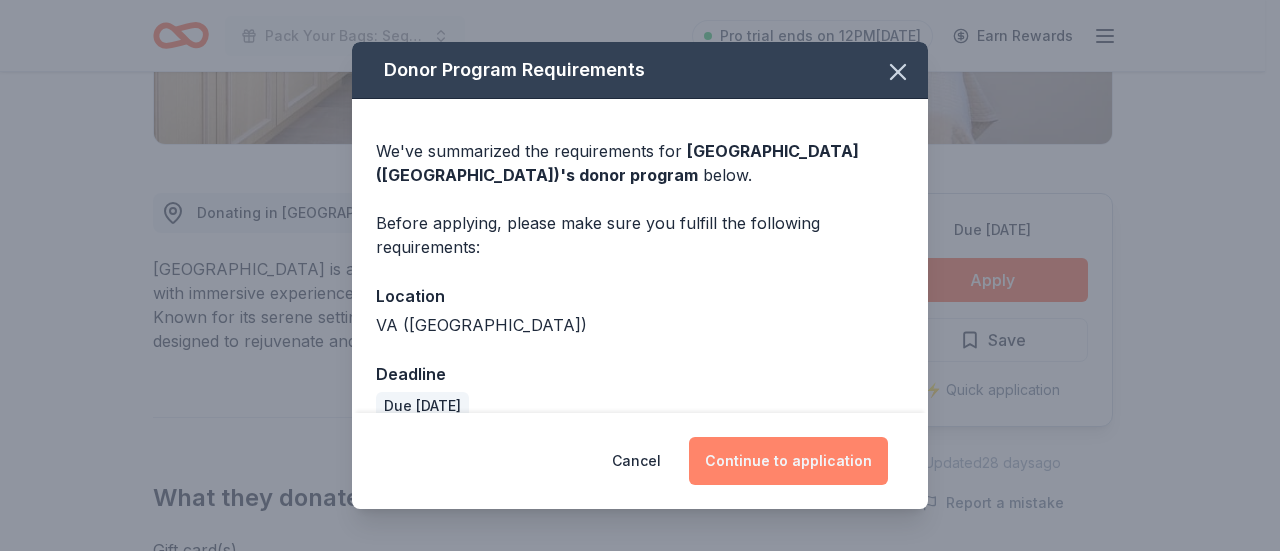 click on "Continue to application" at bounding box center [788, 461] 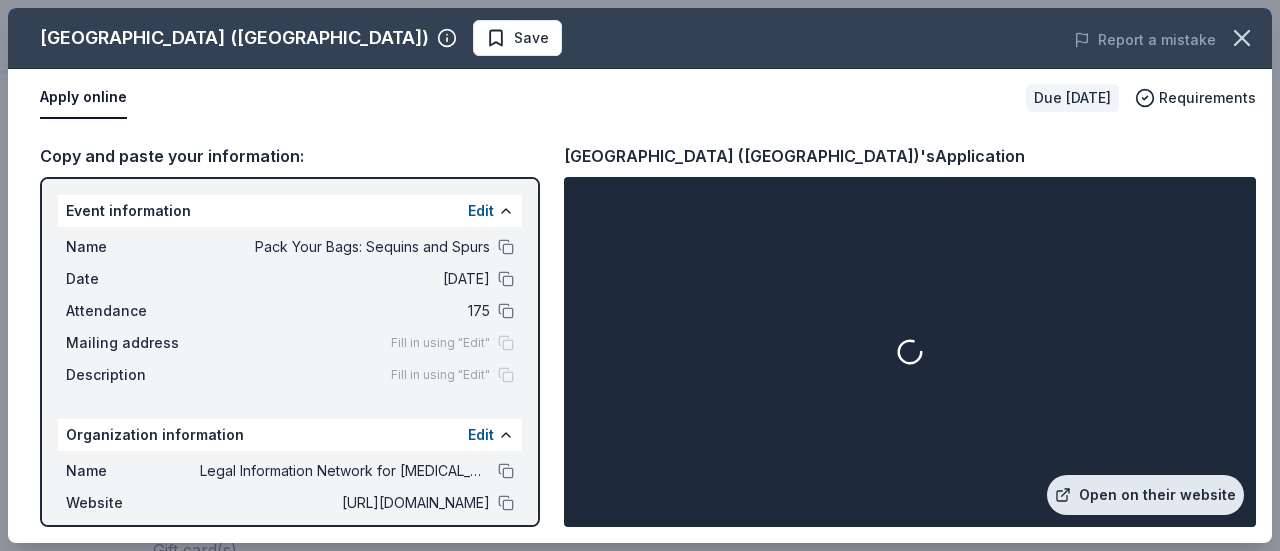 click on "Open on their website" at bounding box center [1145, 495] 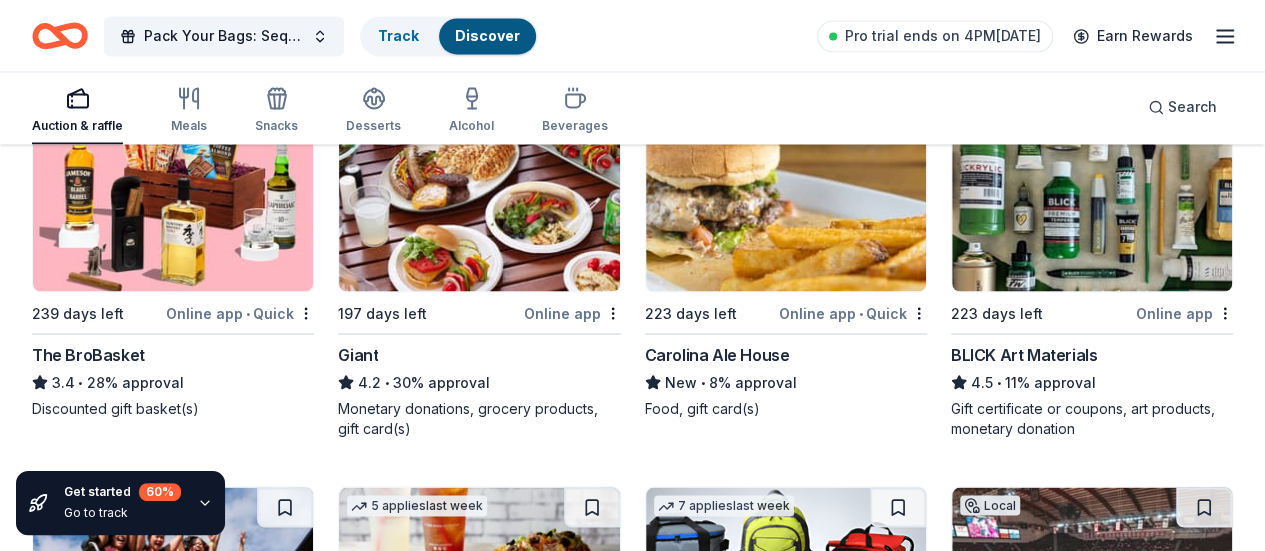 scroll, scrollTop: 5554, scrollLeft: 0, axis: vertical 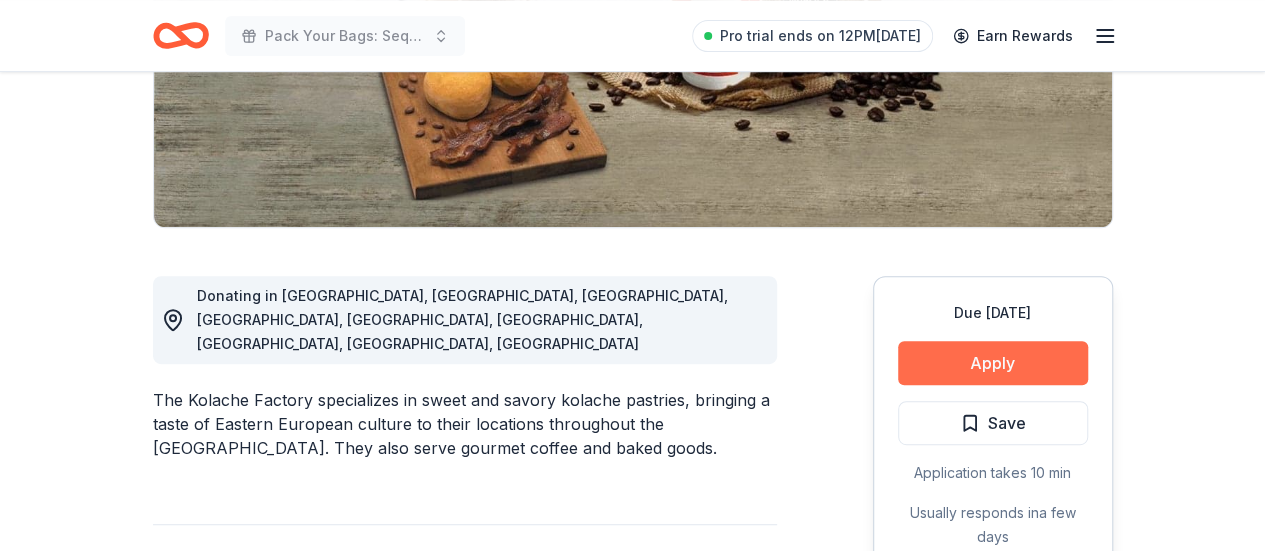 click on "Apply" at bounding box center [993, 363] 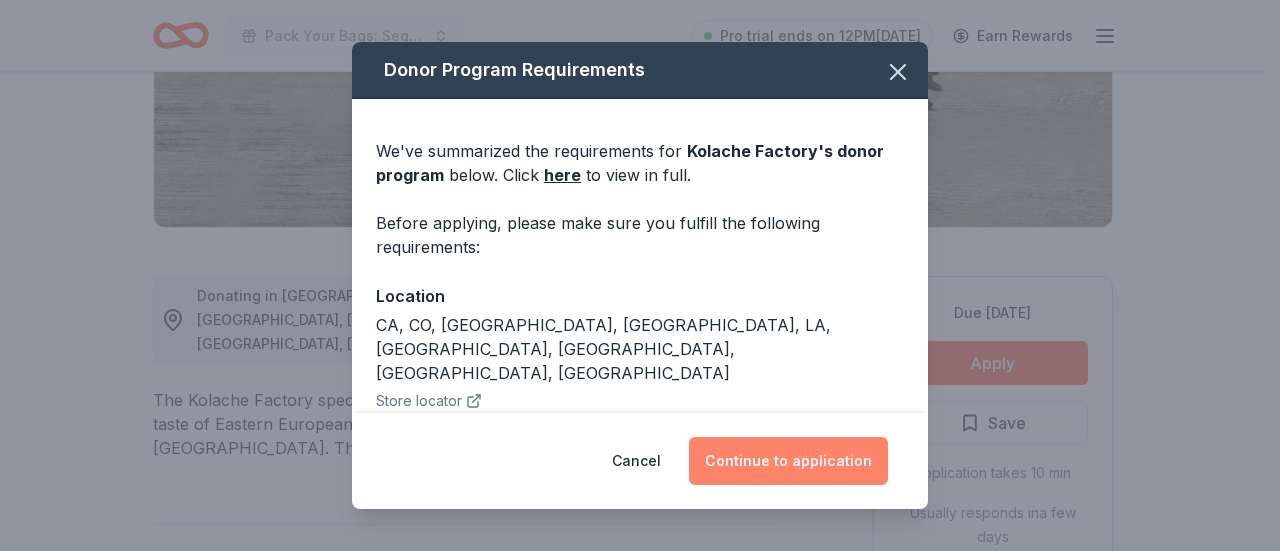 click on "Continue to application" at bounding box center [788, 461] 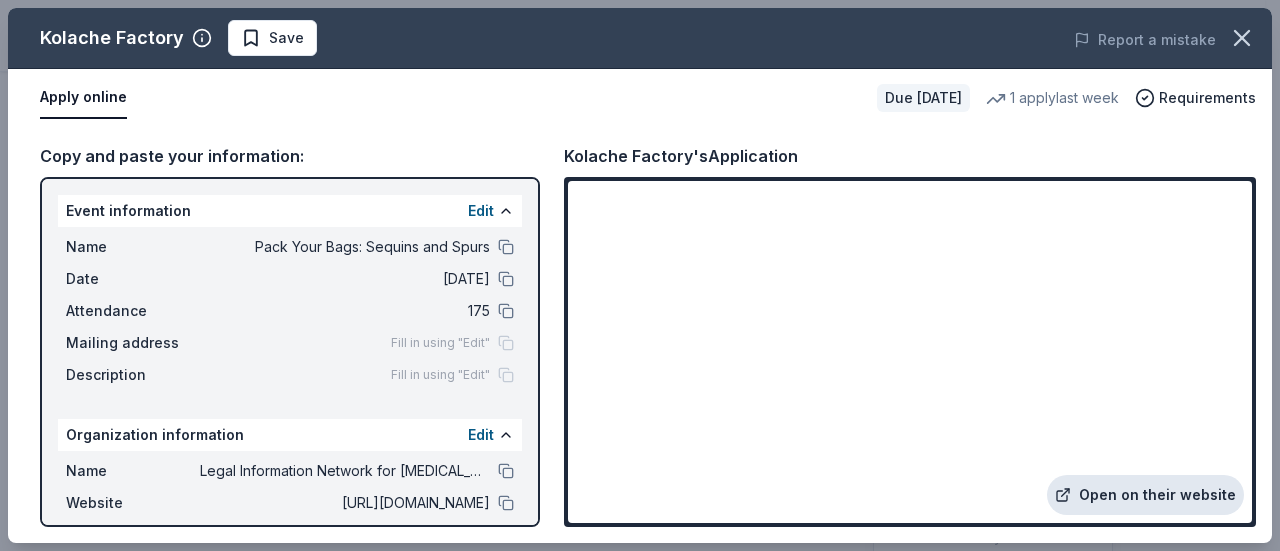 click on "Open on their website" at bounding box center (1145, 495) 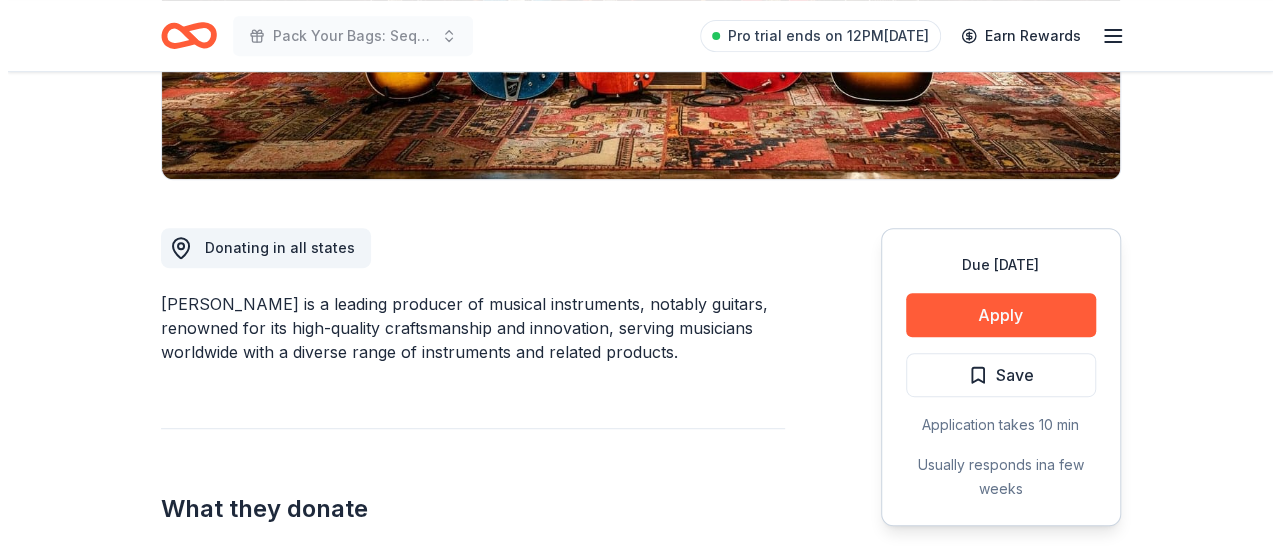 scroll, scrollTop: 437, scrollLeft: 0, axis: vertical 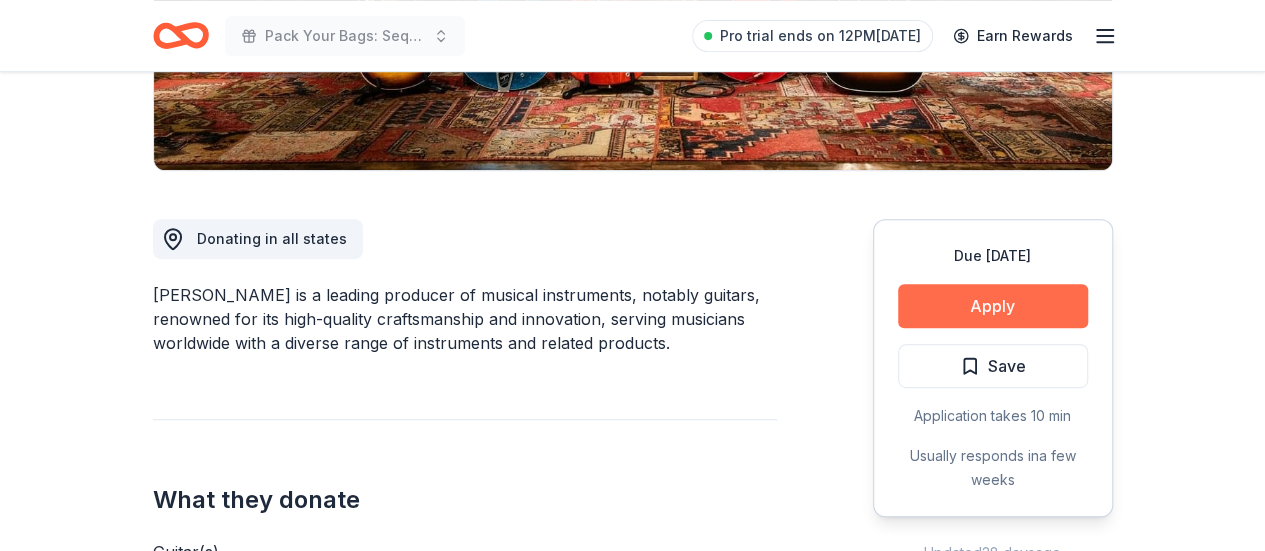 click on "Apply" at bounding box center (993, 306) 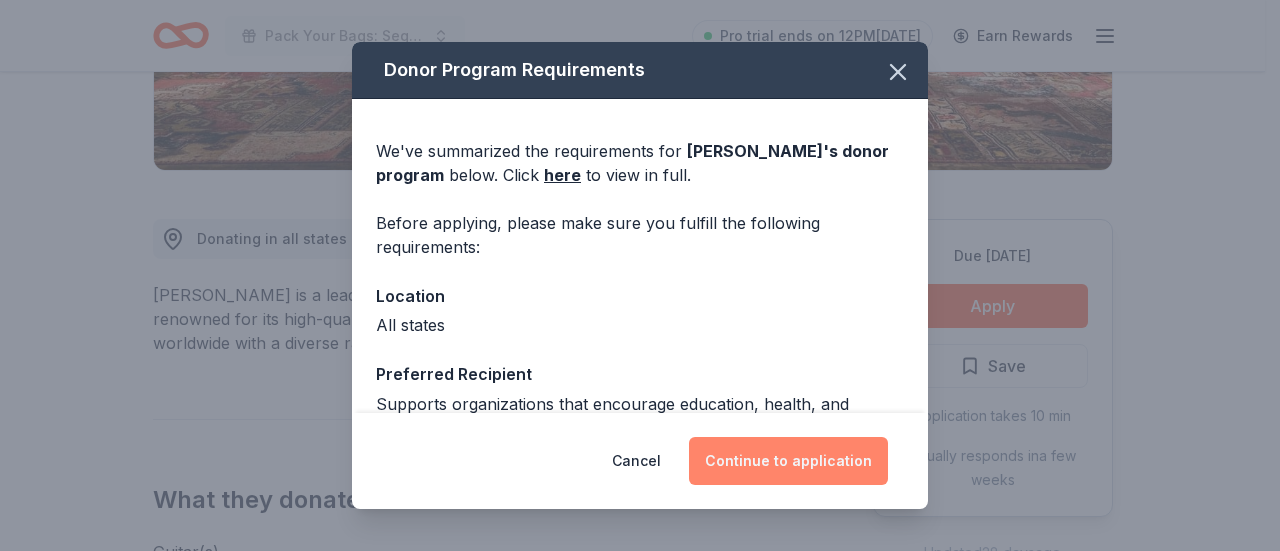click on "Continue to application" at bounding box center [788, 461] 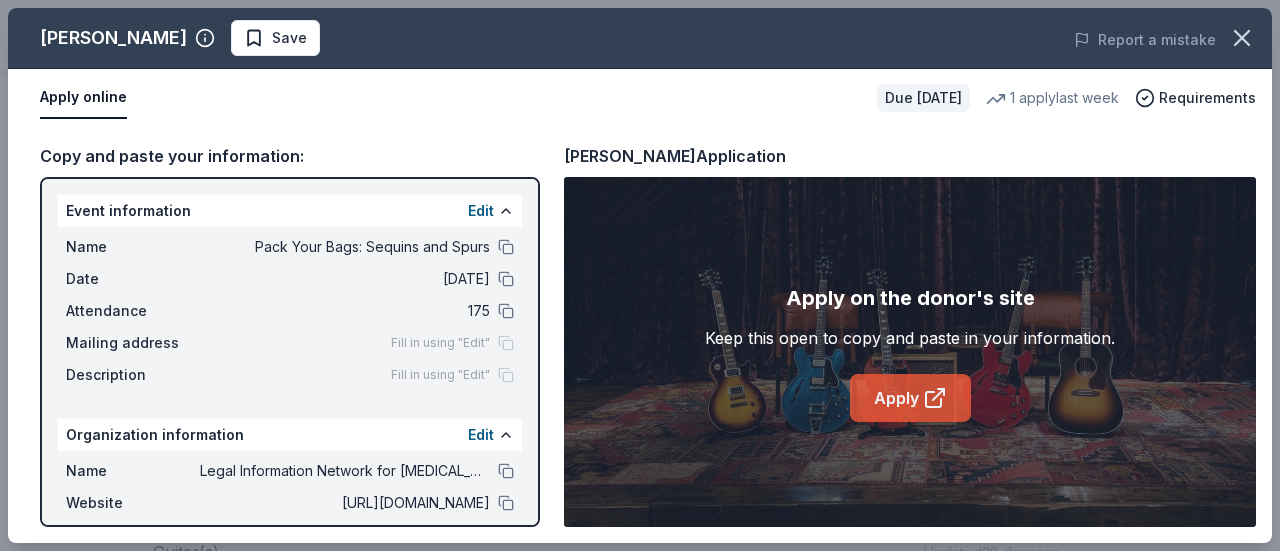 click 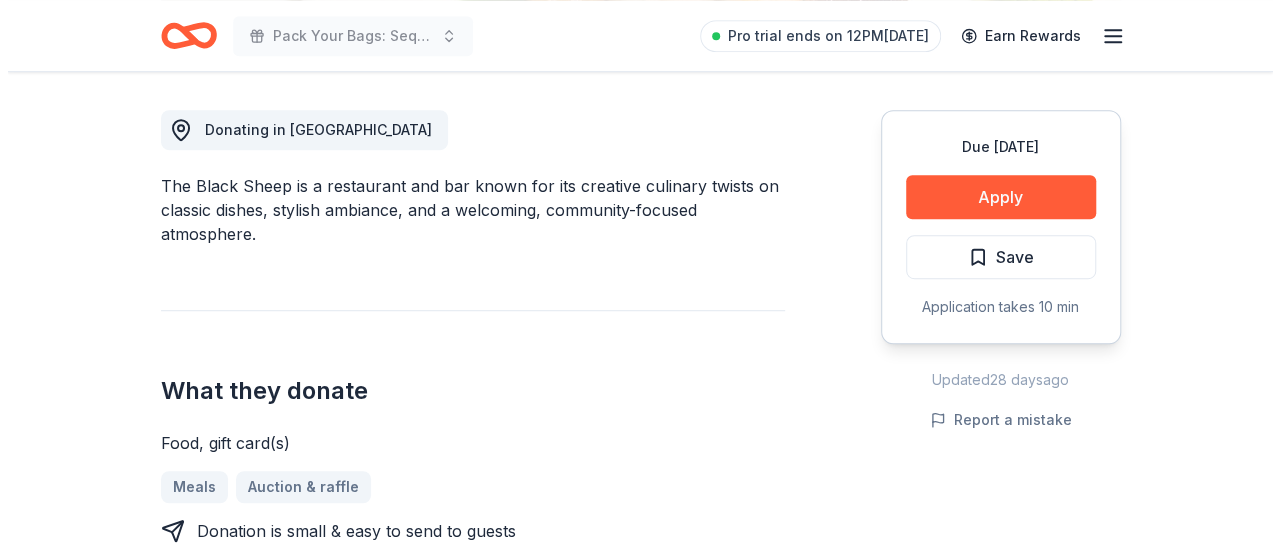 scroll, scrollTop: 547, scrollLeft: 0, axis: vertical 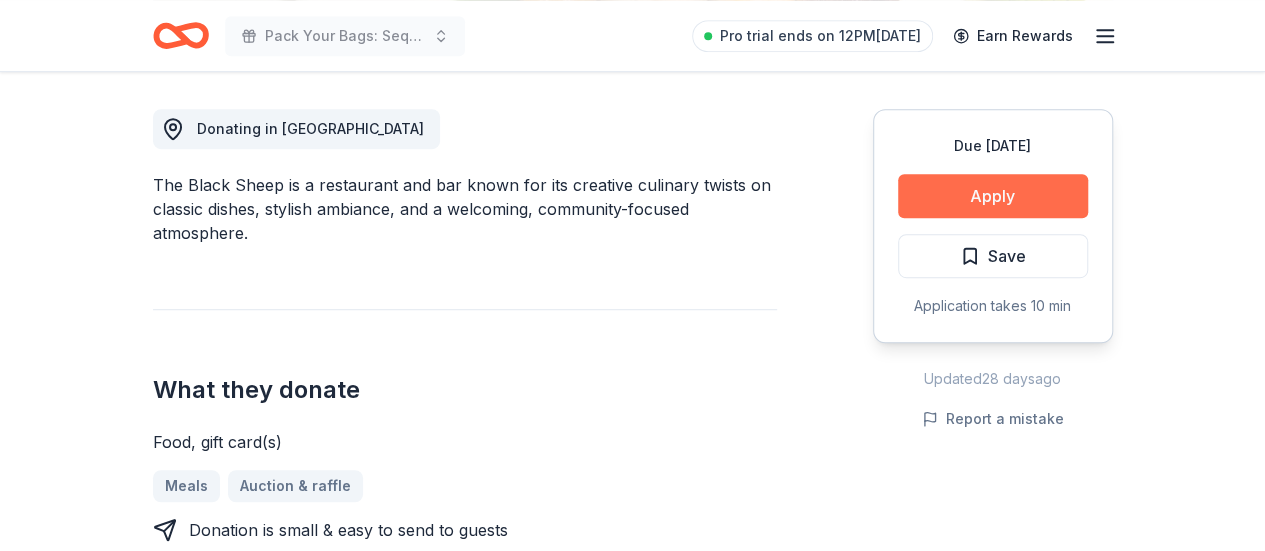 click on "Apply" at bounding box center [993, 196] 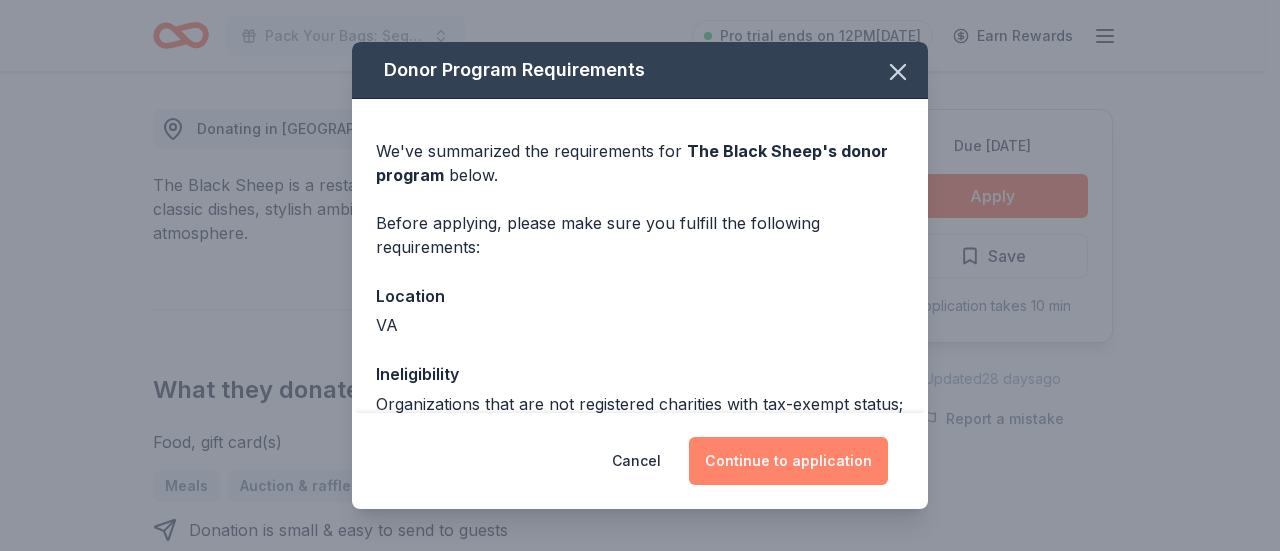 click on "Continue to application" at bounding box center (788, 461) 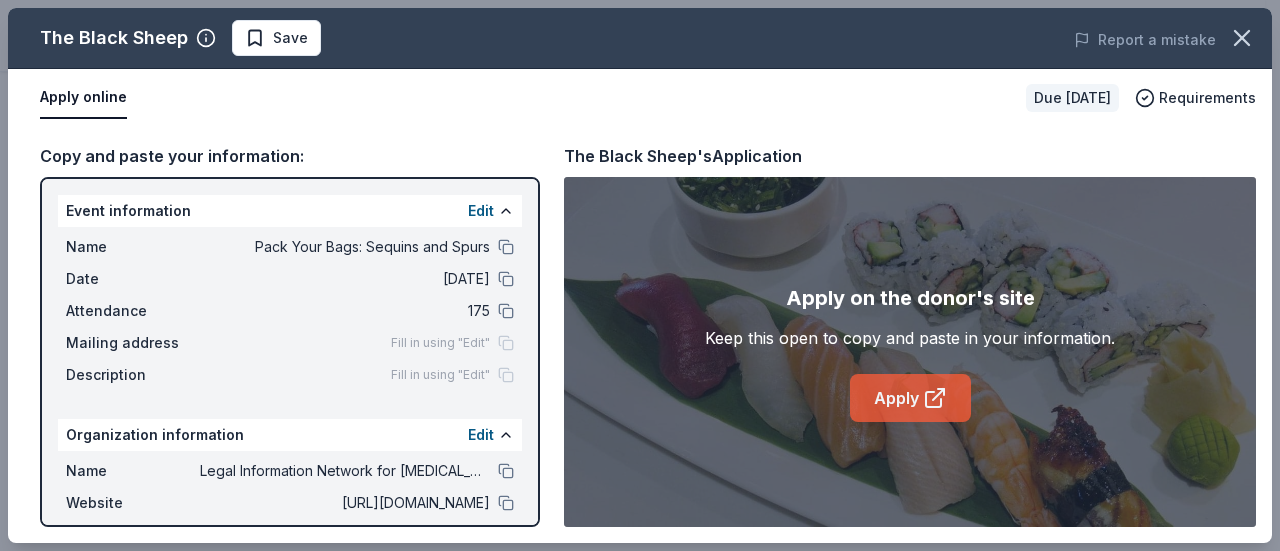 click on "Apply" at bounding box center (910, 398) 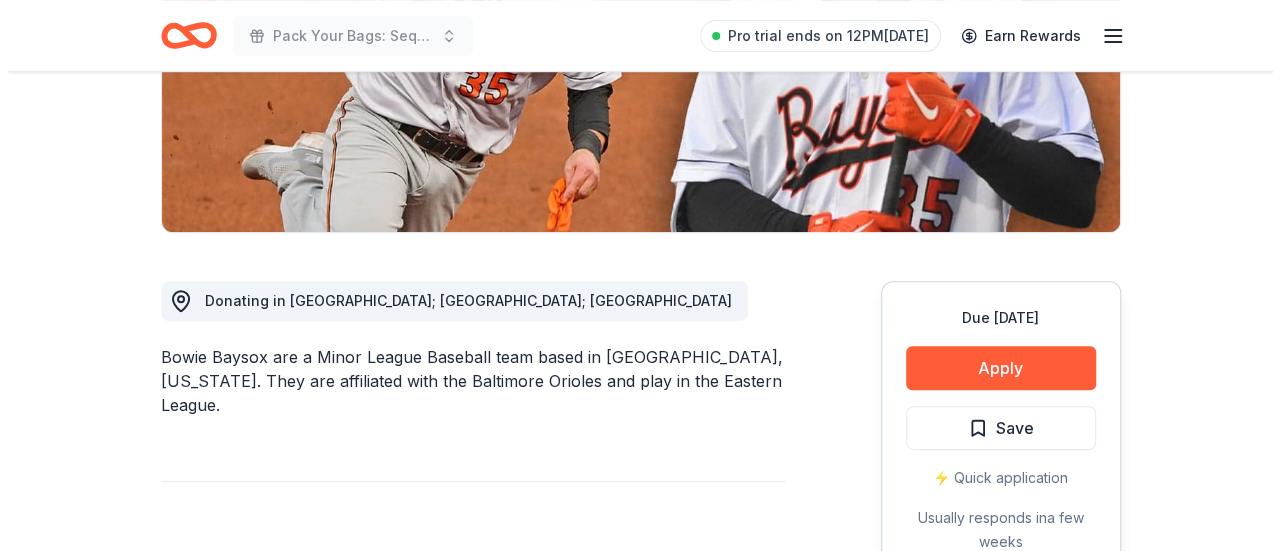 scroll, scrollTop: 380, scrollLeft: 0, axis: vertical 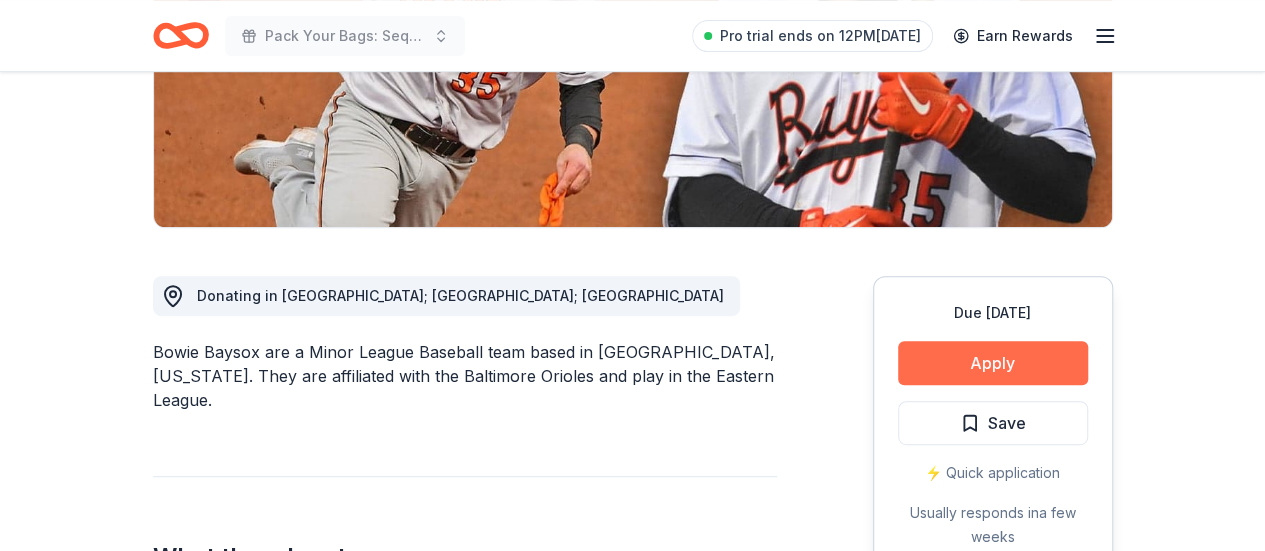 click on "Apply" at bounding box center (993, 363) 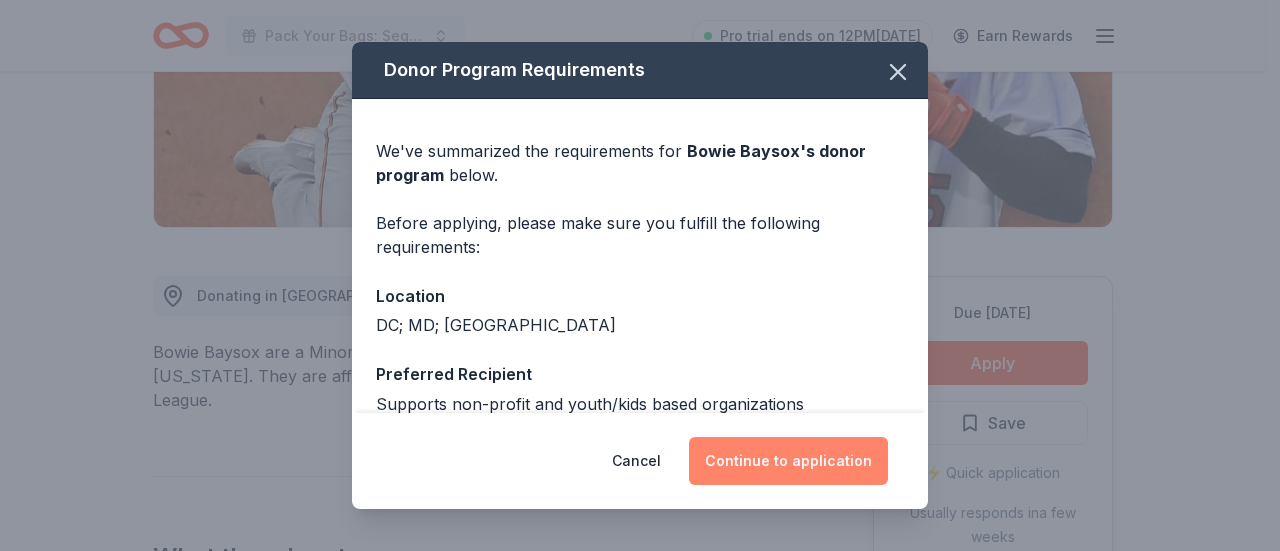 click on "Continue to application" at bounding box center (788, 461) 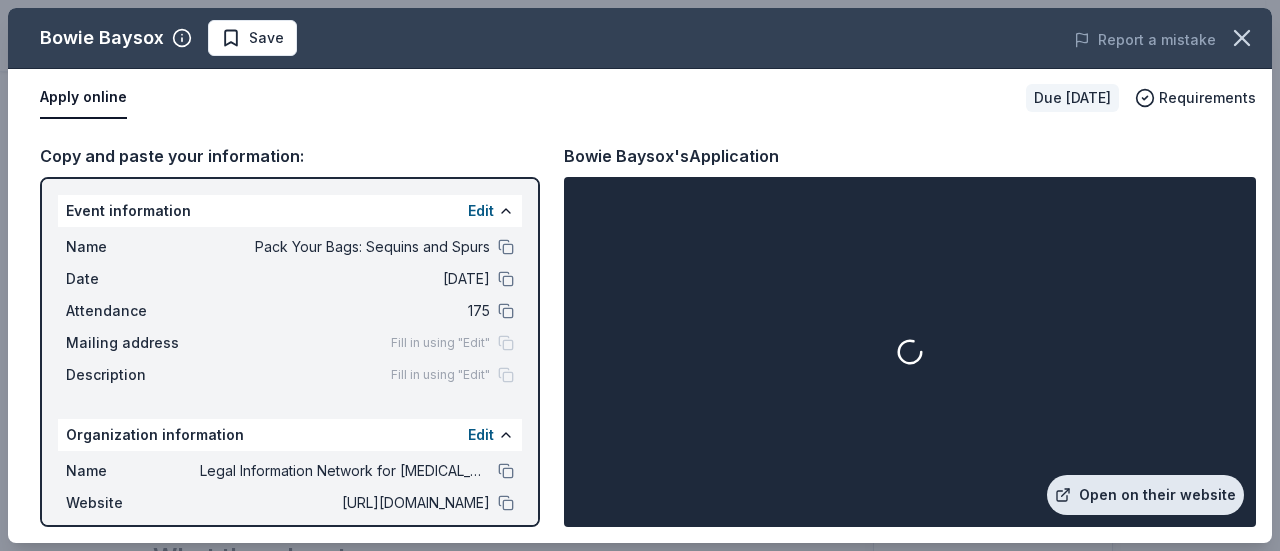 click on "Open on their website" at bounding box center (1145, 495) 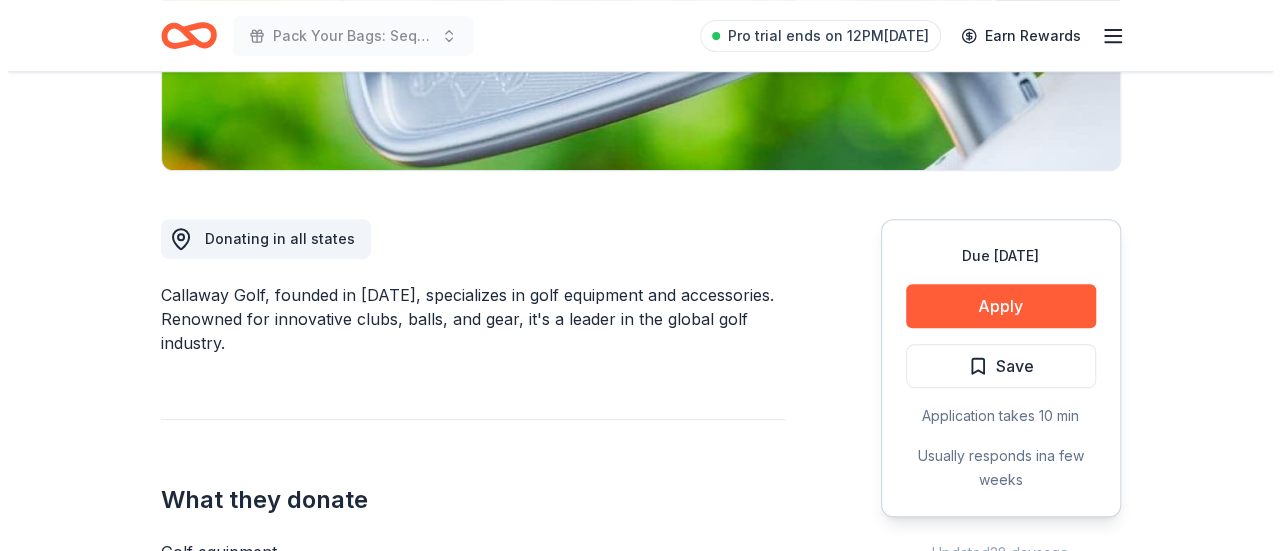 scroll, scrollTop: 440, scrollLeft: 0, axis: vertical 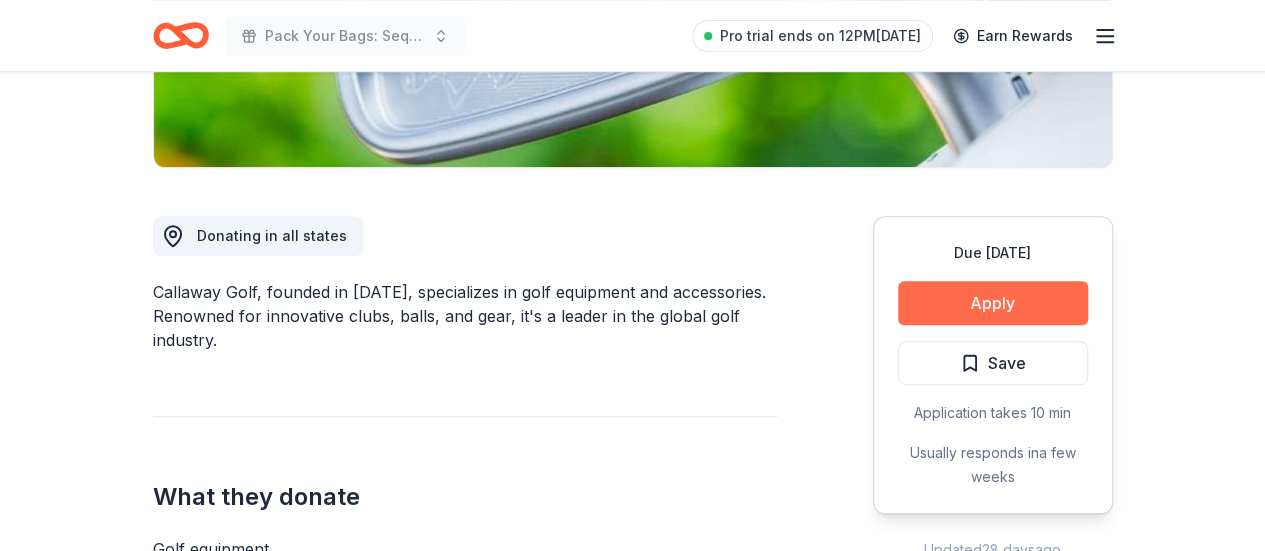 click on "Apply" at bounding box center (993, 303) 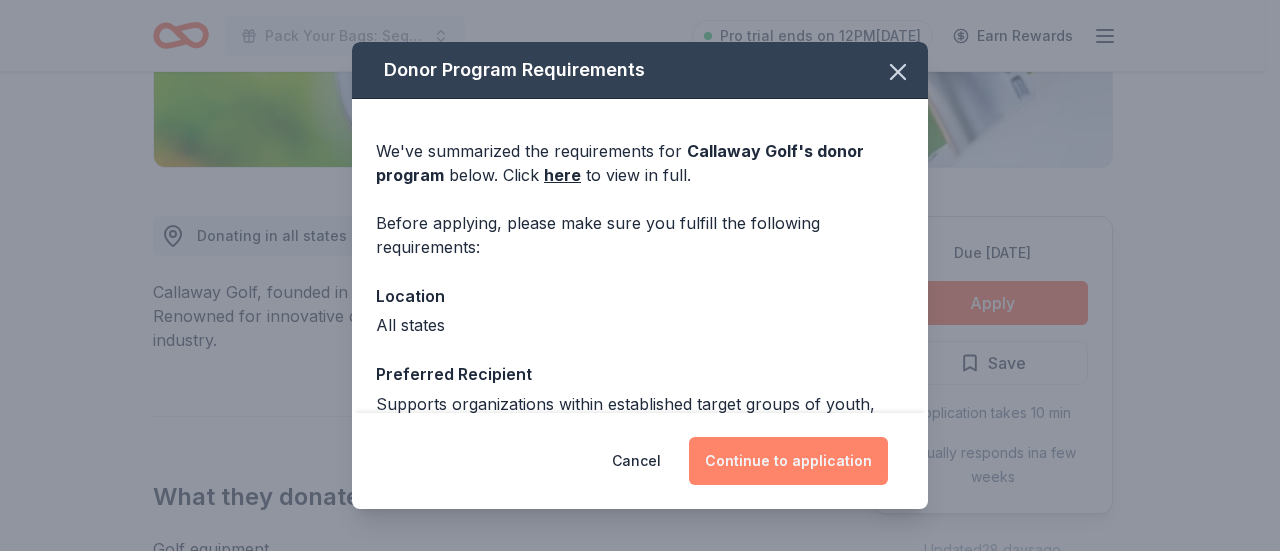 click on "Continue to application" at bounding box center (788, 461) 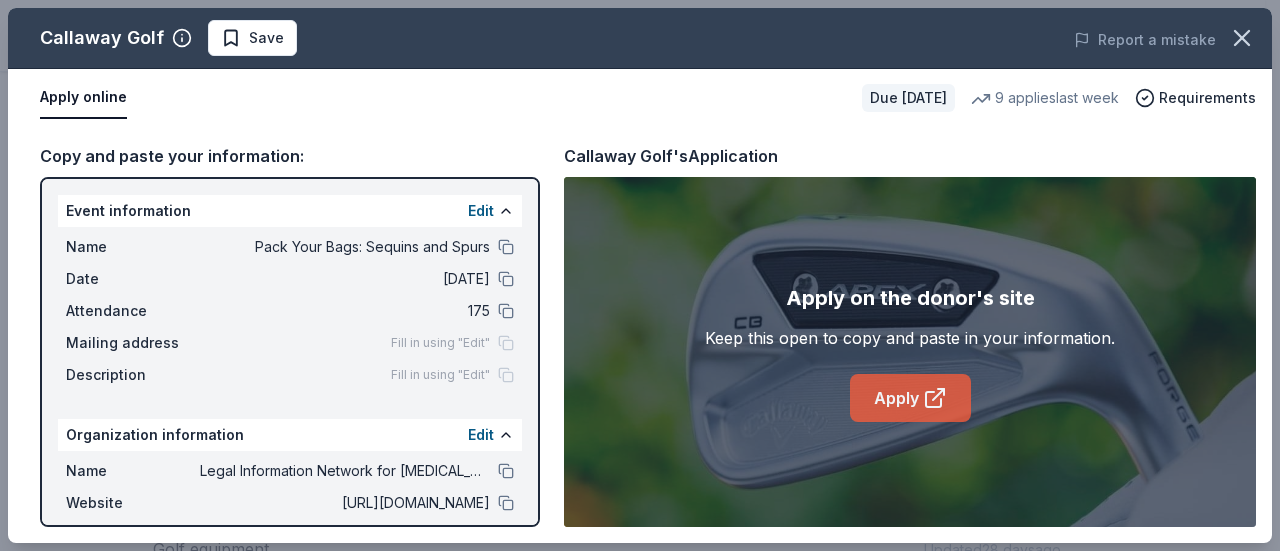 click on "Apply" at bounding box center [910, 398] 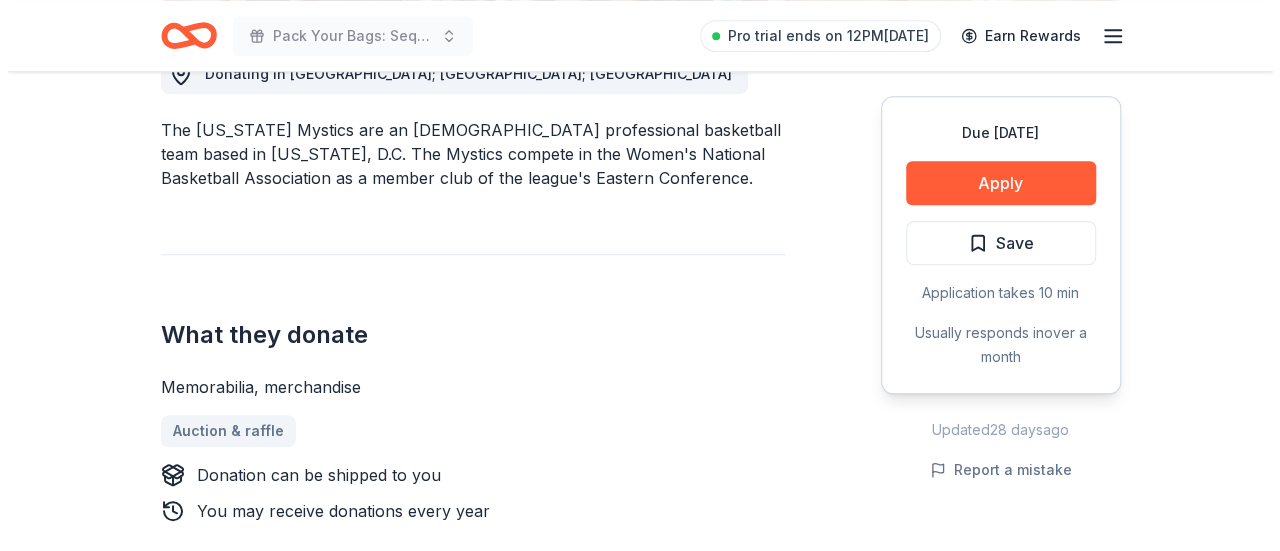 scroll, scrollTop: 617, scrollLeft: 0, axis: vertical 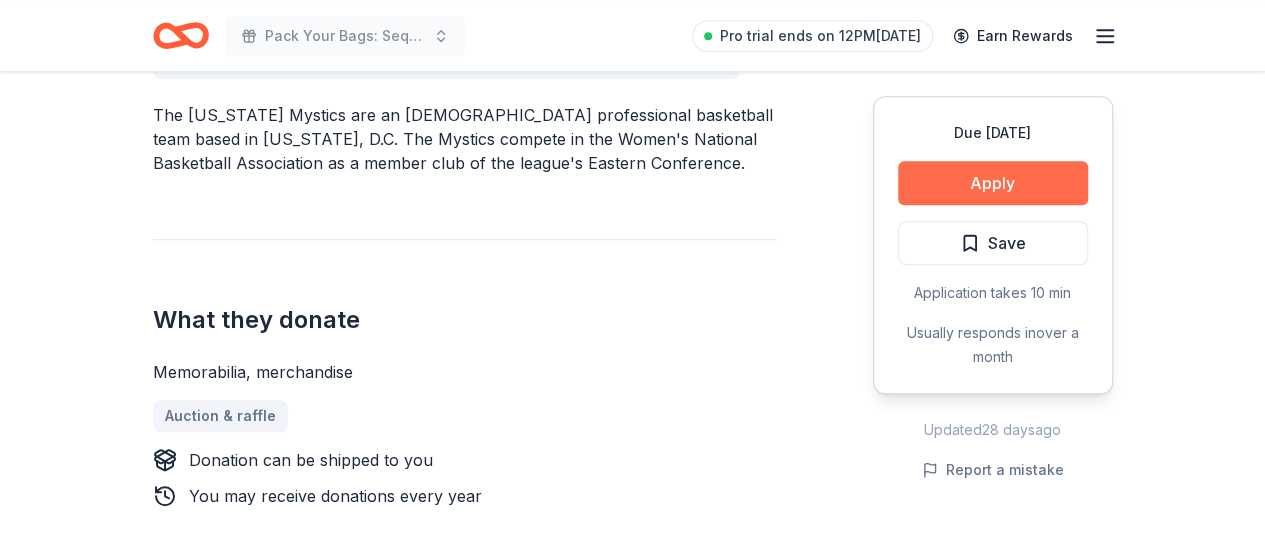 click on "Apply" at bounding box center [993, 183] 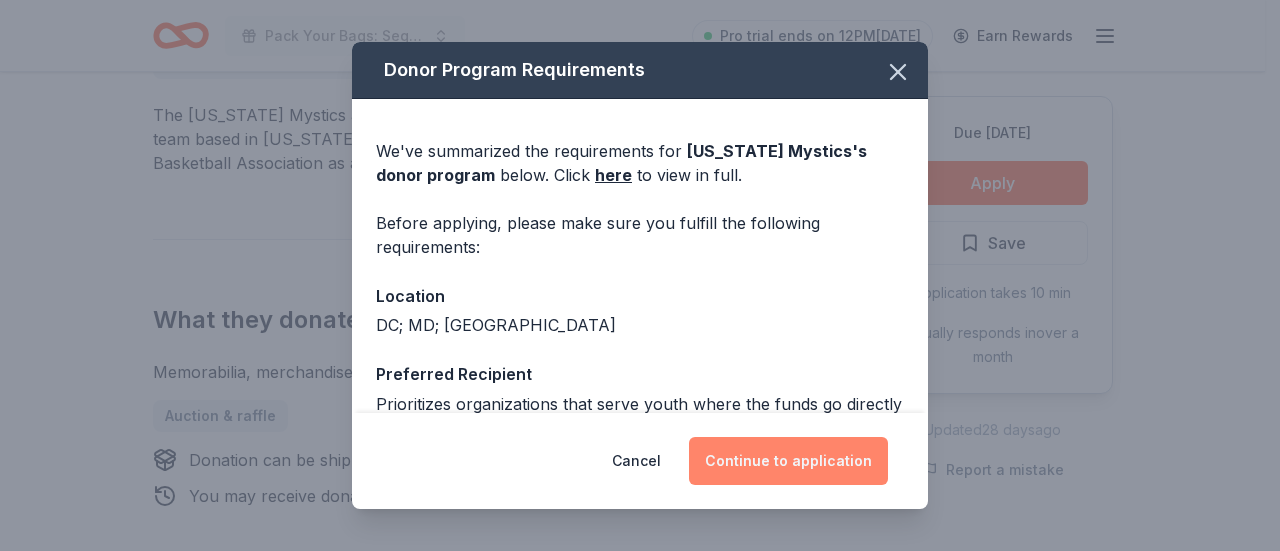 click on "Continue to application" at bounding box center (788, 461) 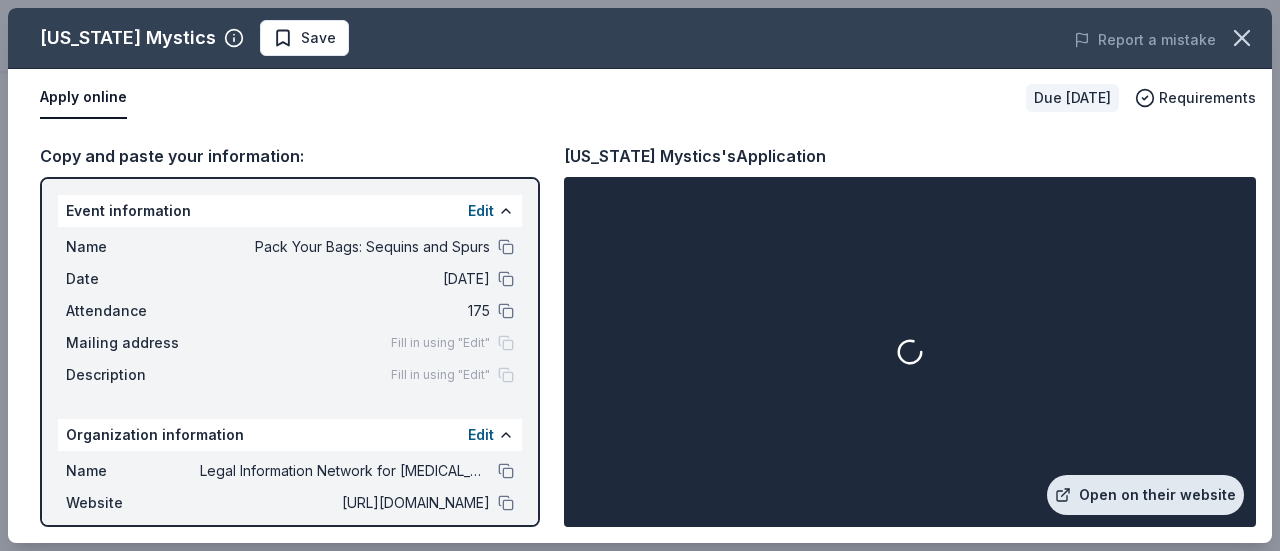 click on "Open on their website" at bounding box center (1145, 495) 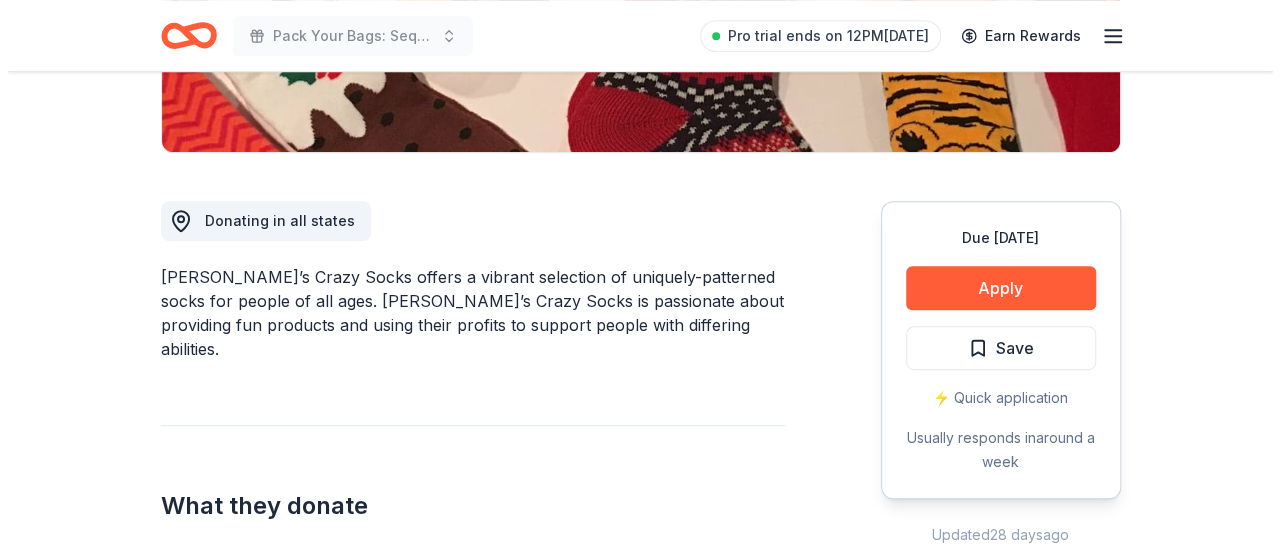 scroll, scrollTop: 463, scrollLeft: 0, axis: vertical 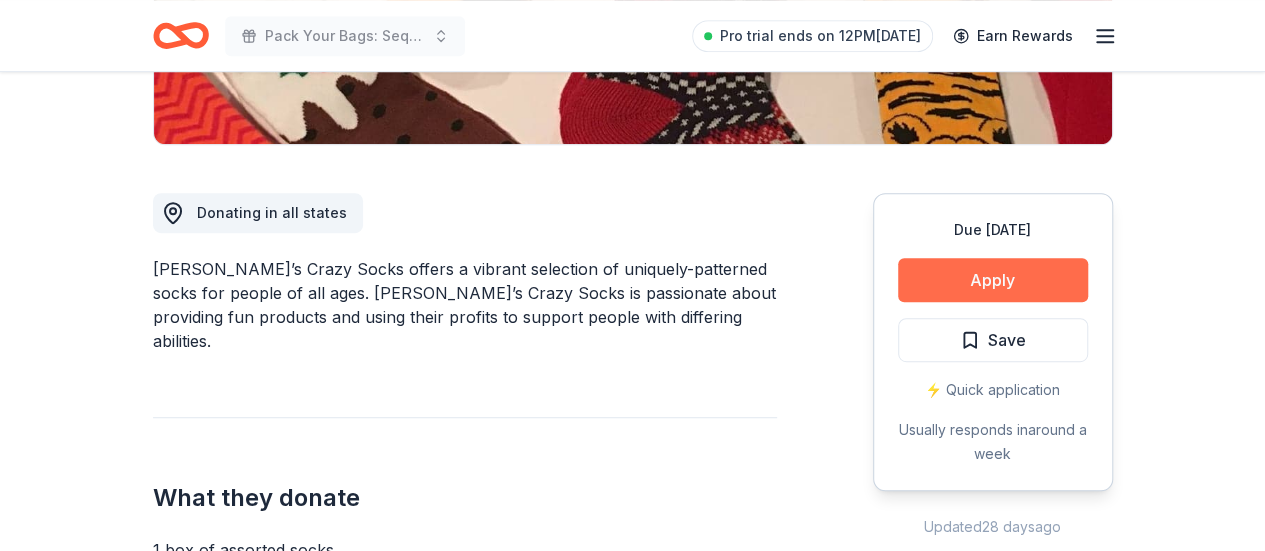 click on "Apply" at bounding box center (993, 280) 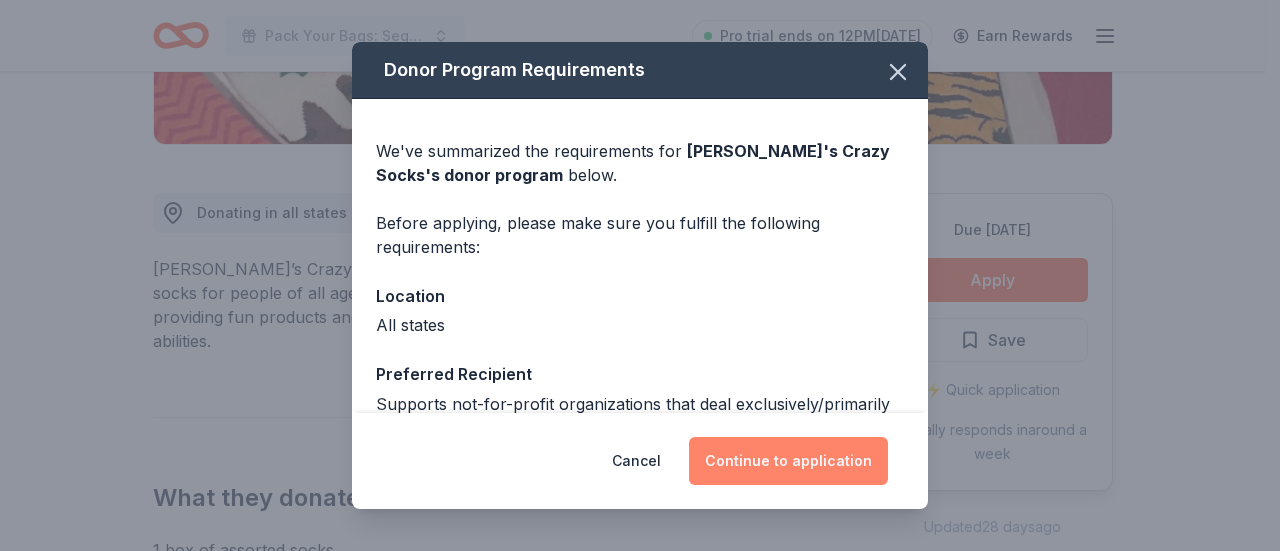 click on "Continue to application" at bounding box center (788, 461) 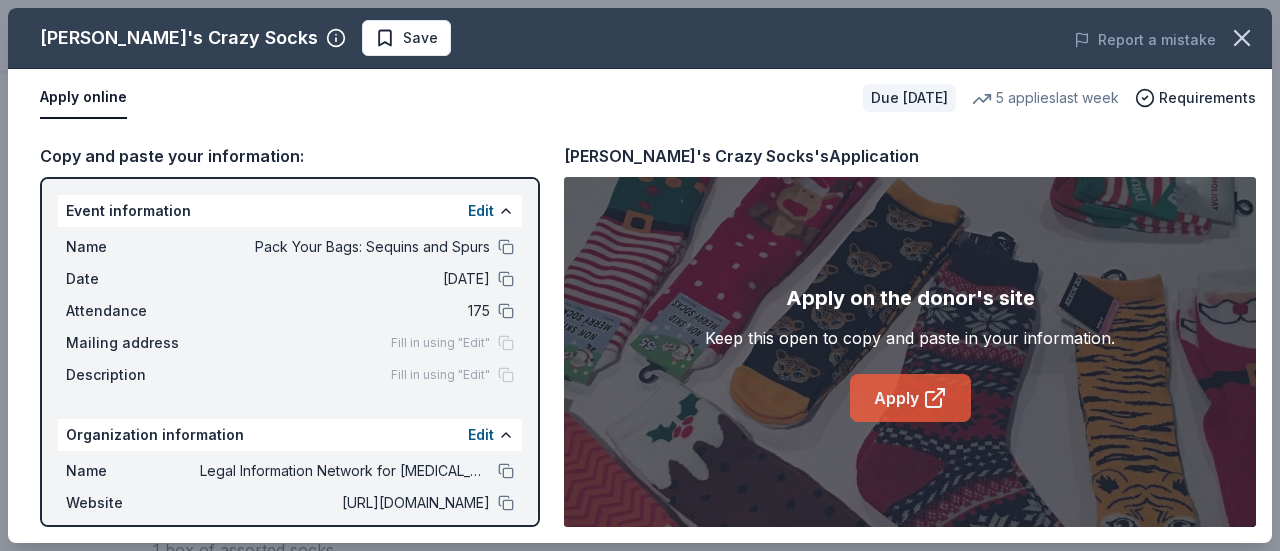 click on "Apply" at bounding box center (910, 398) 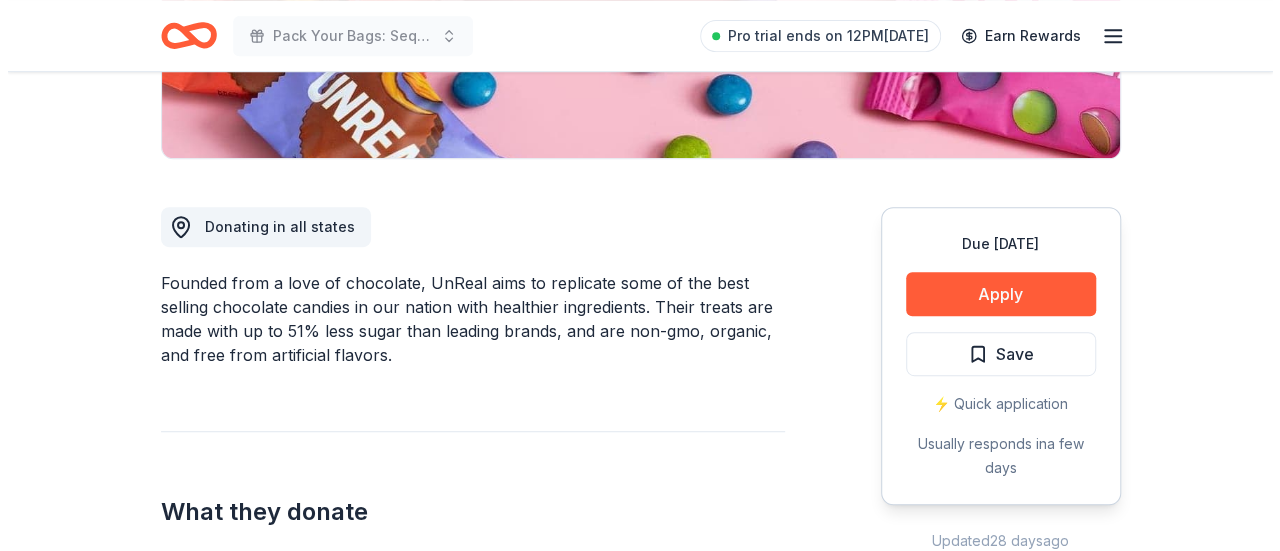 scroll, scrollTop: 454, scrollLeft: 0, axis: vertical 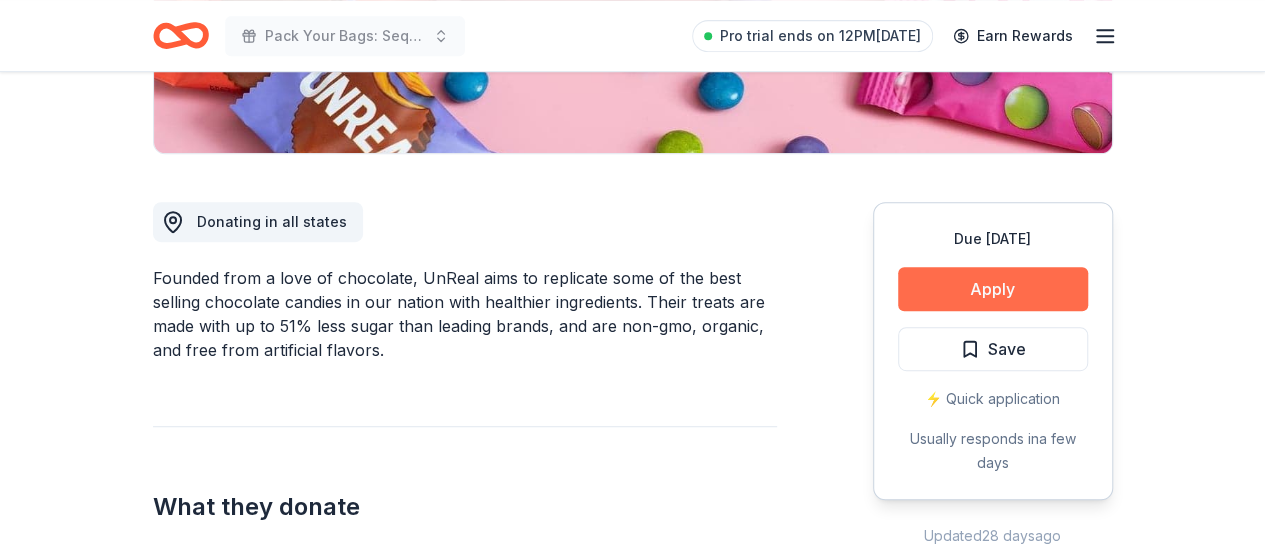 click on "Apply" at bounding box center [993, 289] 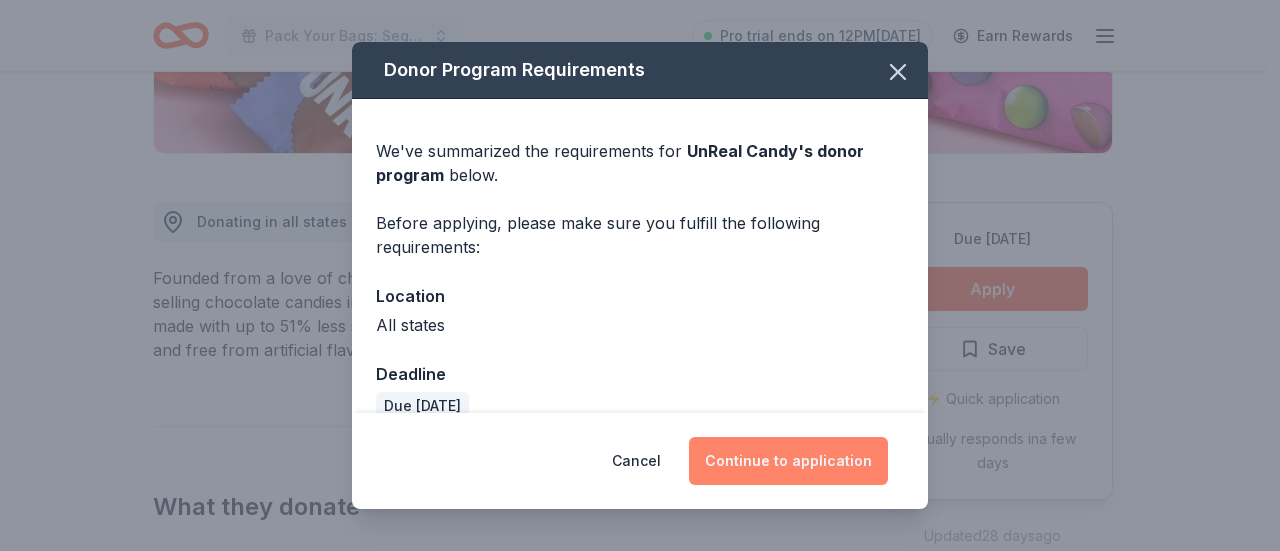click on "Continue to application" at bounding box center (788, 461) 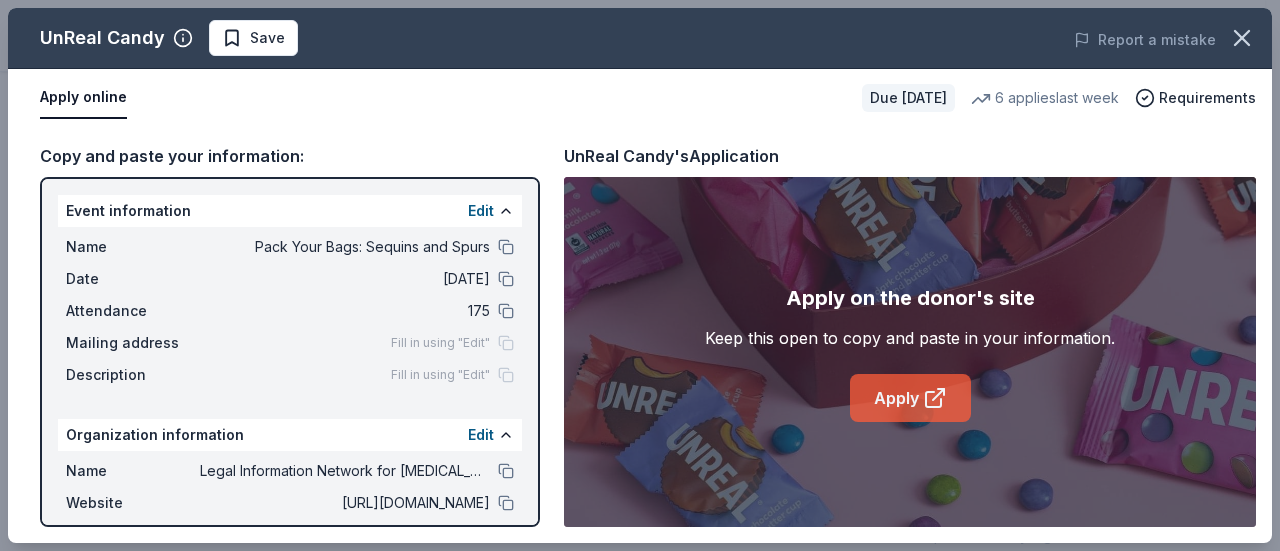 click 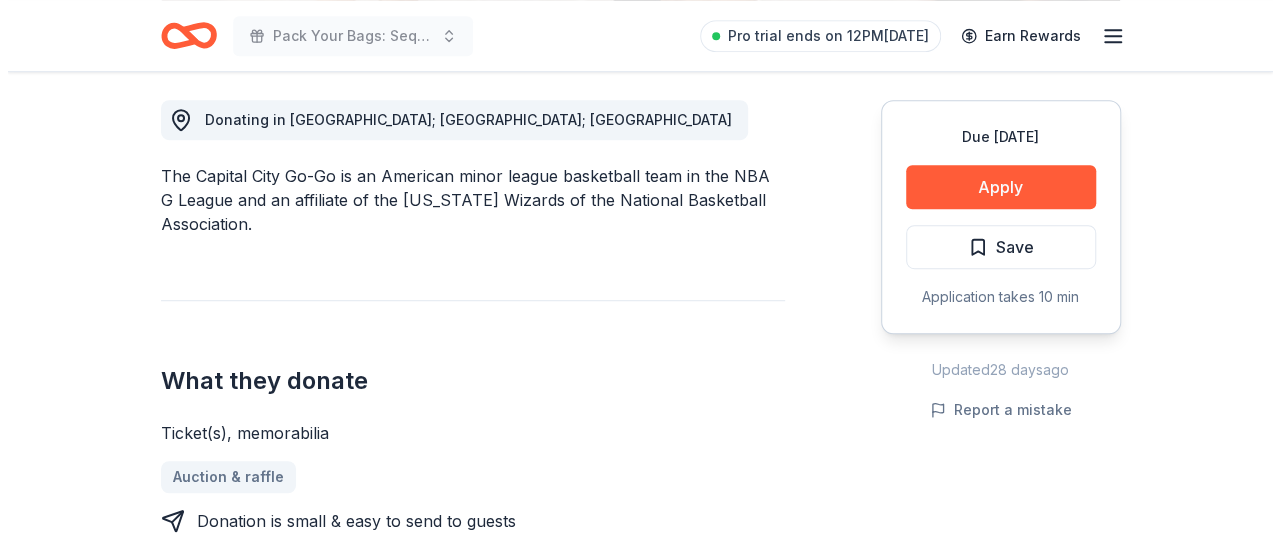 scroll, scrollTop: 608, scrollLeft: 0, axis: vertical 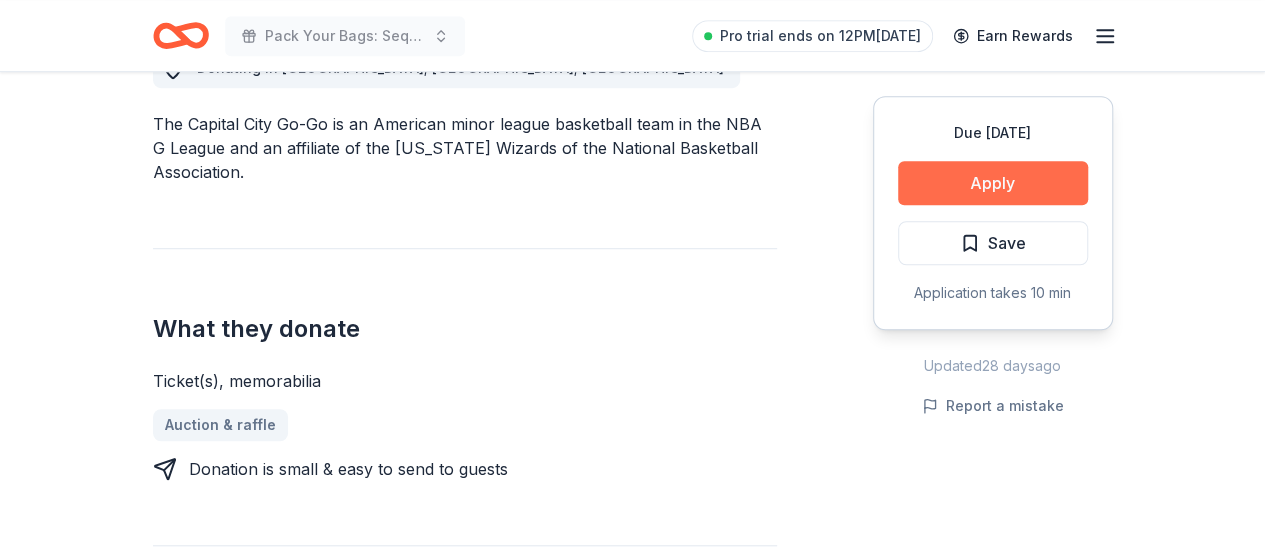 click on "Apply" at bounding box center (993, 183) 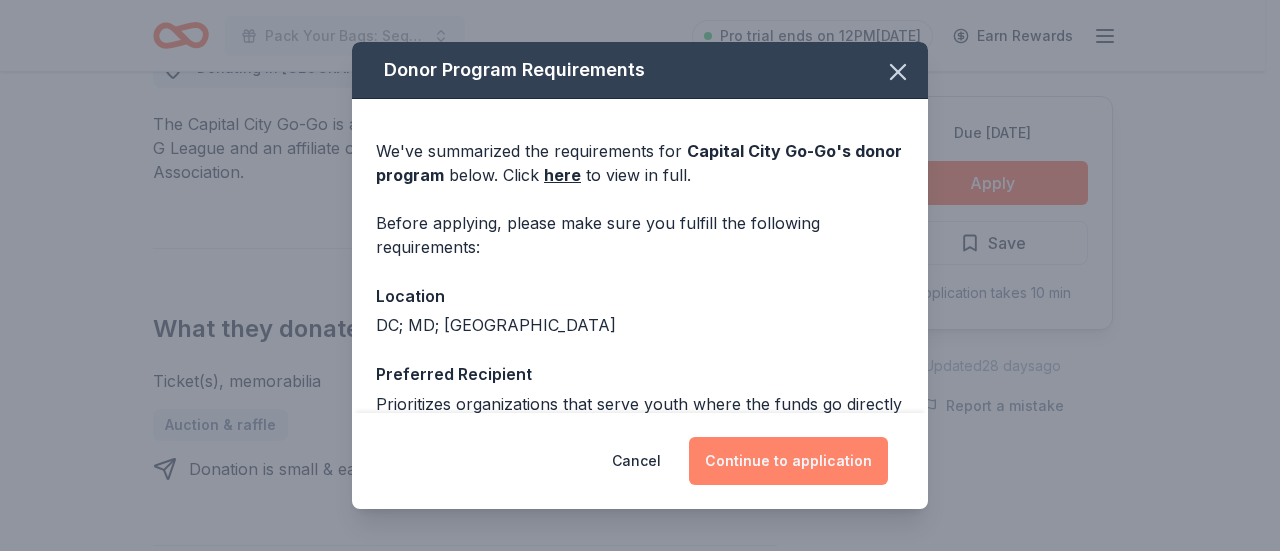 click on "Continue to application" at bounding box center (788, 461) 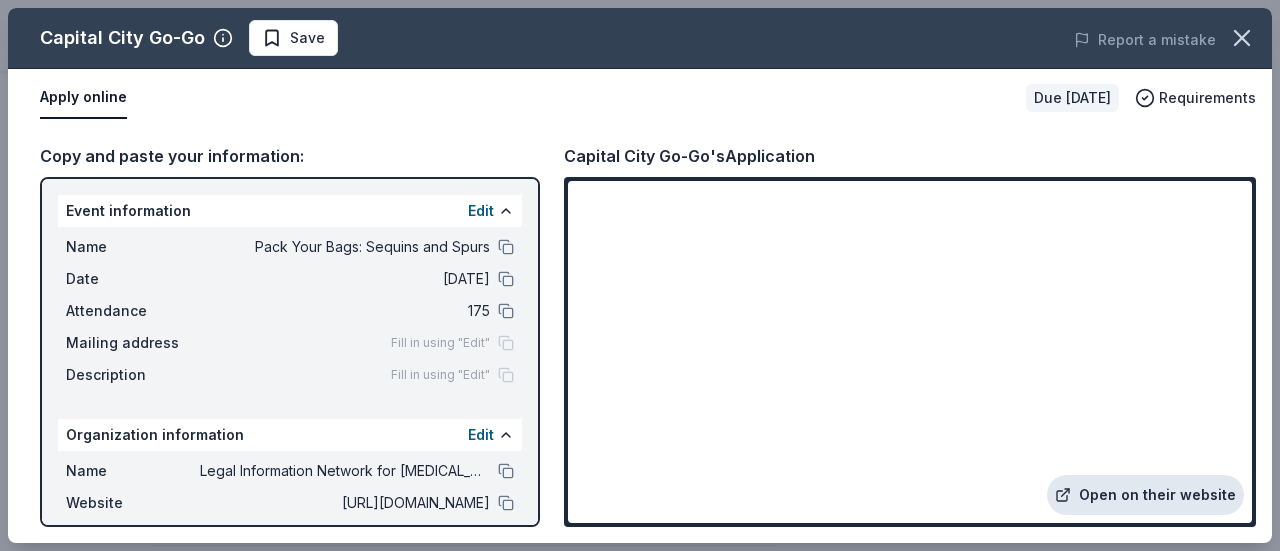 click on "Open on their website" at bounding box center (1145, 495) 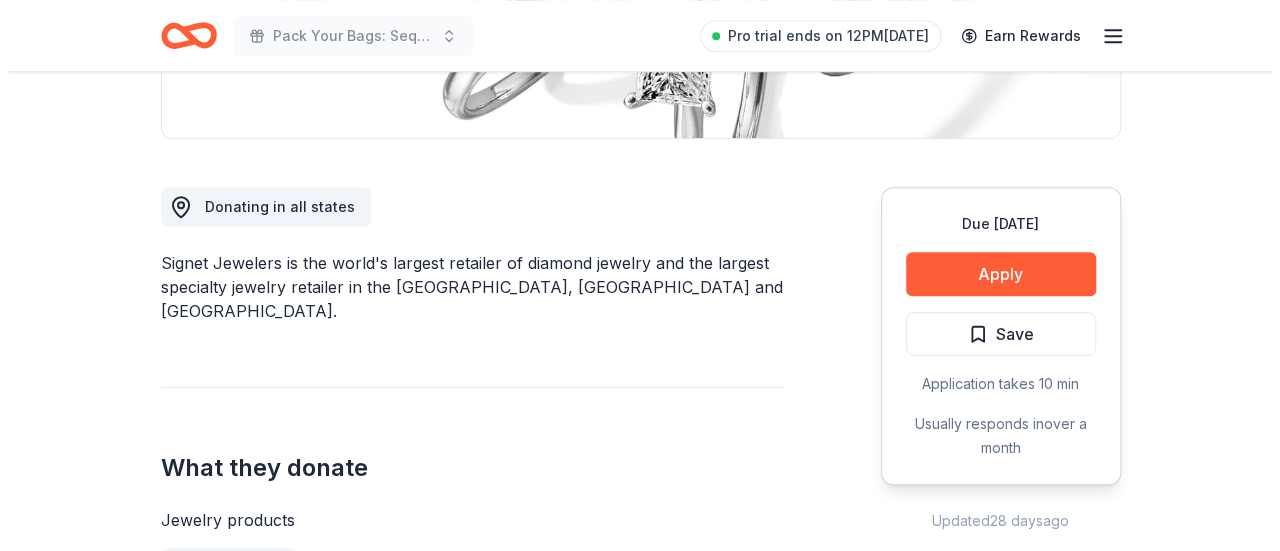 scroll, scrollTop: 470, scrollLeft: 0, axis: vertical 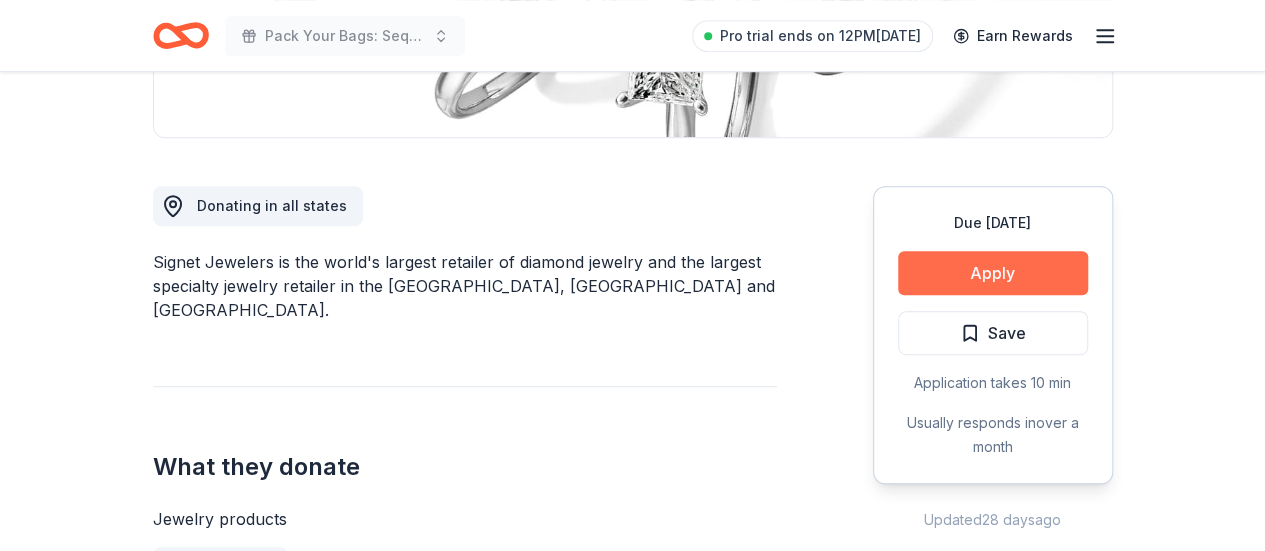 click on "Apply" at bounding box center [993, 273] 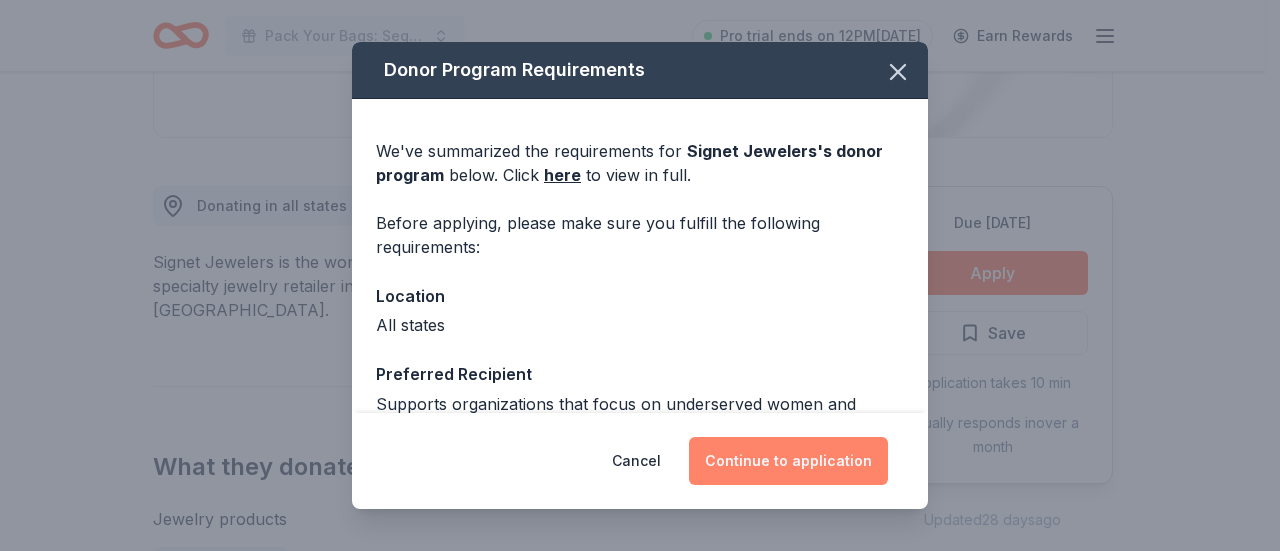 click on "Continue to application" at bounding box center [788, 461] 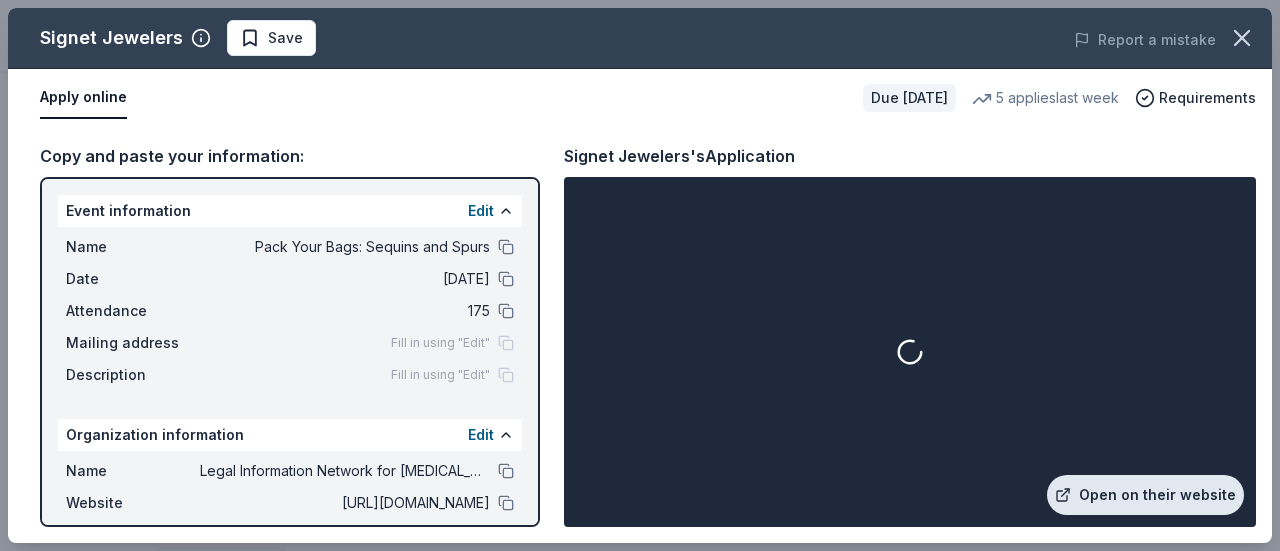 click on "Open on their website" at bounding box center (1145, 495) 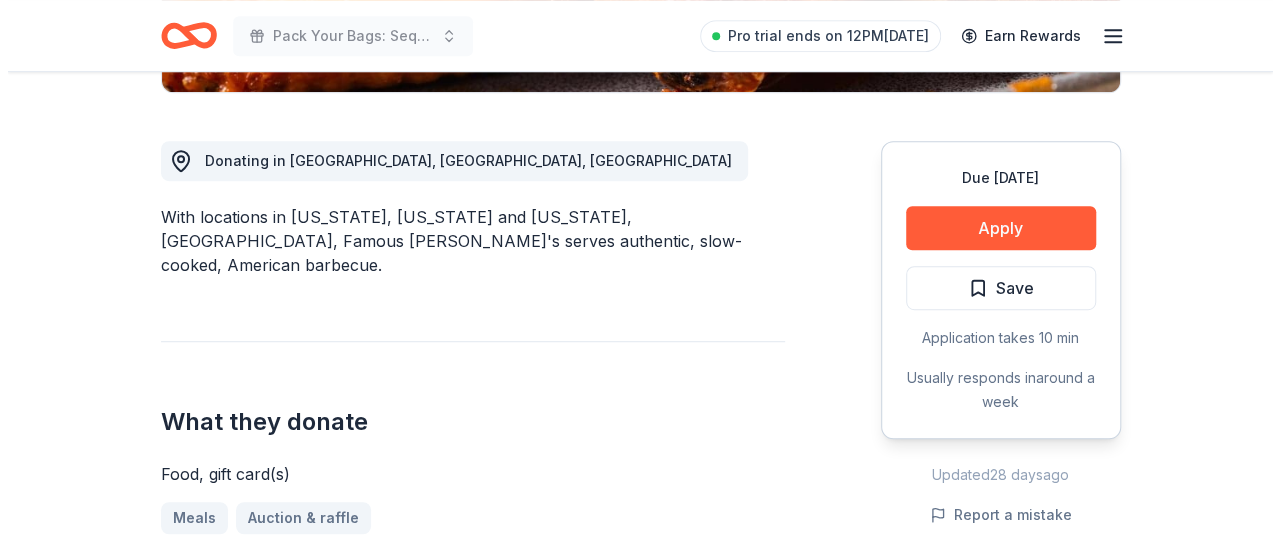 scroll, scrollTop: 516, scrollLeft: 0, axis: vertical 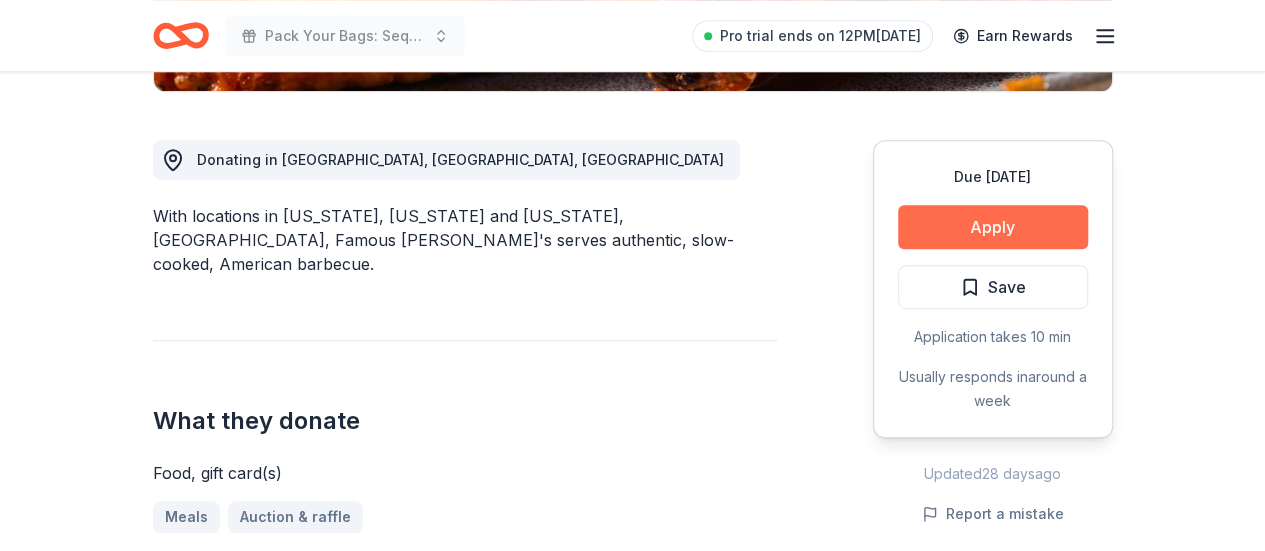 click on "Apply" at bounding box center (993, 227) 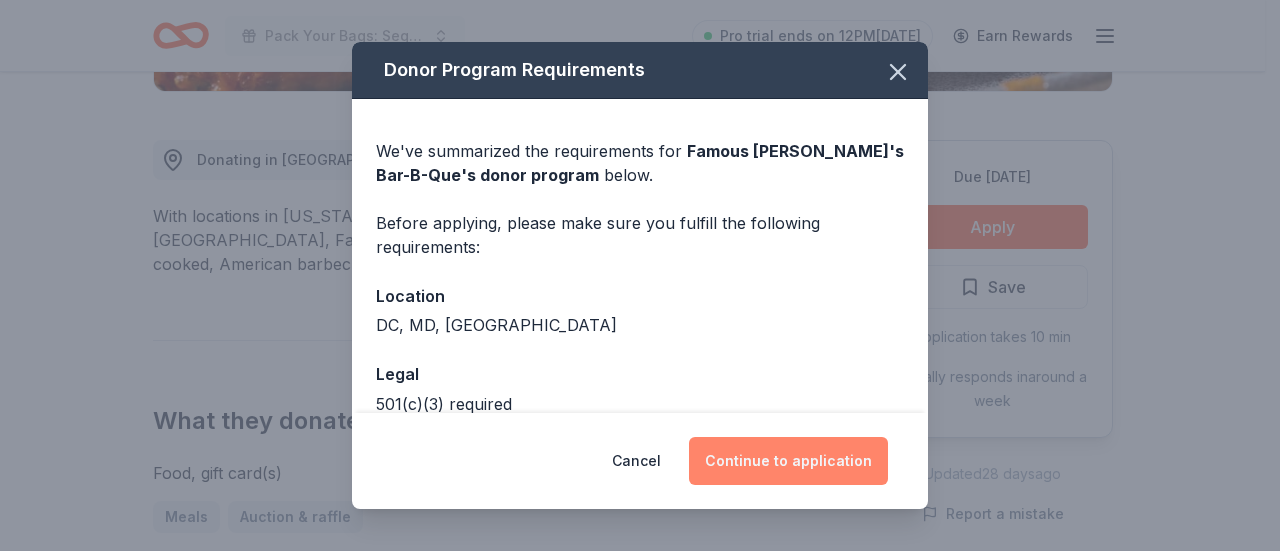 click on "Continue to application" at bounding box center [788, 461] 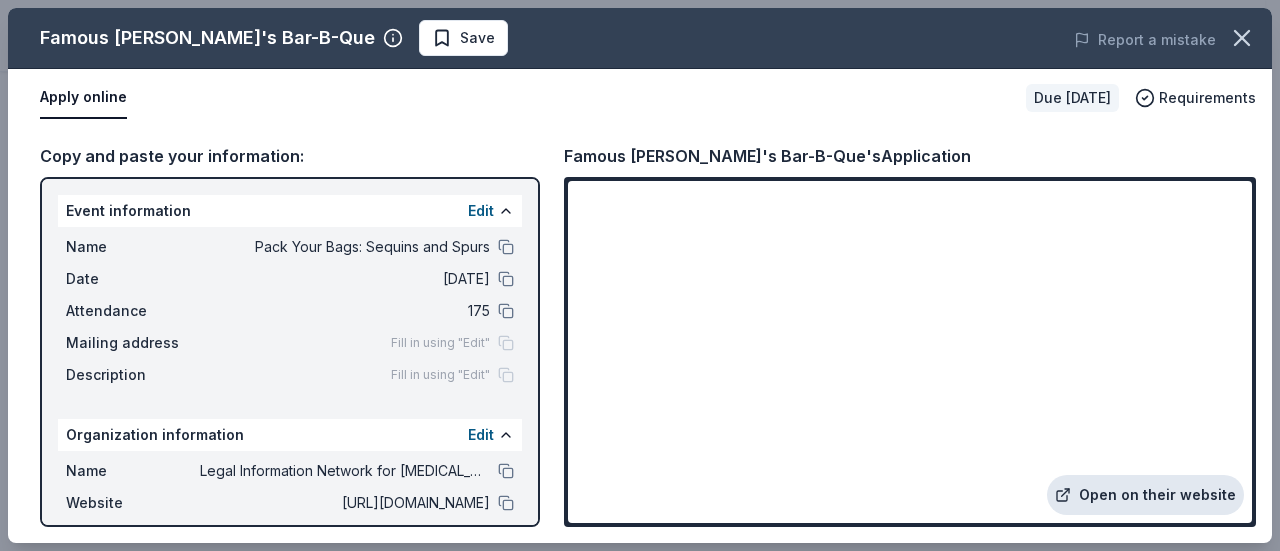 click on "Open on their website" at bounding box center [1145, 495] 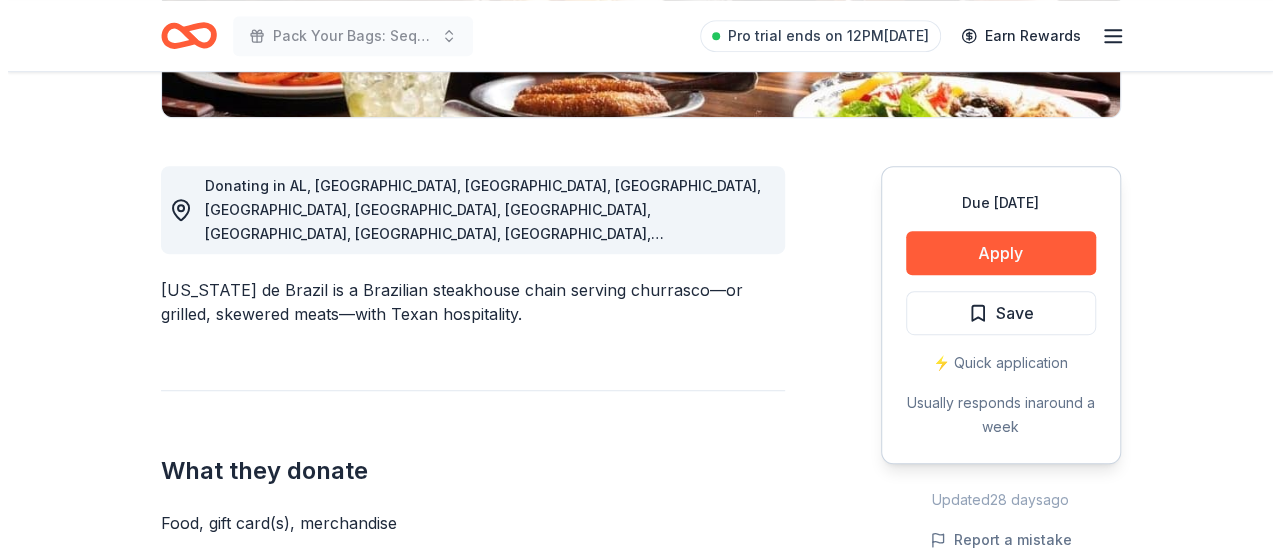 scroll, scrollTop: 492, scrollLeft: 0, axis: vertical 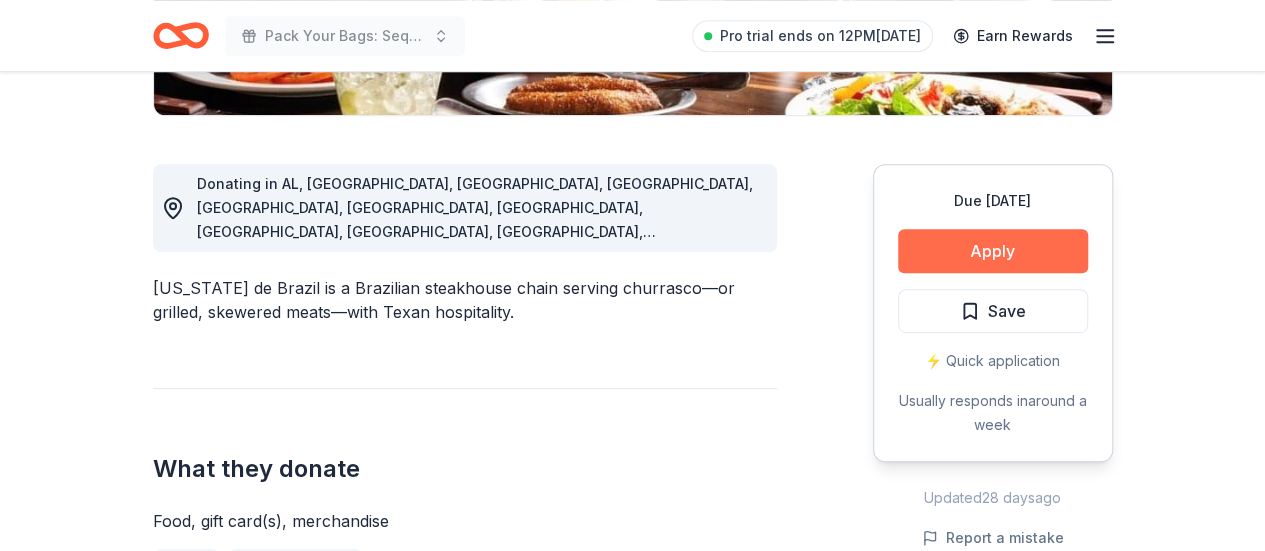 click on "Apply" at bounding box center (993, 251) 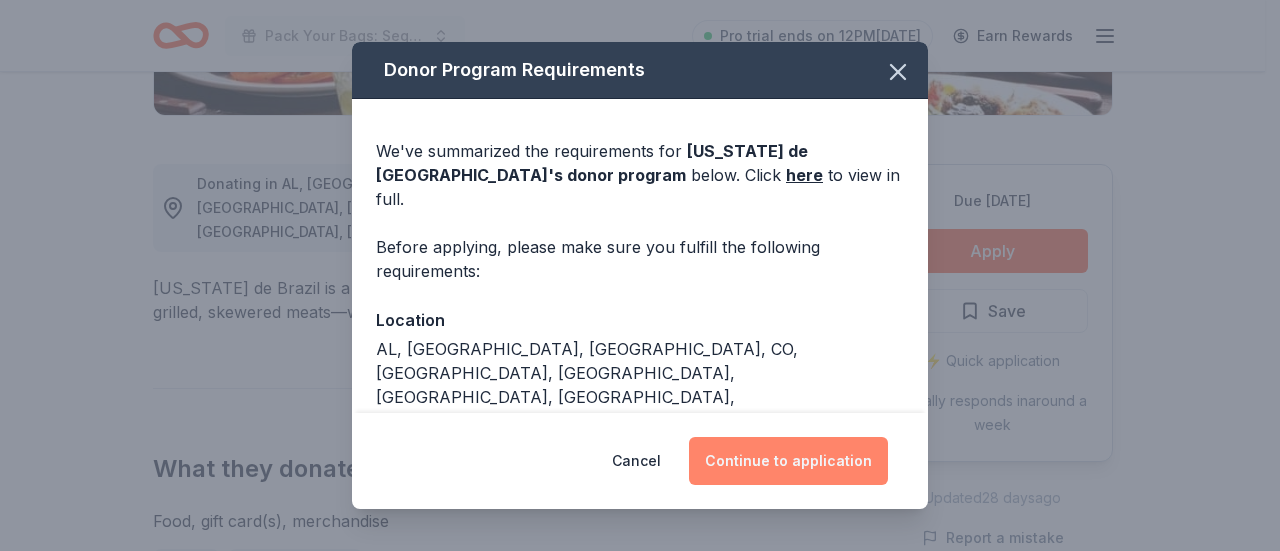 click on "Continue to application" at bounding box center [788, 461] 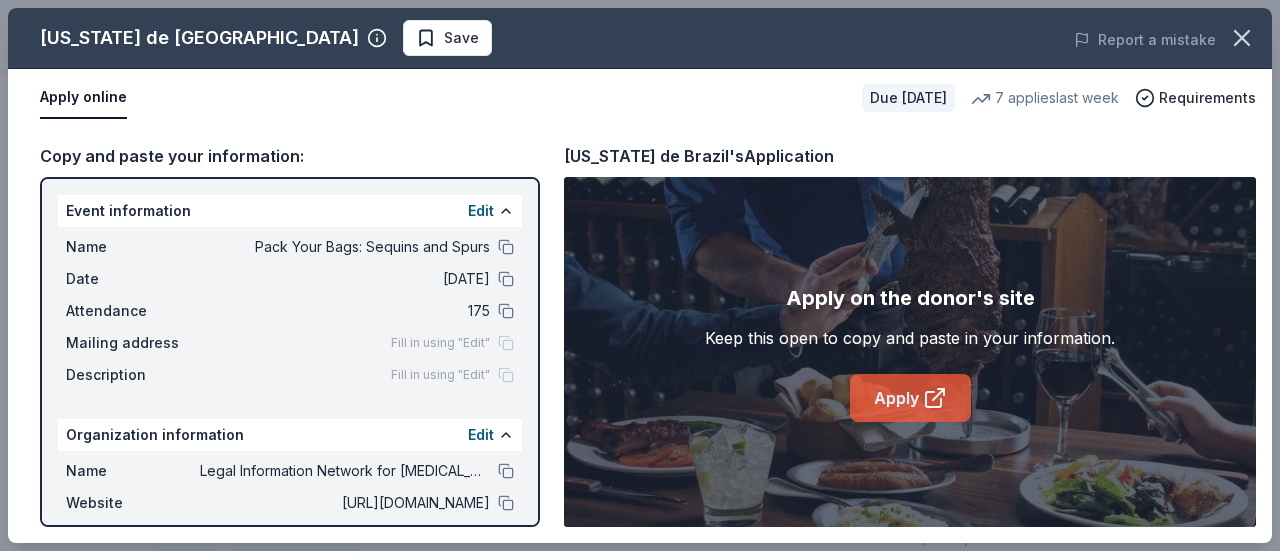 click on "Apply" at bounding box center [910, 398] 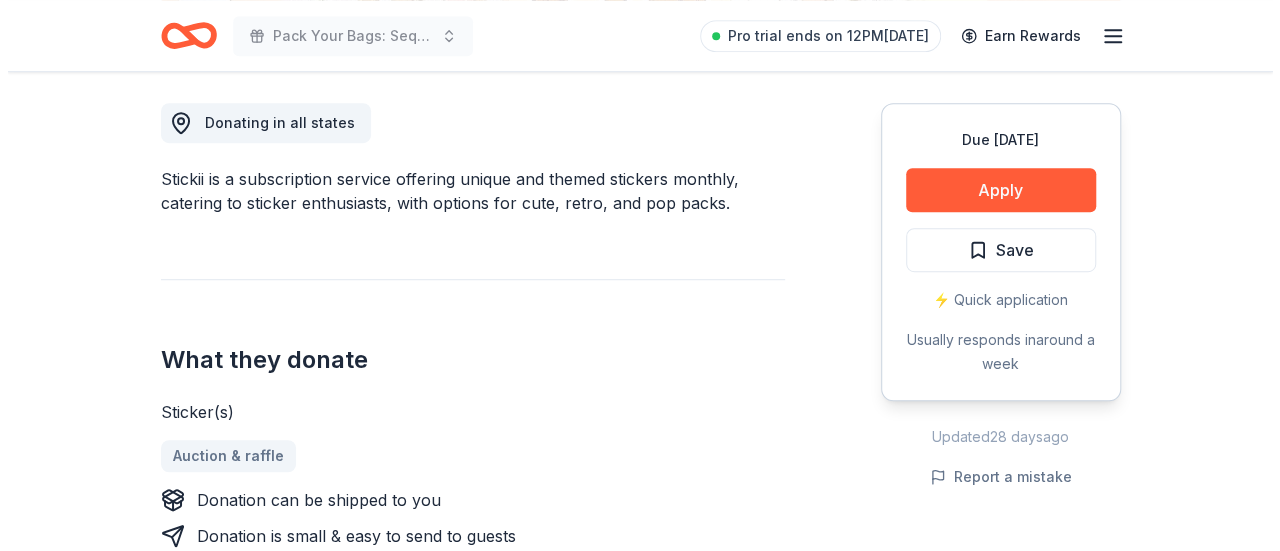 scroll, scrollTop: 575, scrollLeft: 0, axis: vertical 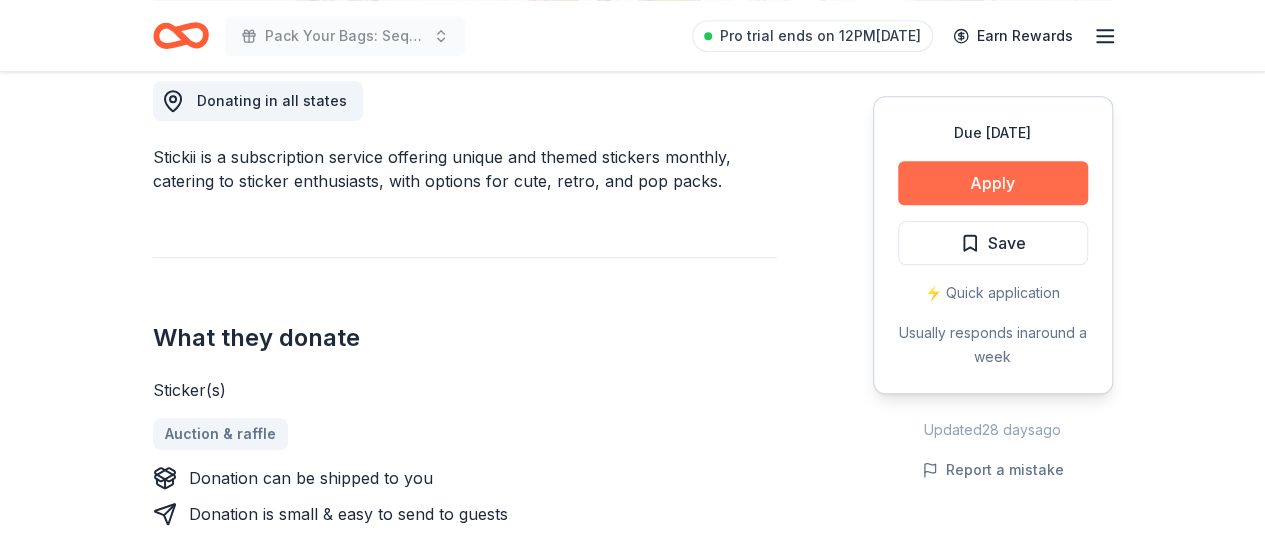 click on "Apply" at bounding box center [993, 183] 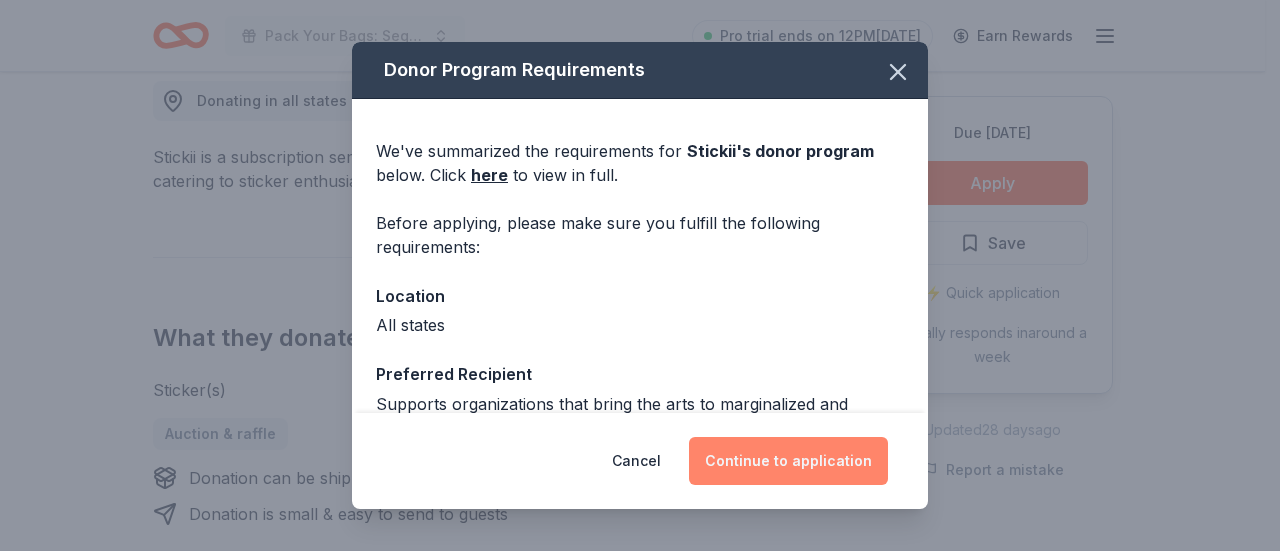 click on "Continue to application" at bounding box center [788, 461] 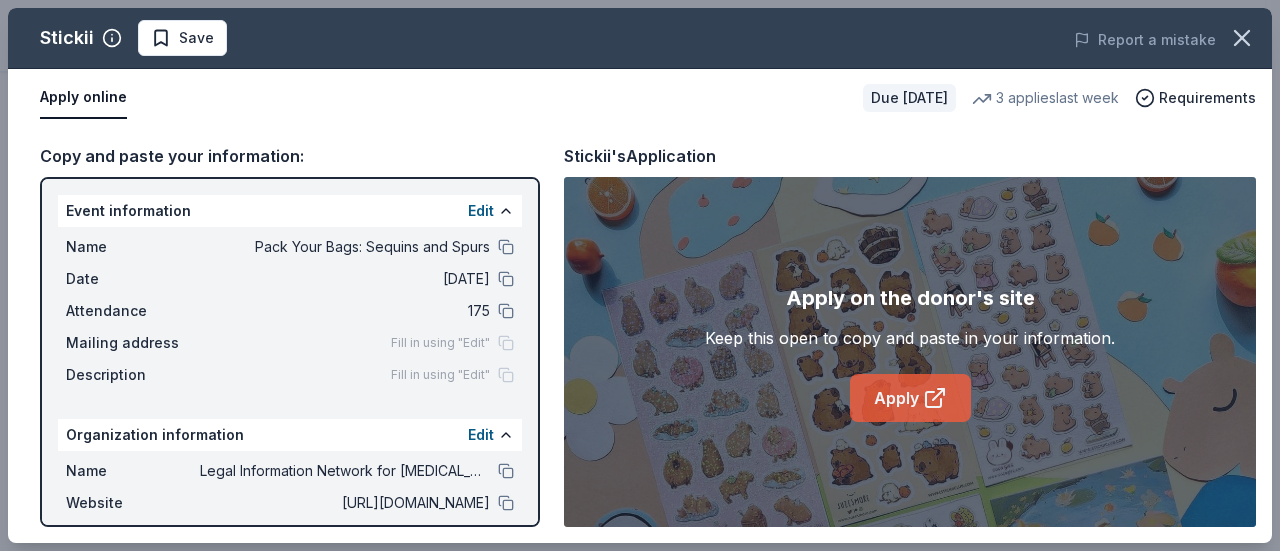 click on "Apply" at bounding box center (910, 398) 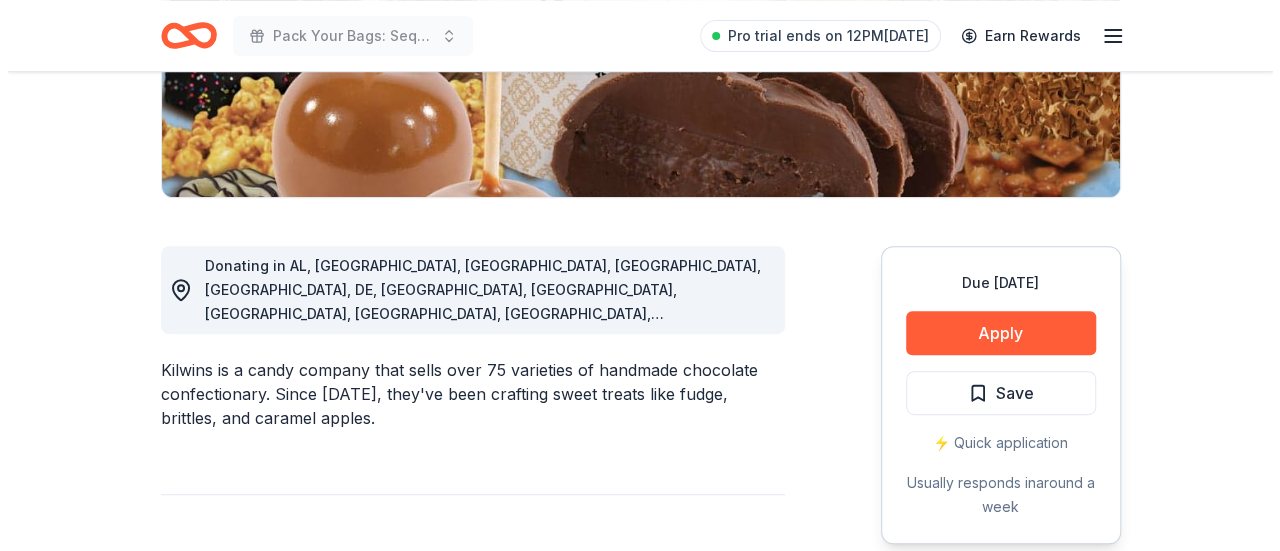scroll, scrollTop: 421, scrollLeft: 0, axis: vertical 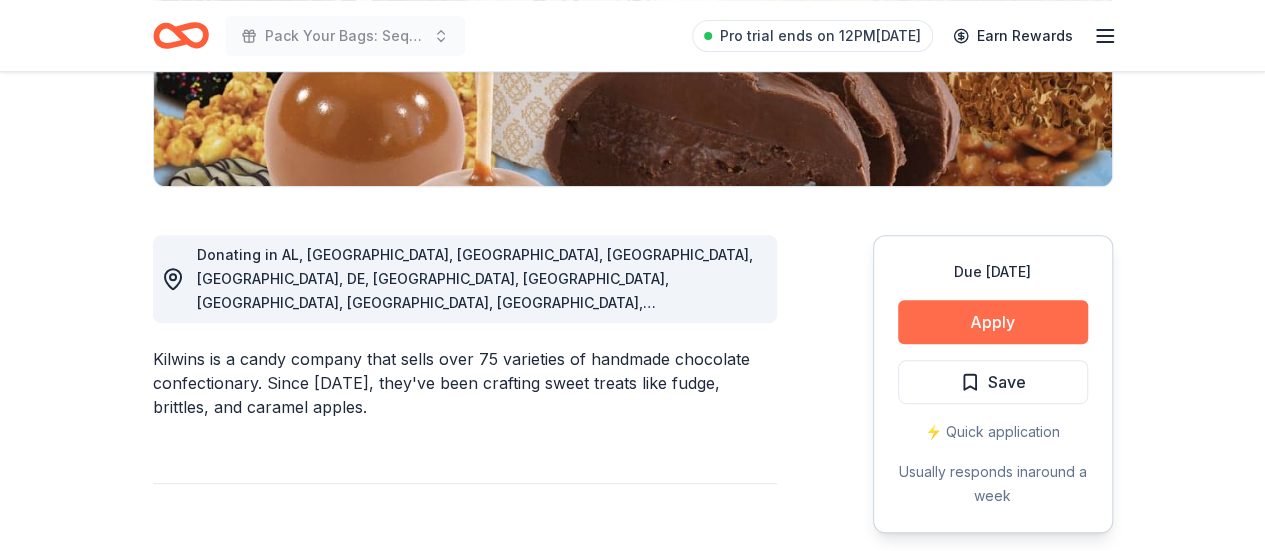 click on "Apply" at bounding box center [993, 322] 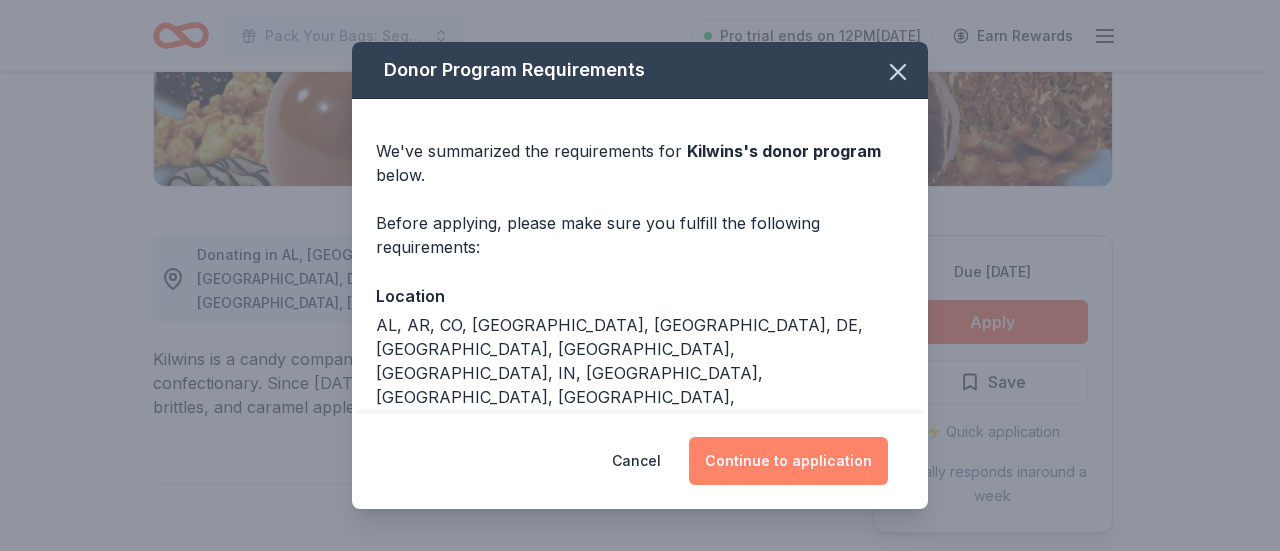click on "Continue to application" at bounding box center (788, 461) 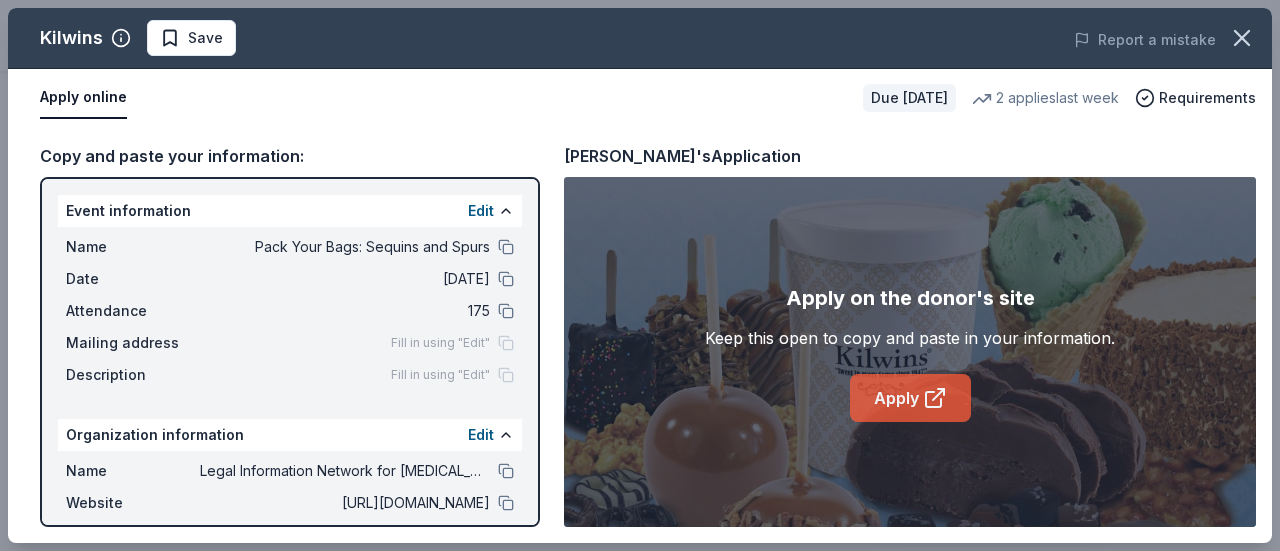 click on "Apply" at bounding box center [910, 398] 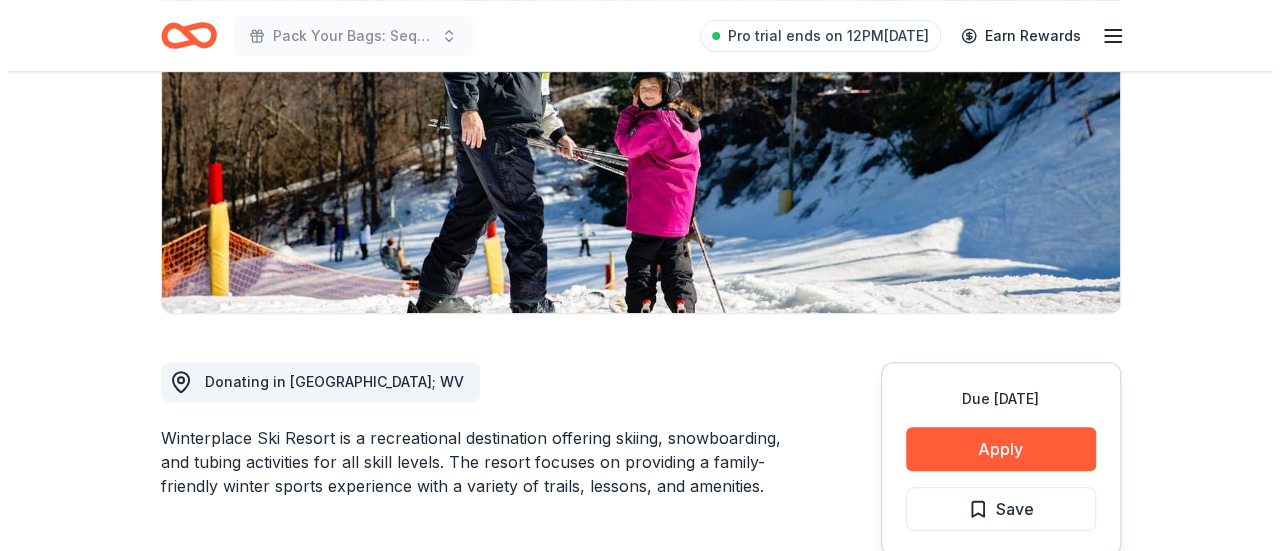 scroll, scrollTop: 296, scrollLeft: 0, axis: vertical 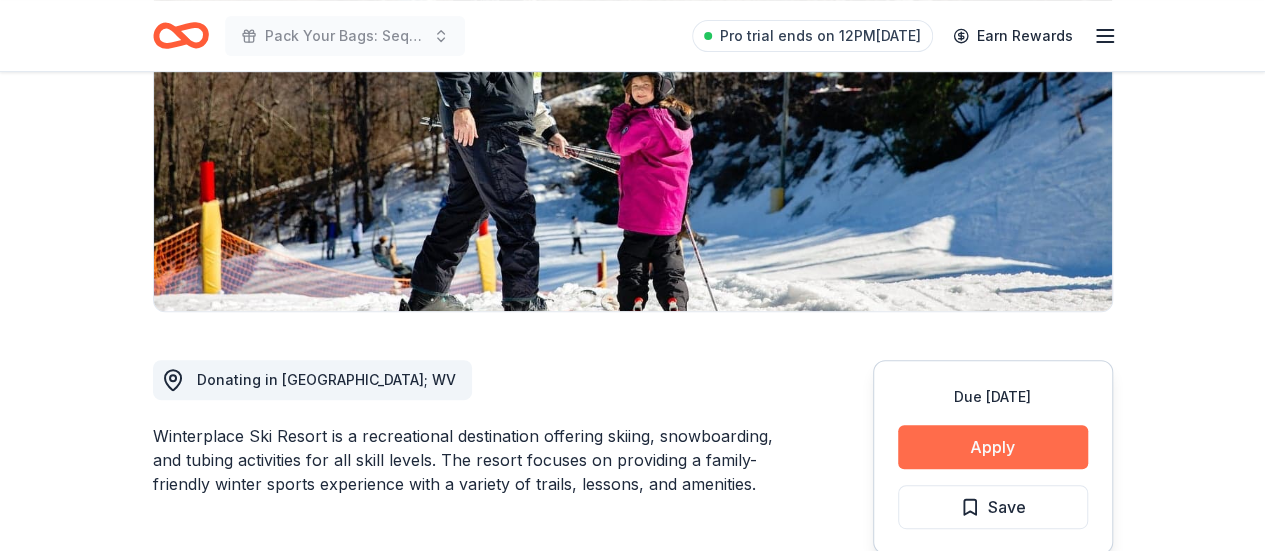 click on "Apply" at bounding box center (993, 447) 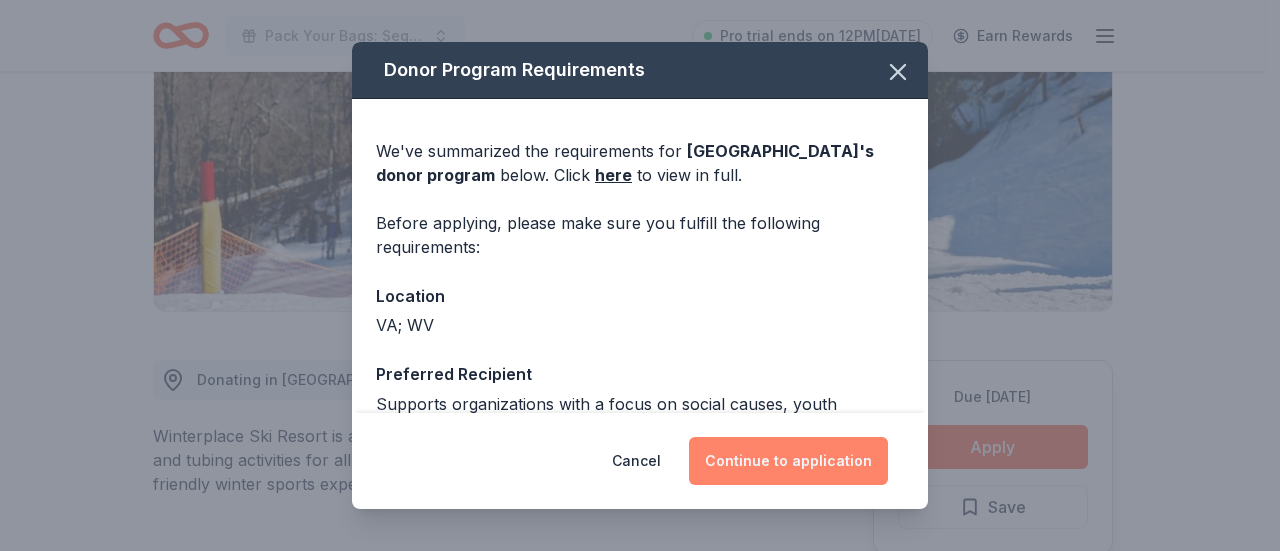 click on "Continue to application" at bounding box center [788, 461] 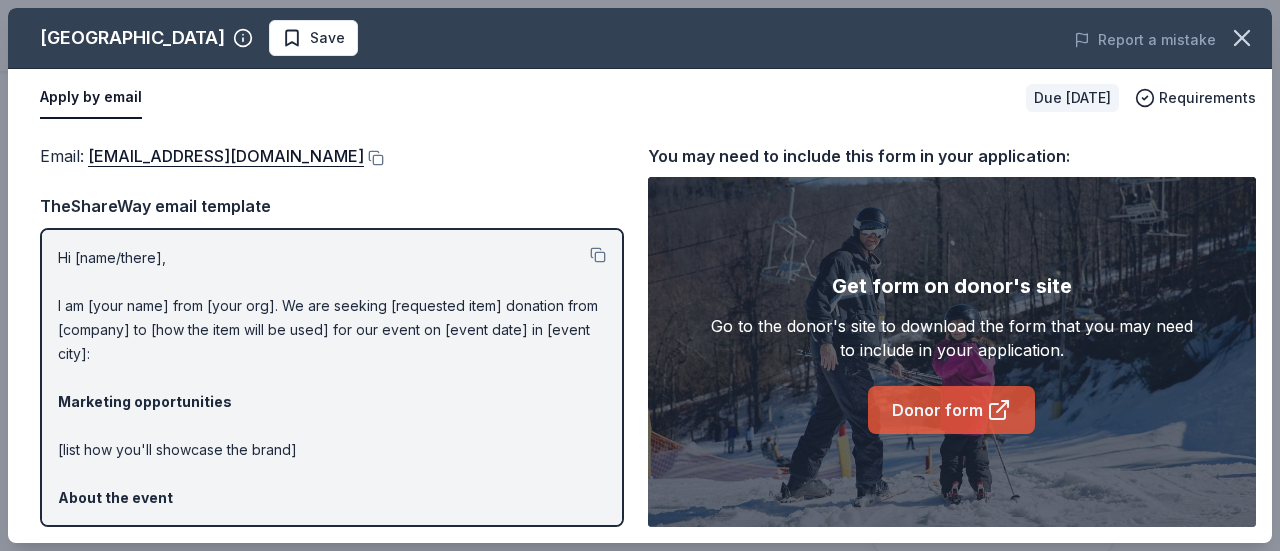 click on "Donor form" at bounding box center (951, 410) 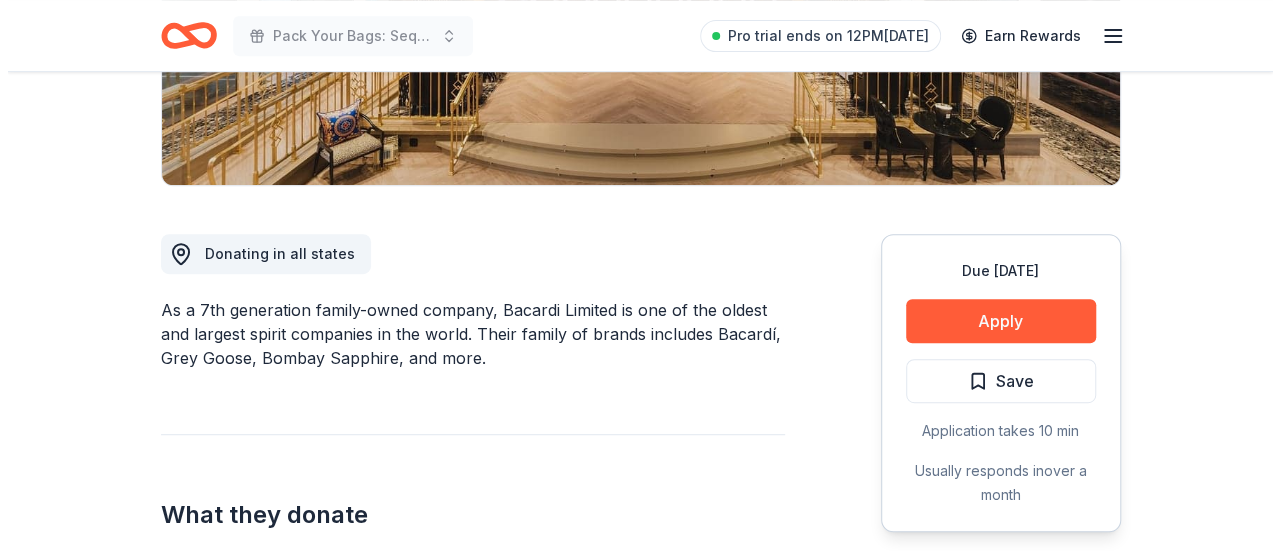 scroll, scrollTop: 423, scrollLeft: 0, axis: vertical 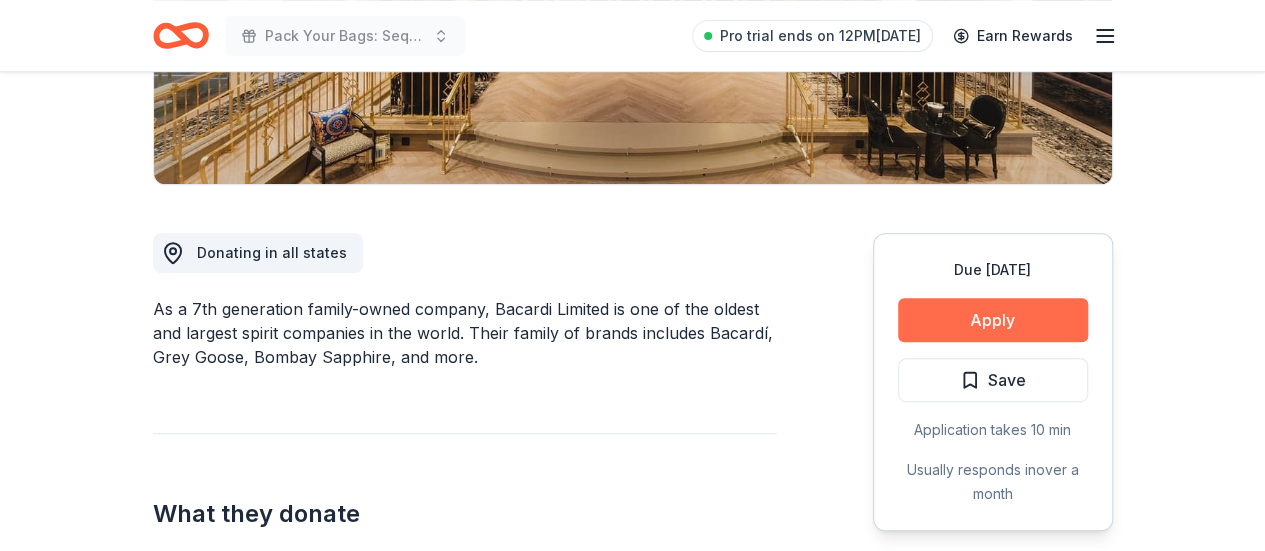 click on "Apply" at bounding box center (993, 320) 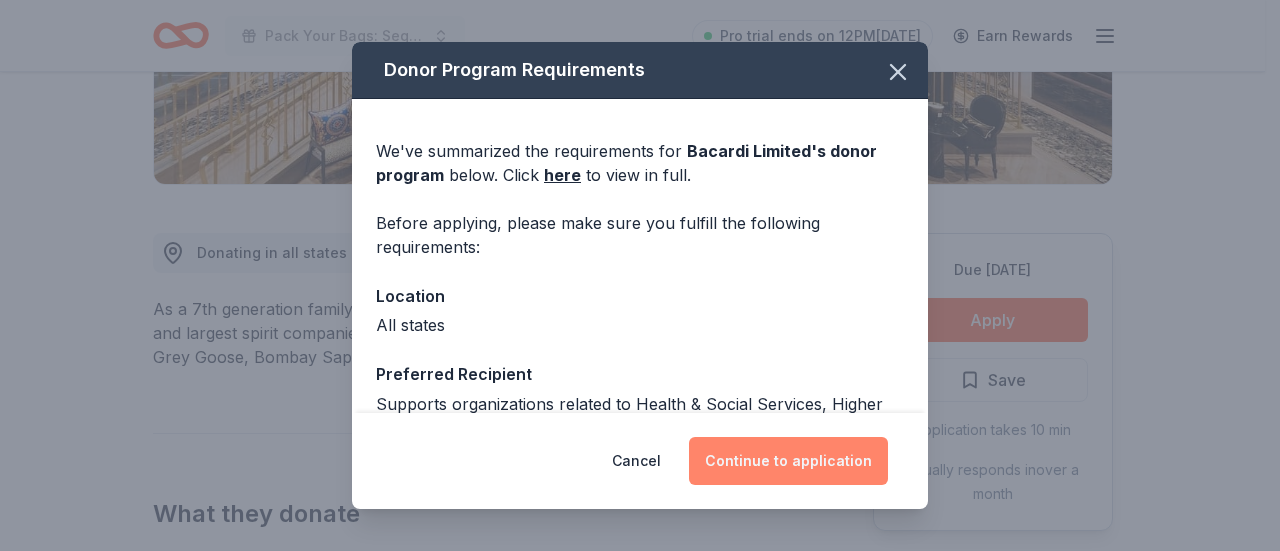 click on "Continue to application" at bounding box center (788, 461) 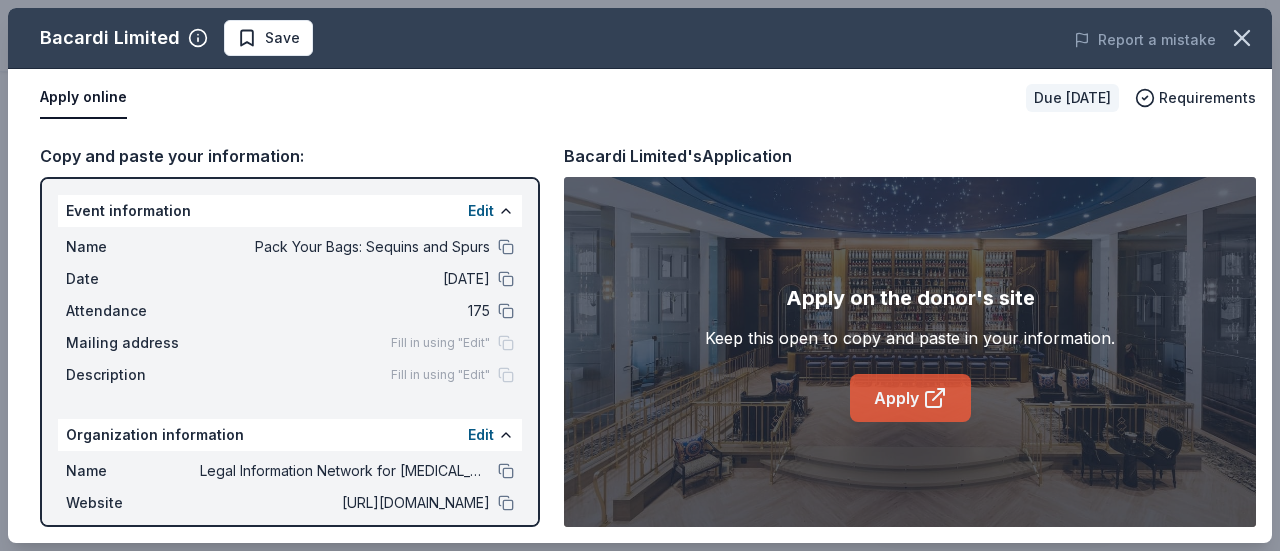 click on "Apply" at bounding box center [910, 398] 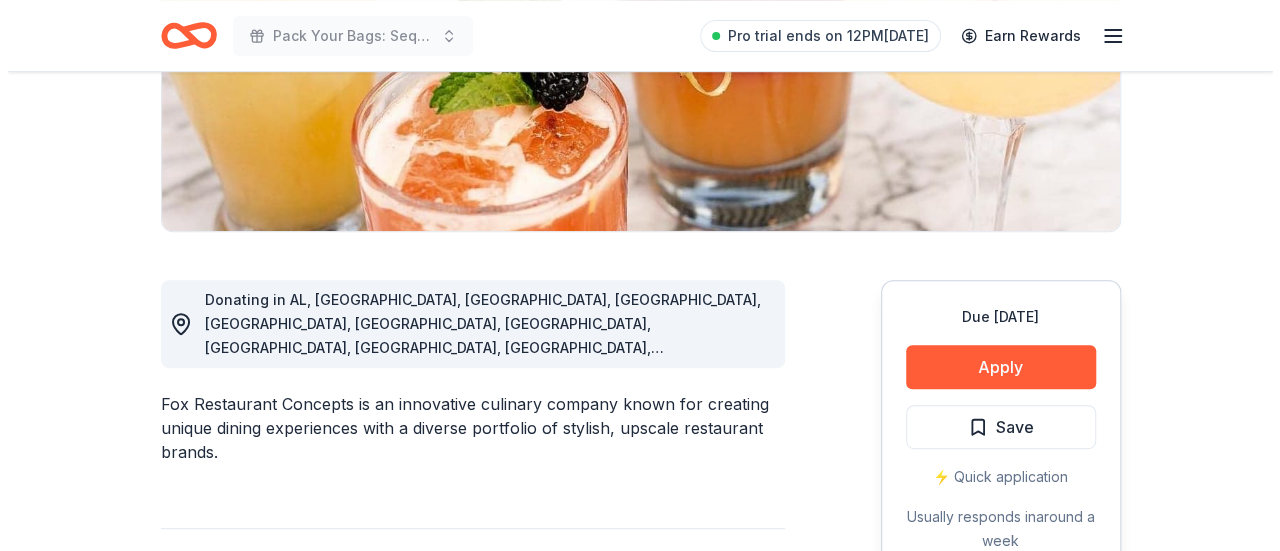 scroll, scrollTop: 402, scrollLeft: 0, axis: vertical 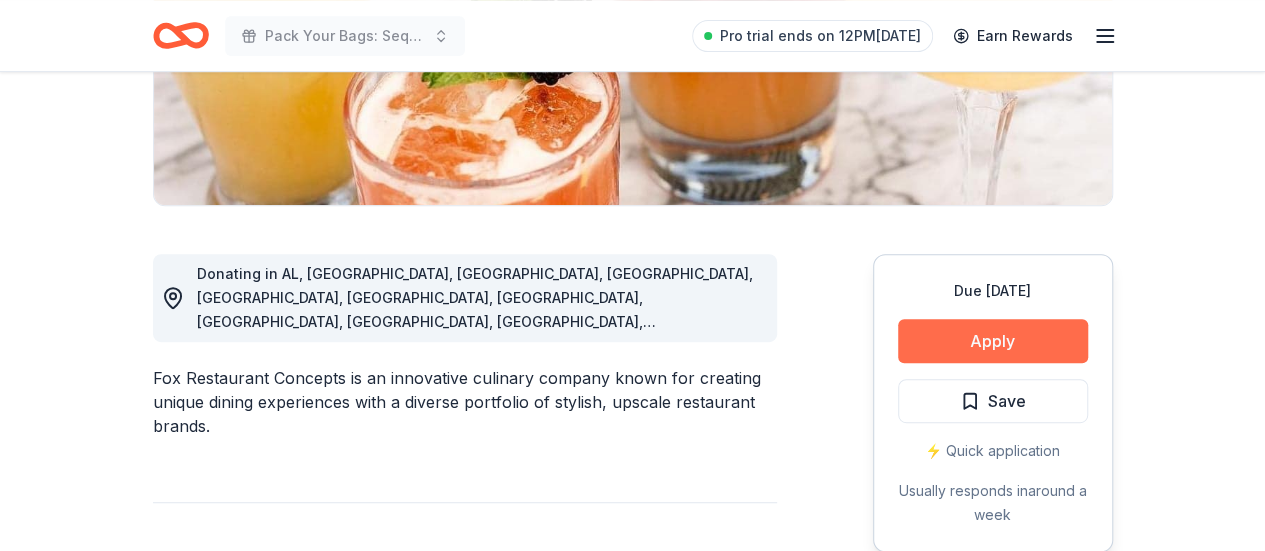 click on "Apply" at bounding box center (993, 341) 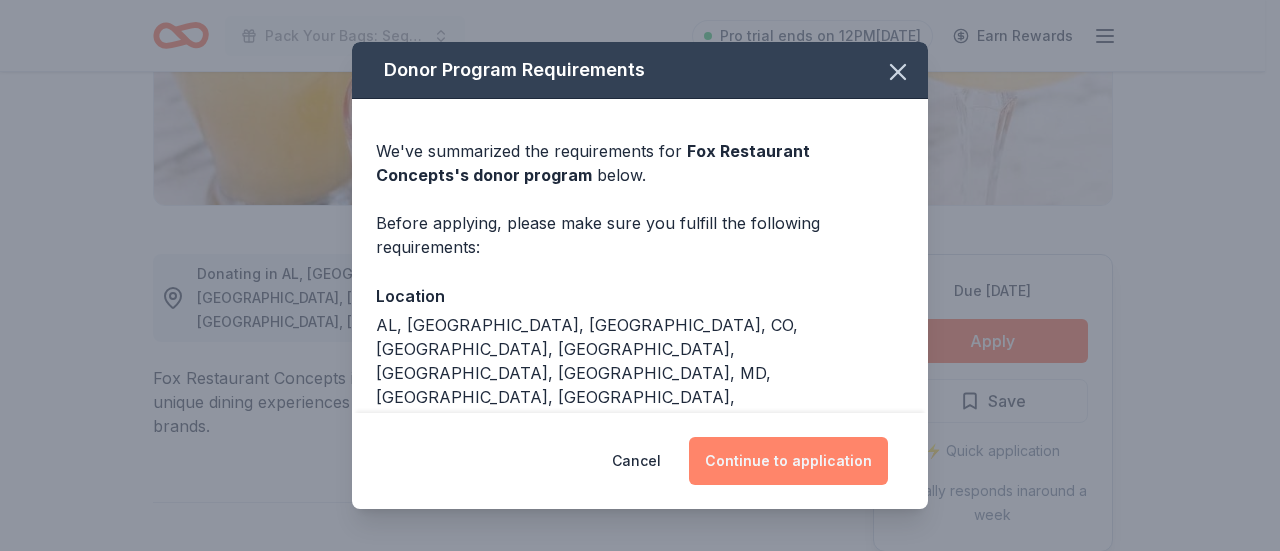 click on "Continue to application" at bounding box center (788, 461) 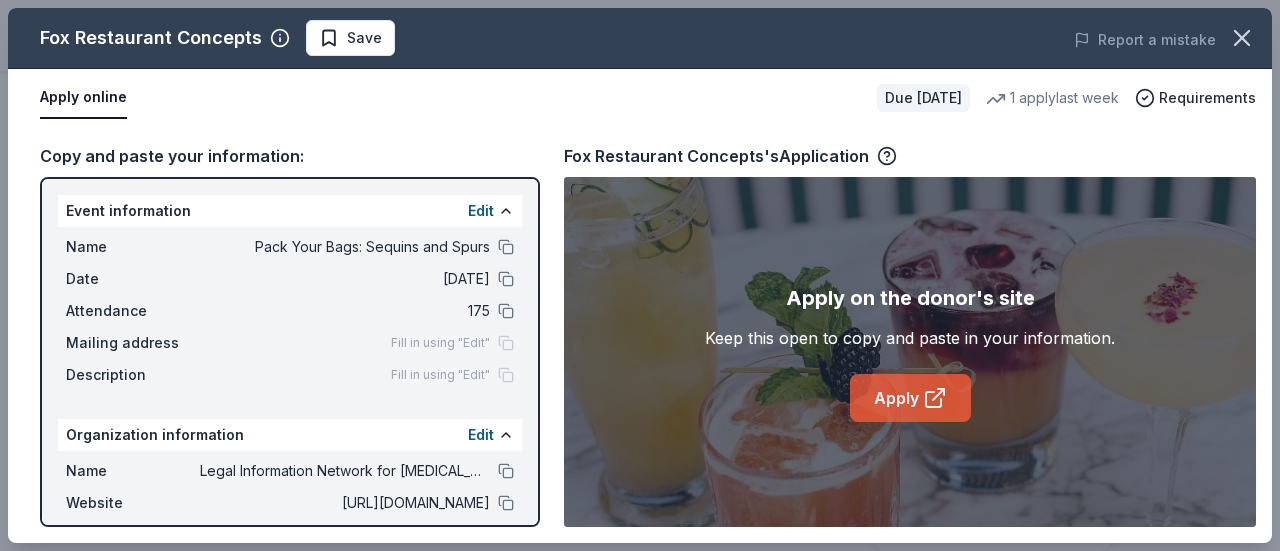 click on "Apply" at bounding box center (910, 398) 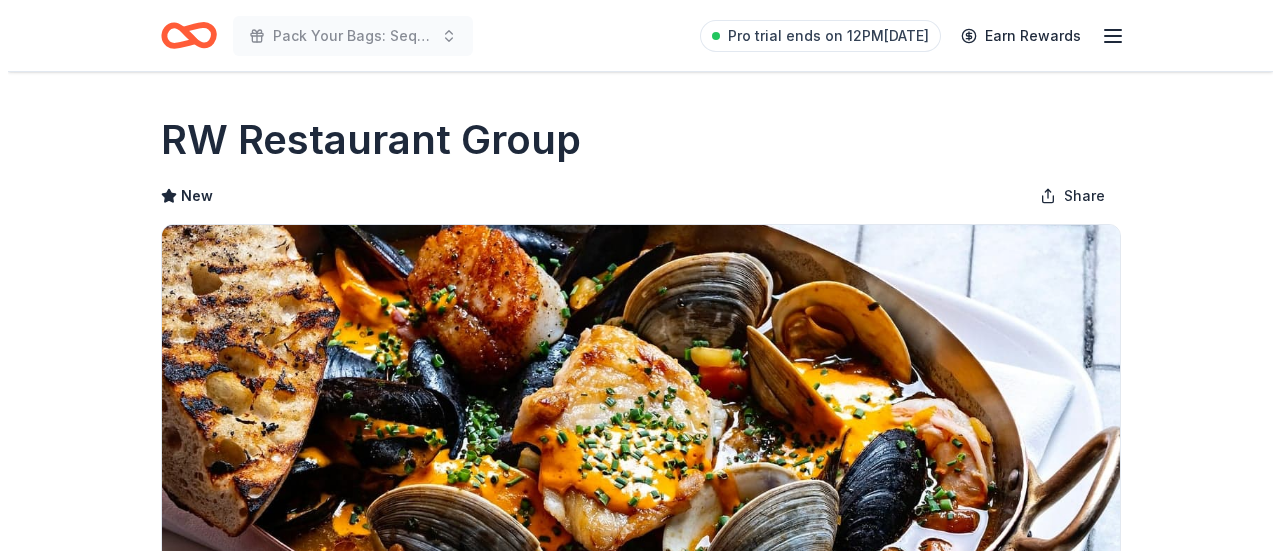scroll, scrollTop: 347, scrollLeft: 0, axis: vertical 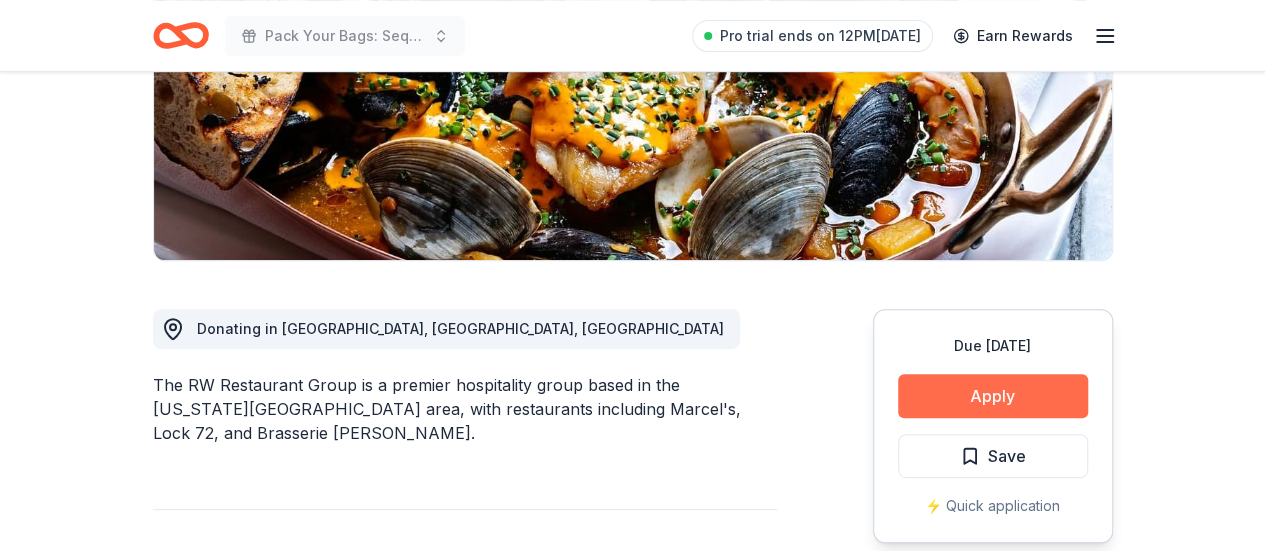 drag, startPoint x: 0, startPoint y: 0, endPoint x: 1002, endPoint y: 385, distance: 1073.4193 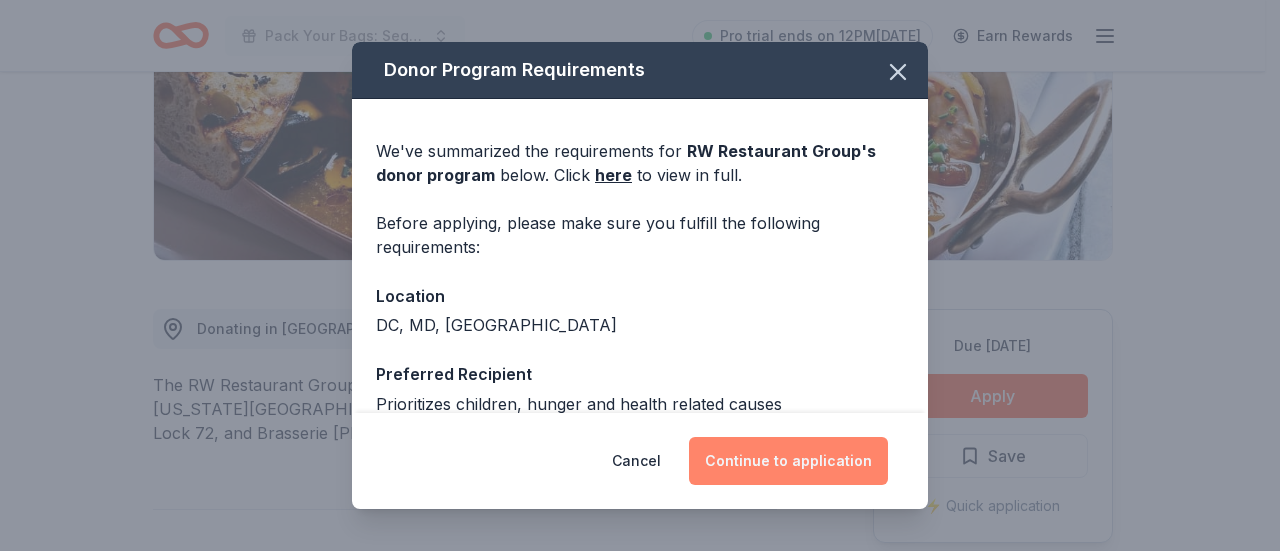 click on "Continue to application" at bounding box center [788, 461] 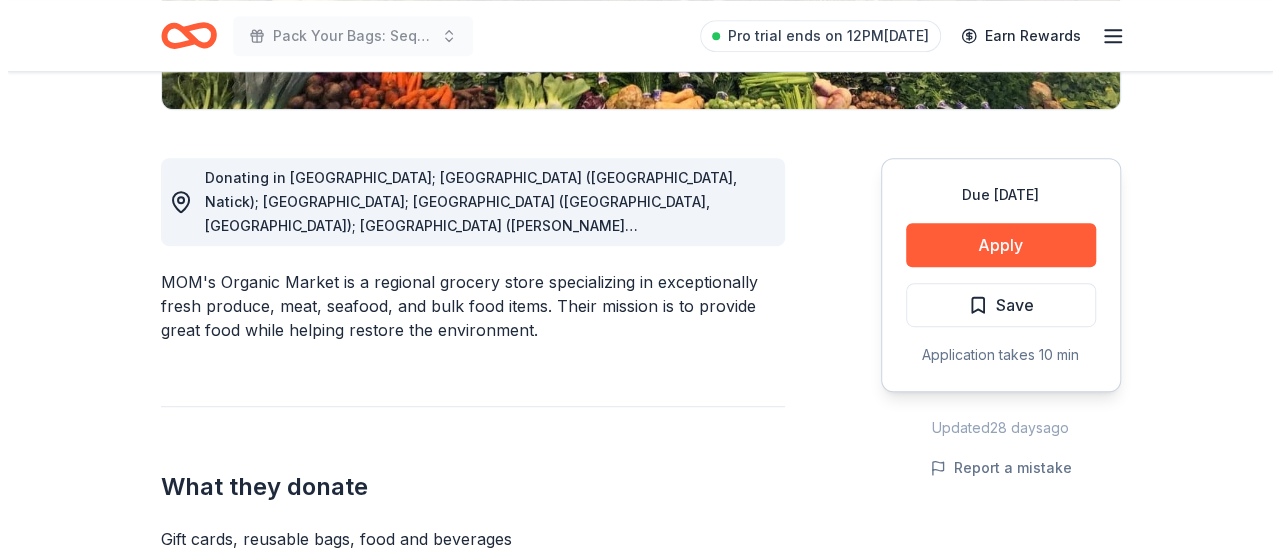 scroll, scrollTop: 530, scrollLeft: 0, axis: vertical 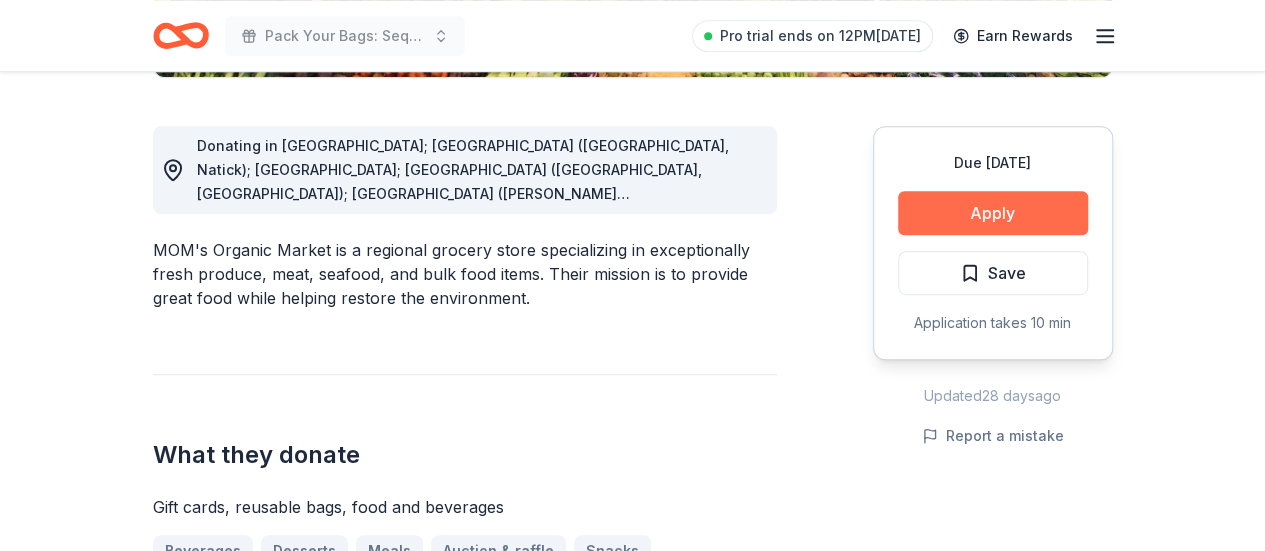click on "Apply" at bounding box center (993, 213) 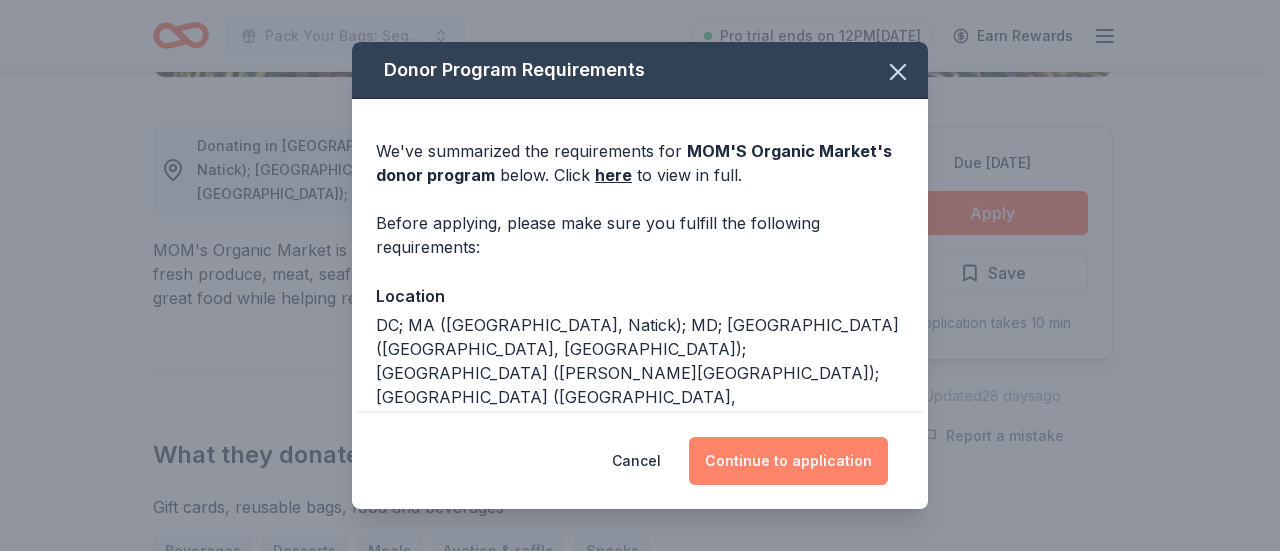 click on "Continue to application" at bounding box center (788, 461) 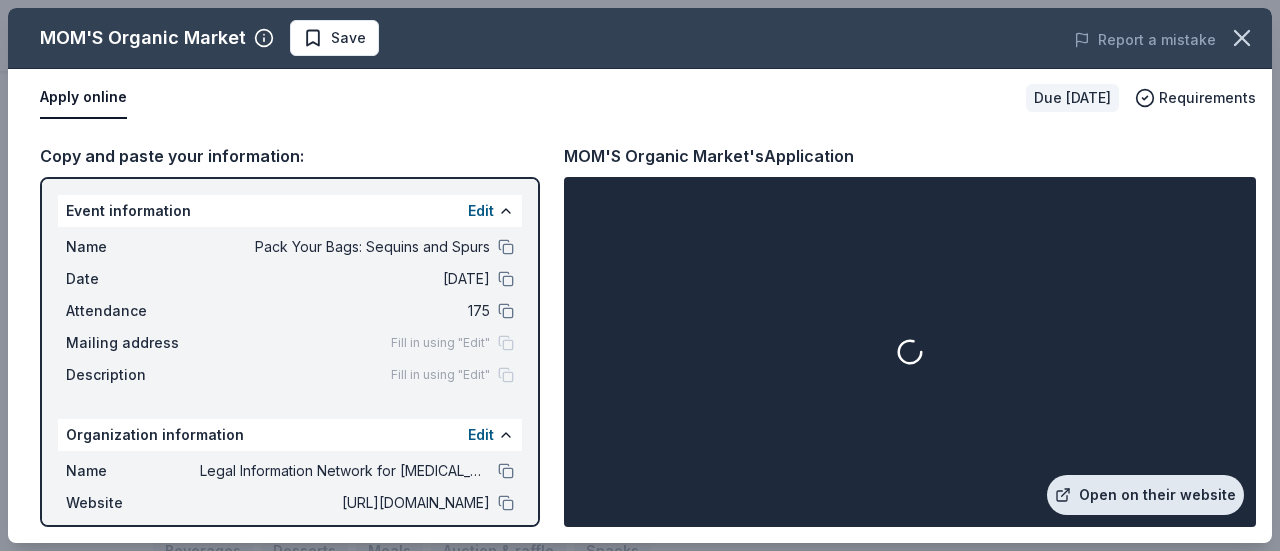 click on "Open on their website" at bounding box center [1145, 495] 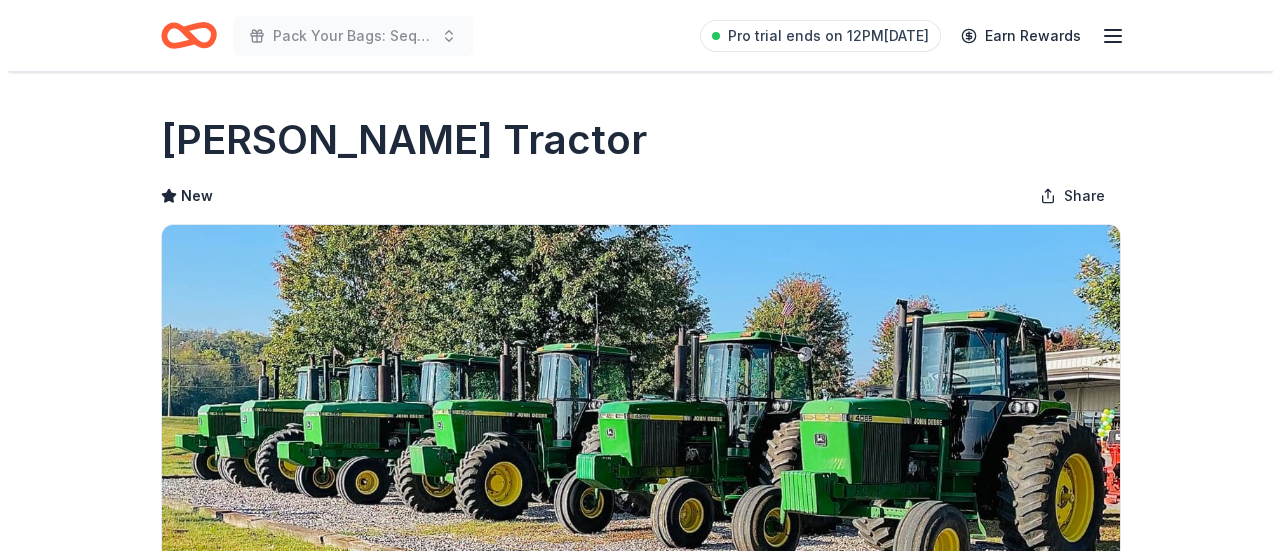 scroll, scrollTop: 366, scrollLeft: 0, axis: vertical 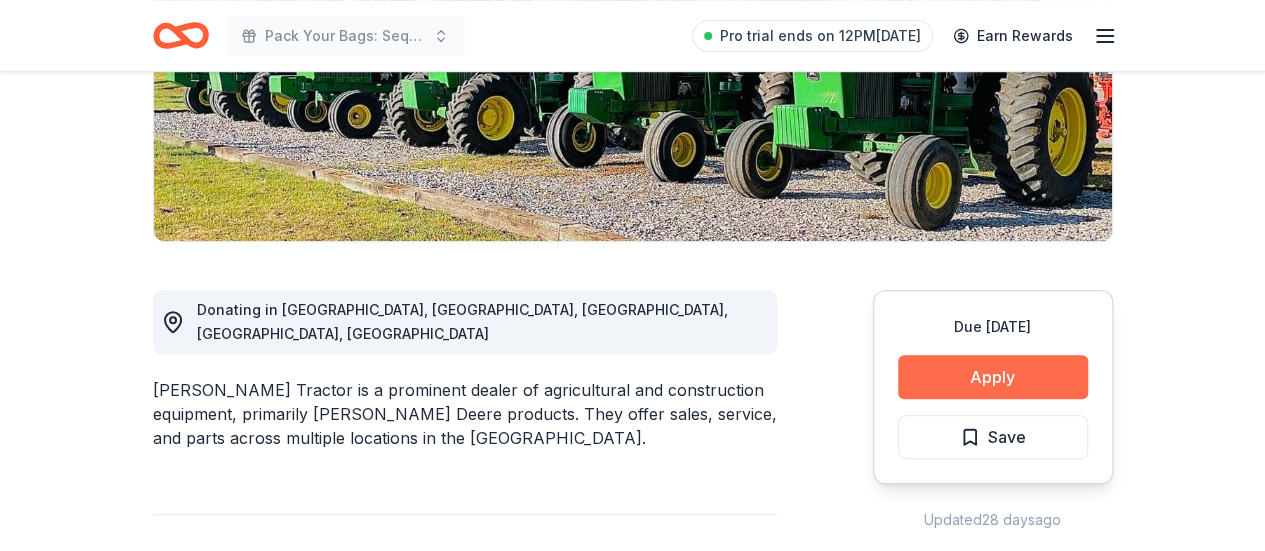 click on "Apply" at bounding box center [993, 377] 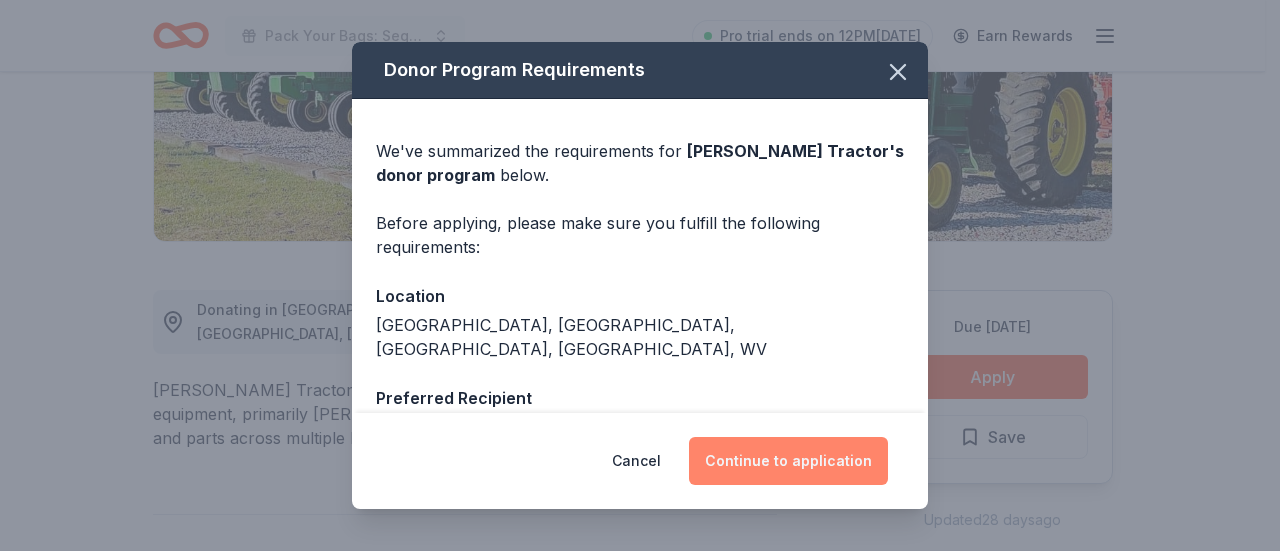 click on "Continue to application" at bounding box center (788, 461) 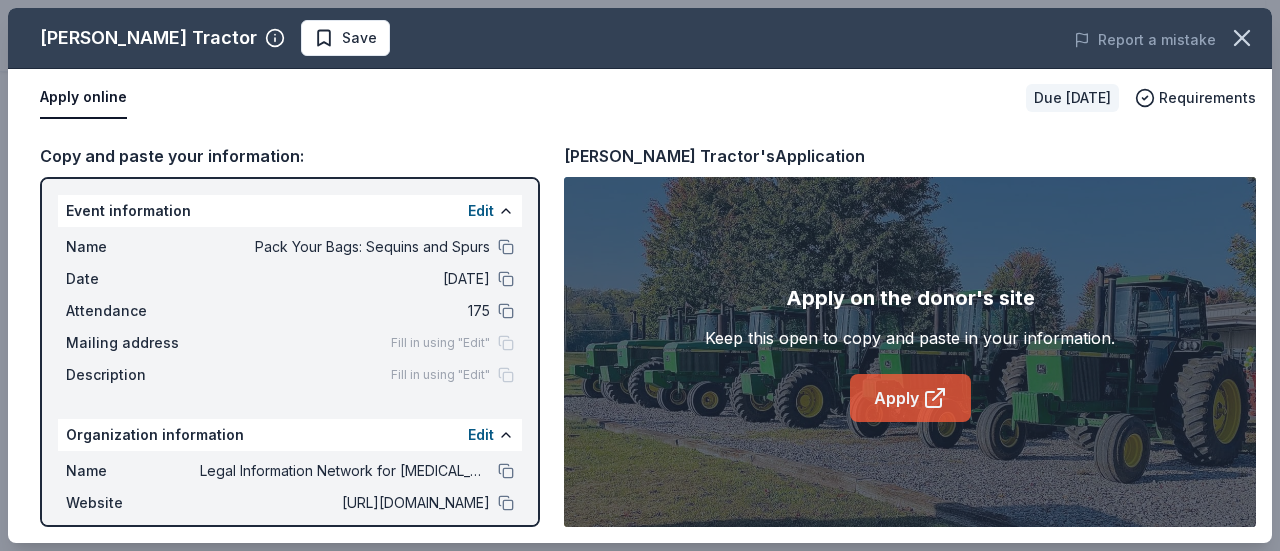 click on "Apply" at bounding box center (910, 398) 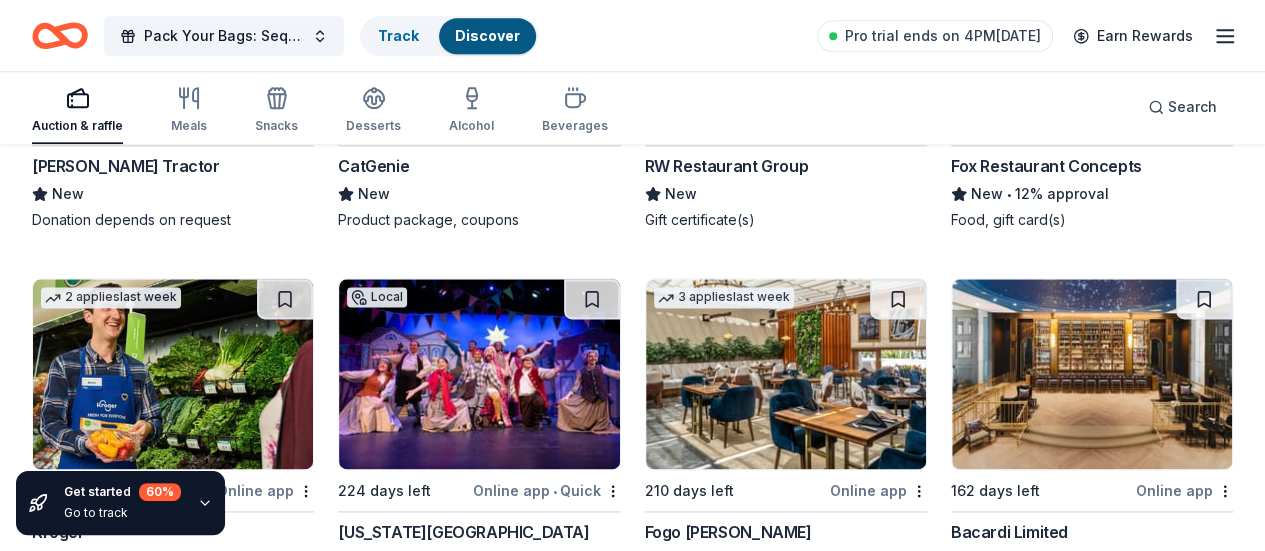 scroll, scrollTop: 8730, scrollLeft: 0, axis: vertical 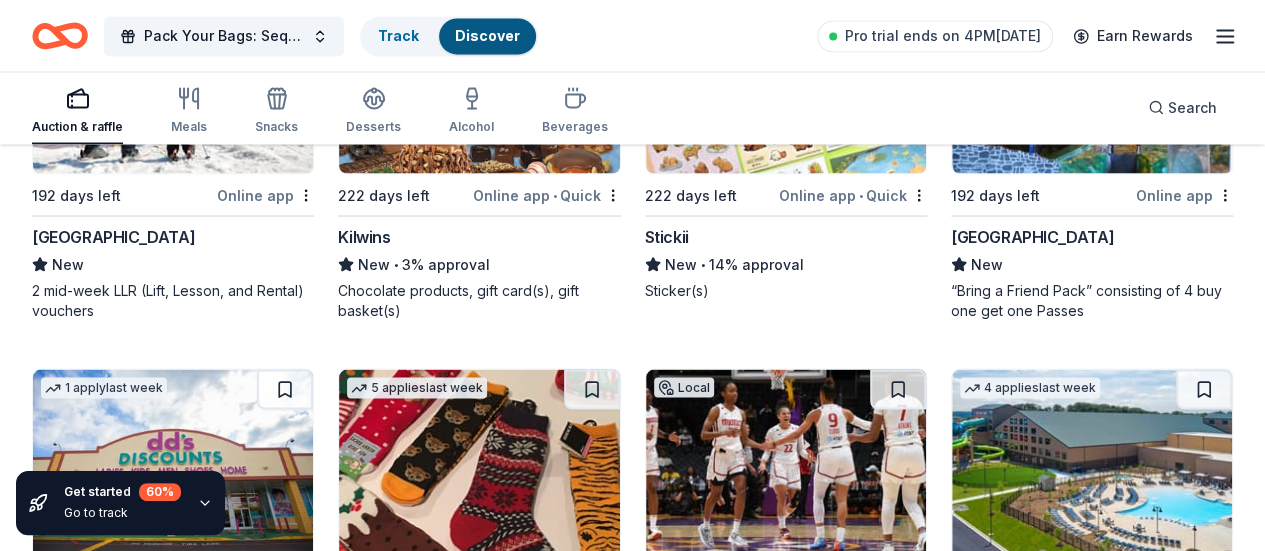 click at bounding box center (479, 2334) 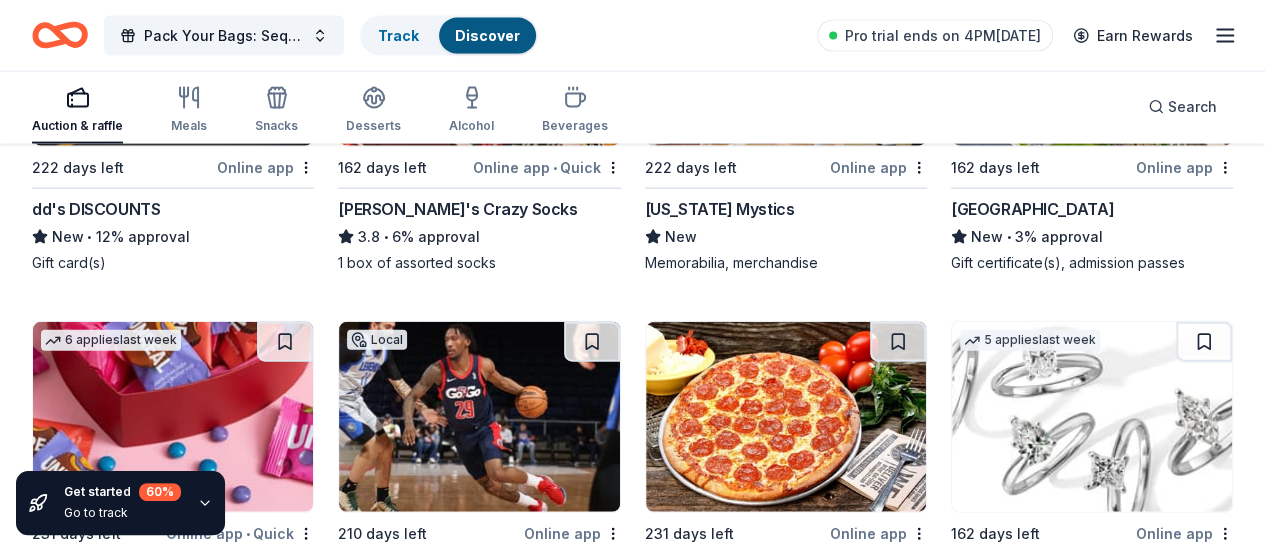 scroll, scrollTop: 9822, scrollLeft: 0, axis: vertical 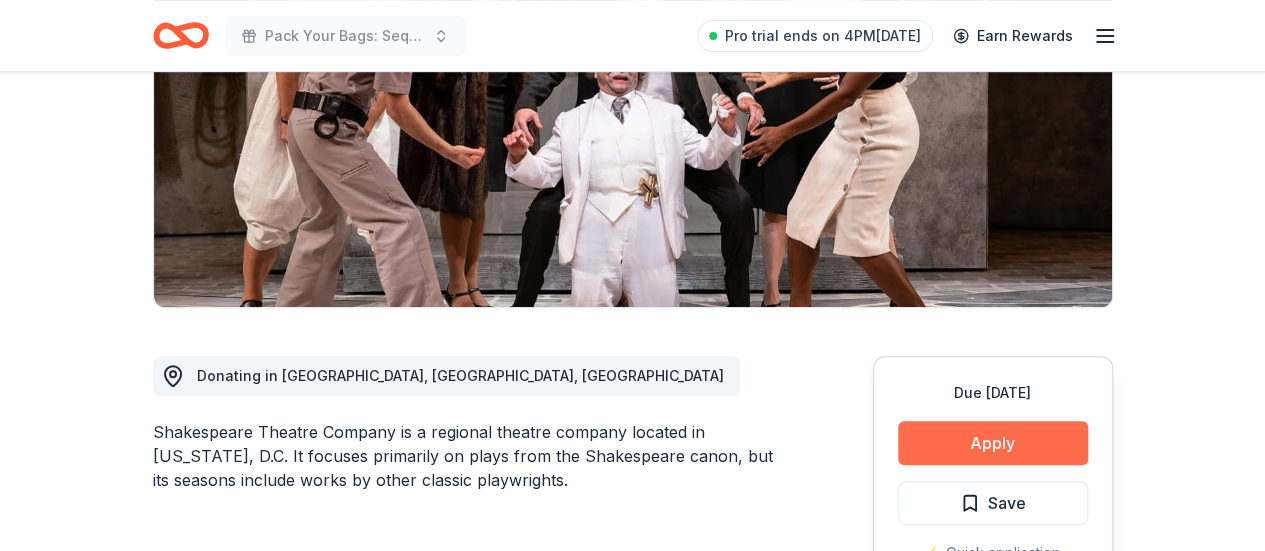click on "Apply" at bounding box center (993, 443) 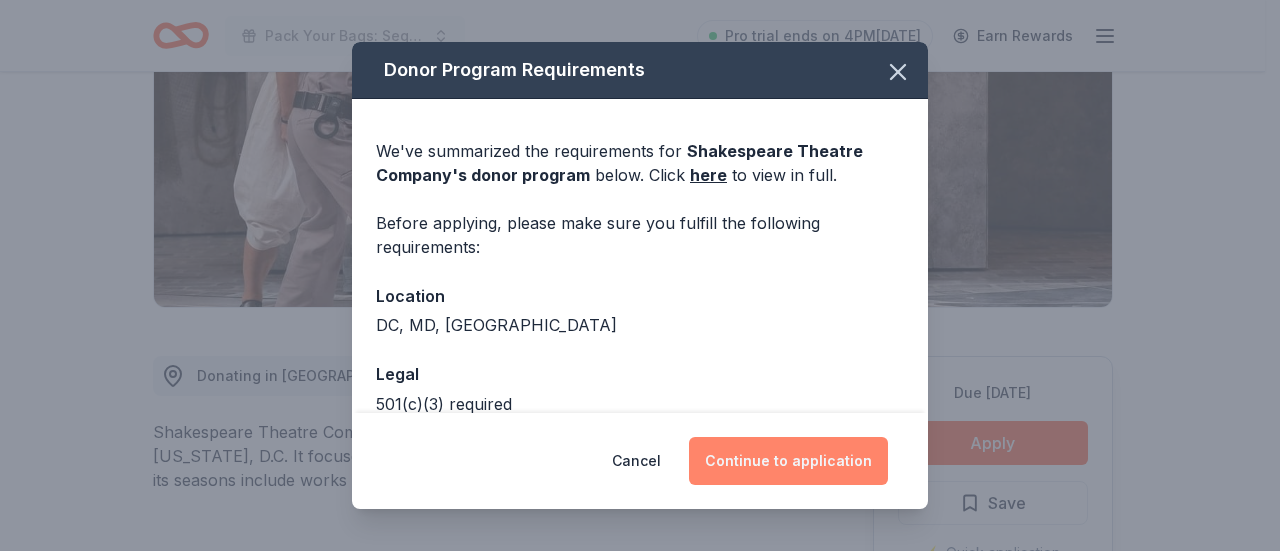 click on "Continue to application" at bounding box center [788, 461] 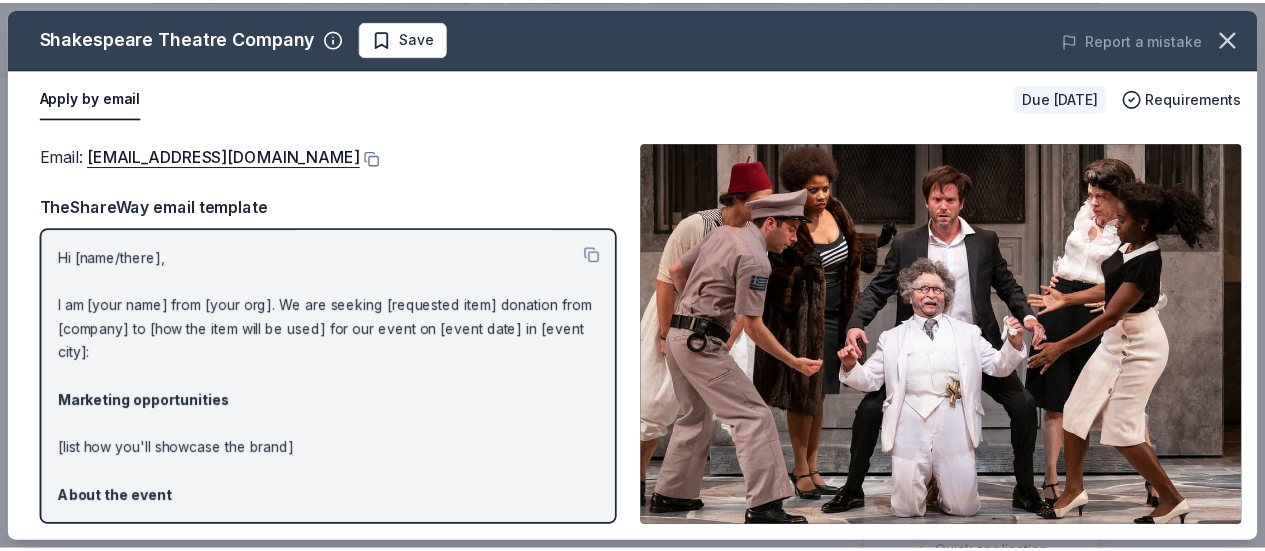 scroll, scrollTop: 0, scrollLeft: 0, axis: both 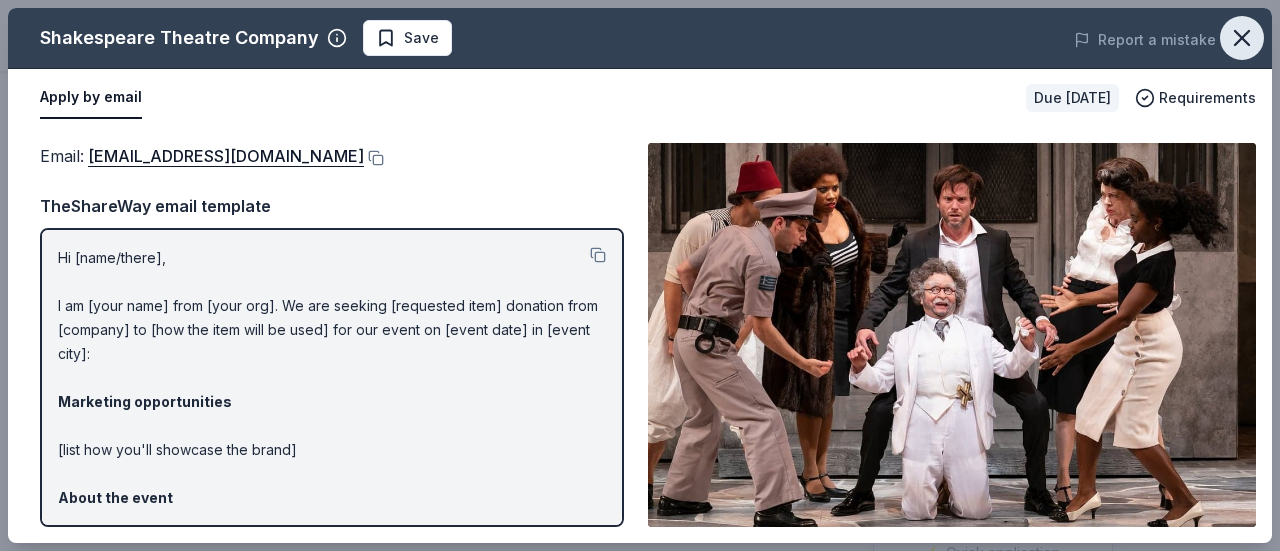 click 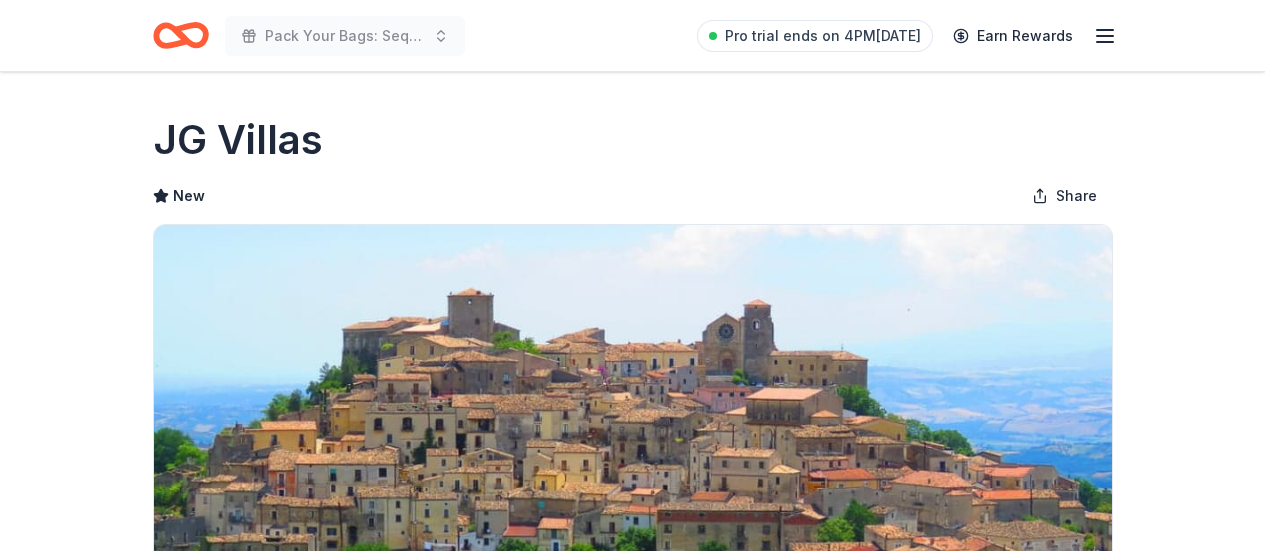 scroll, scrollTop: 500, scrollLeft: 0, axis: vertical 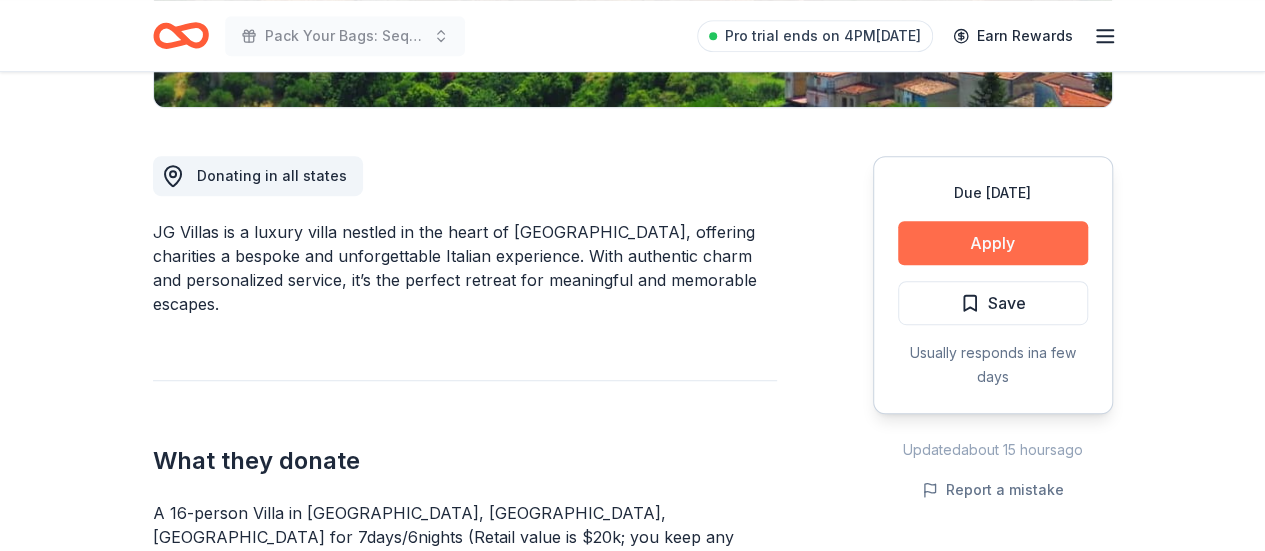 click on "Apply" at bounding box center [993, 243] 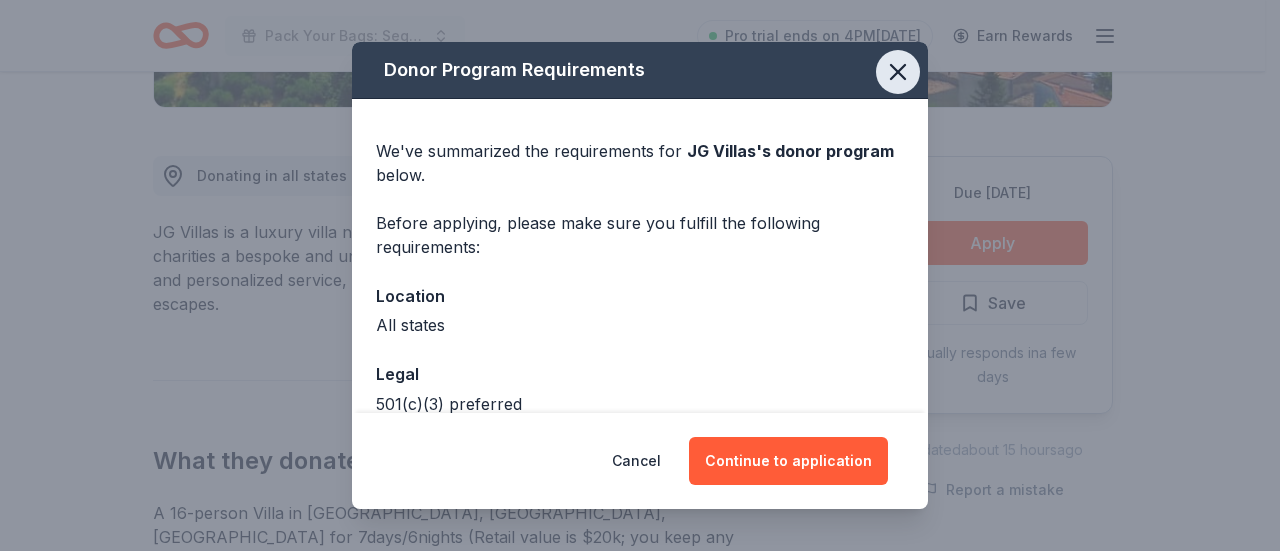click at bounding box center (898, 72) 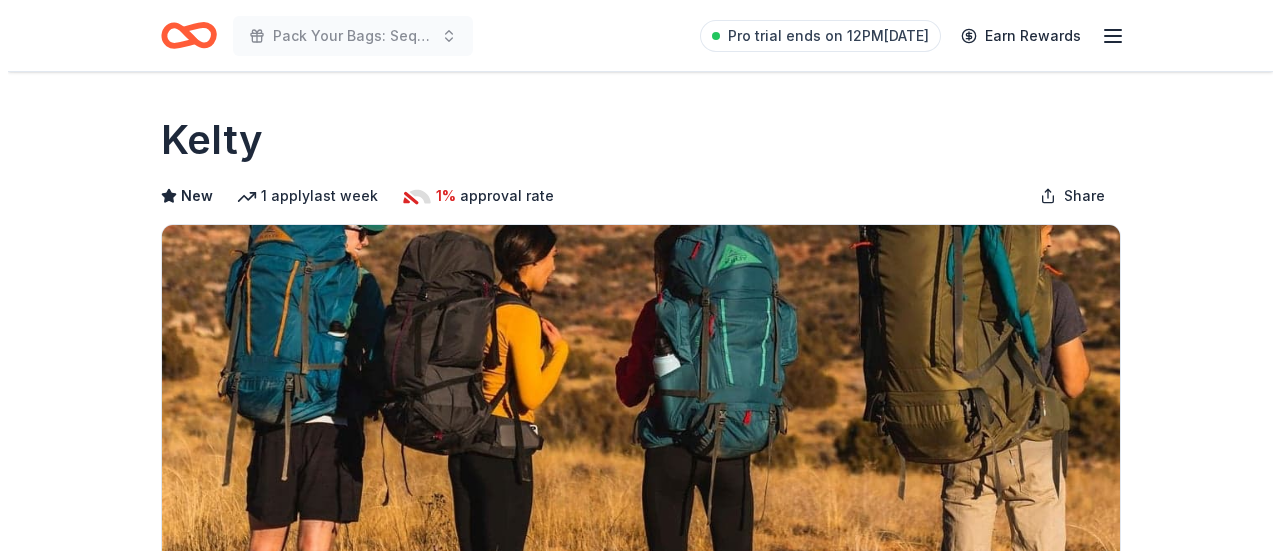 scroll, scrollTop: 500, scrollLeft: 0, axis: vertical 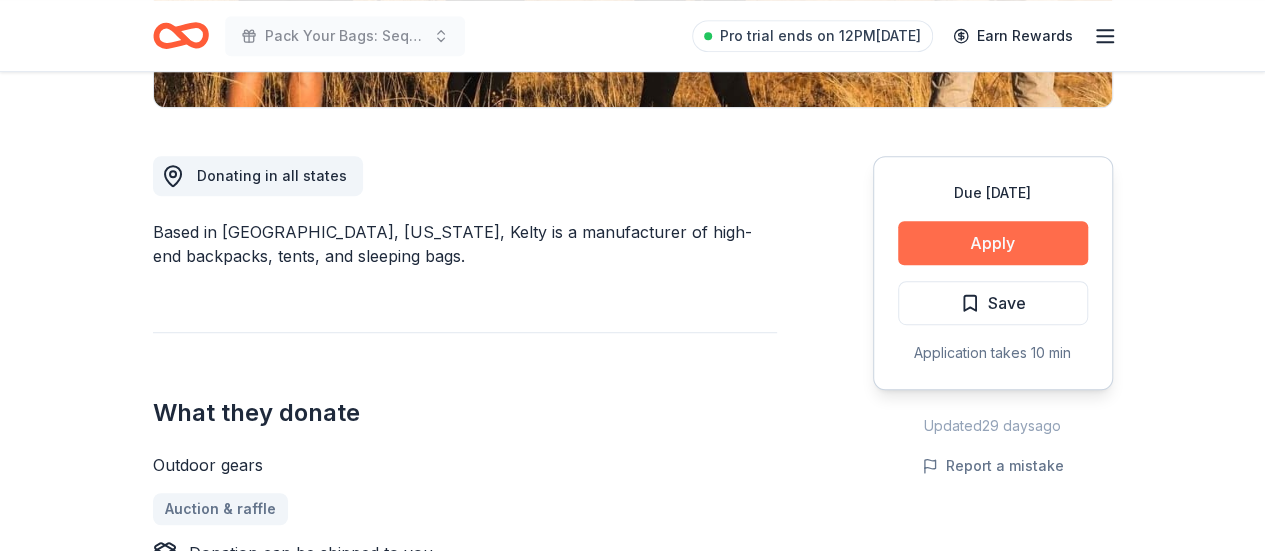 click on "Apply" at bounding box center [993, 243] 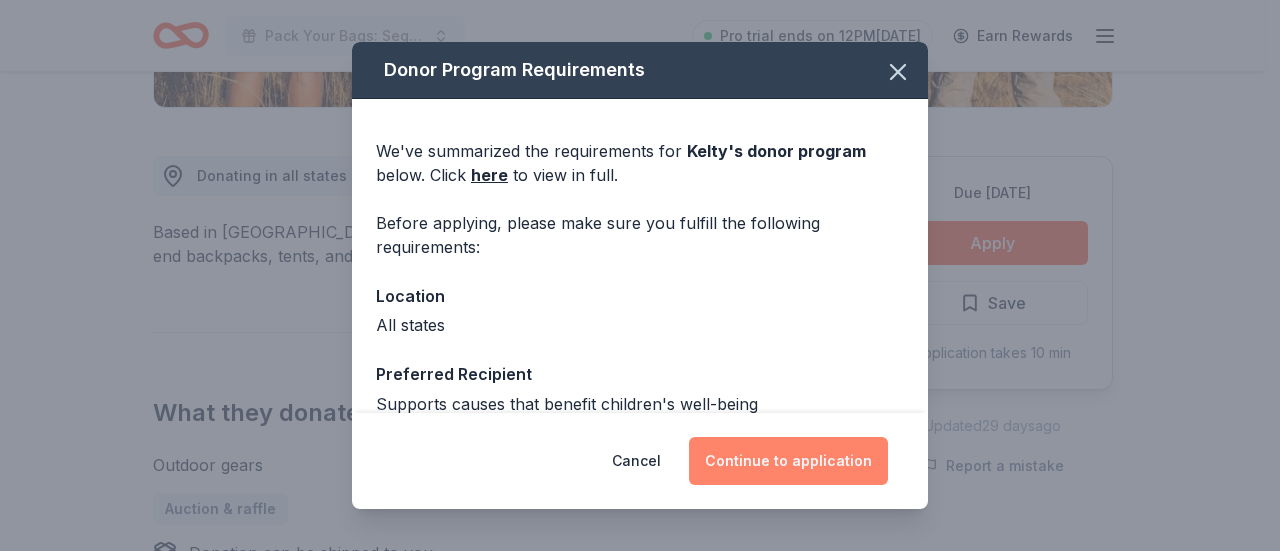 click on "Continue to application" at bounding box center (788, 461) 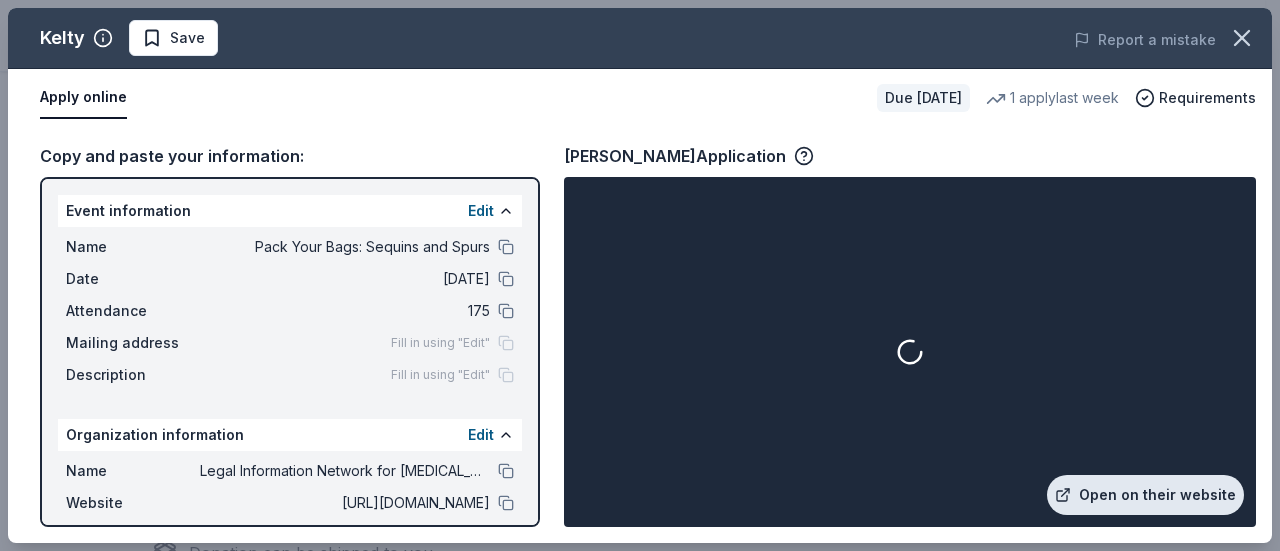 click on "Open on their website" at bounding box center (1145, 495) 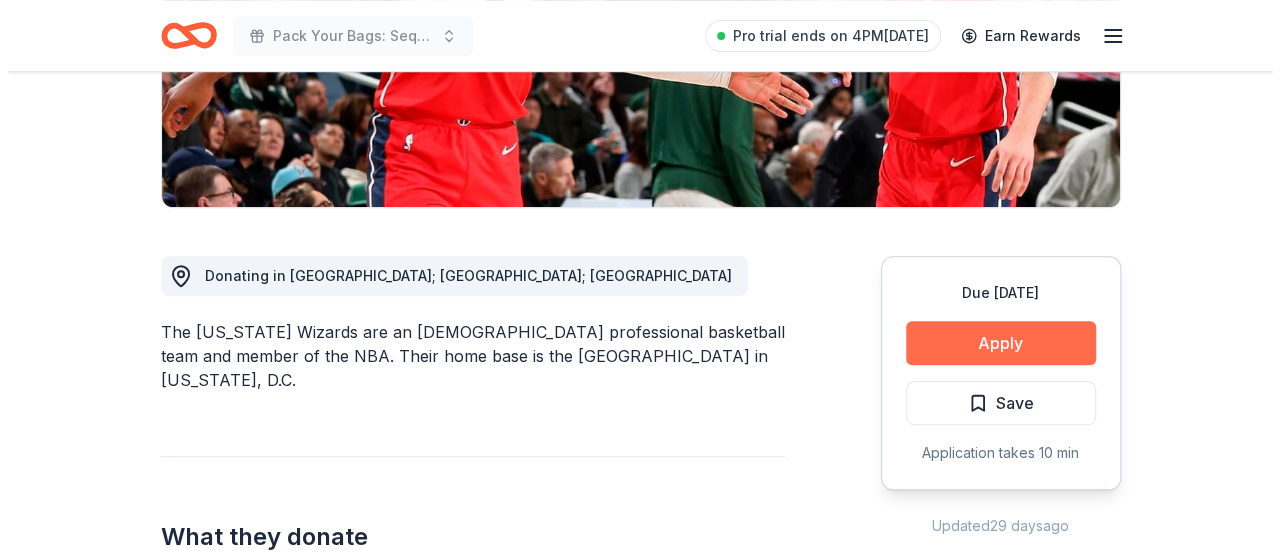 scroll, scrollTop: 400, scrollLeft: 0, axis: vertical 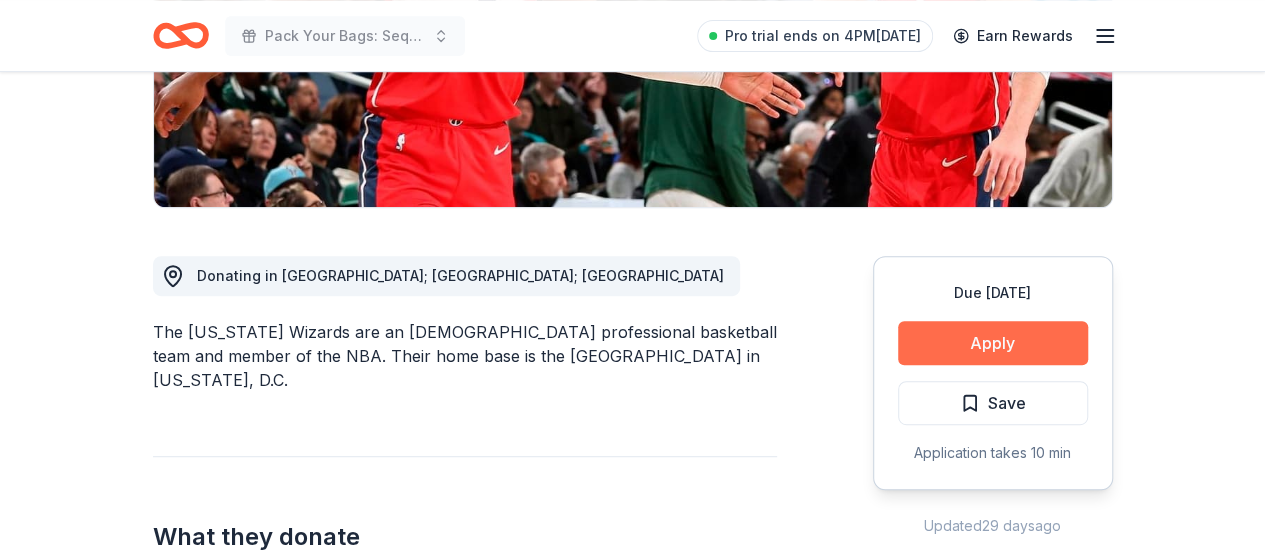click on "Apply" at bounding box center (993, 343) 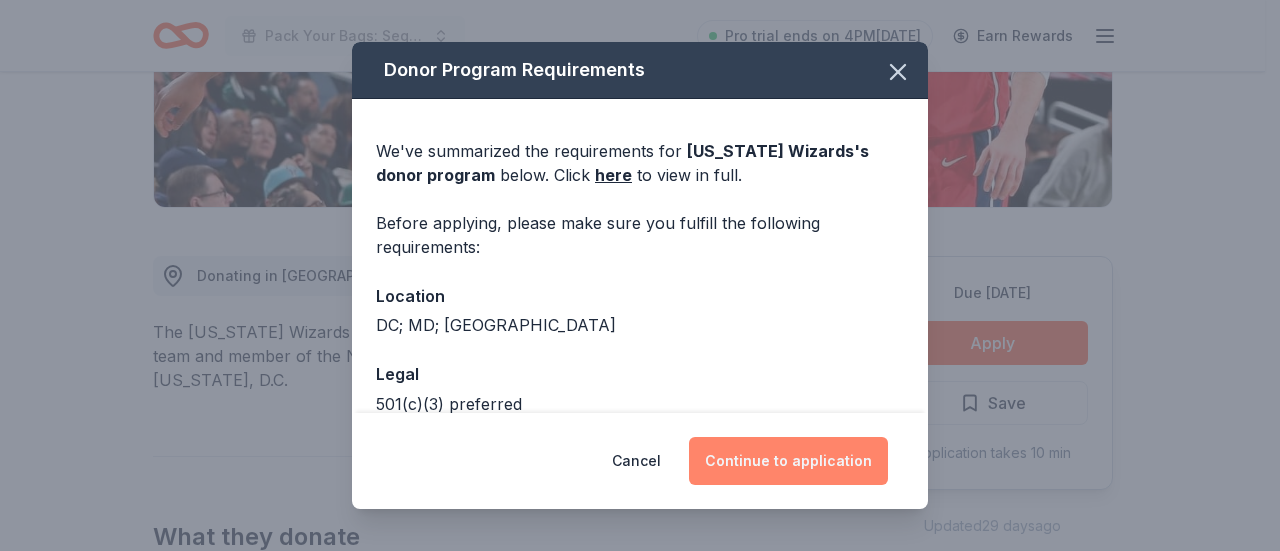 click on "Continue to application" at bounding box center (788, 461) 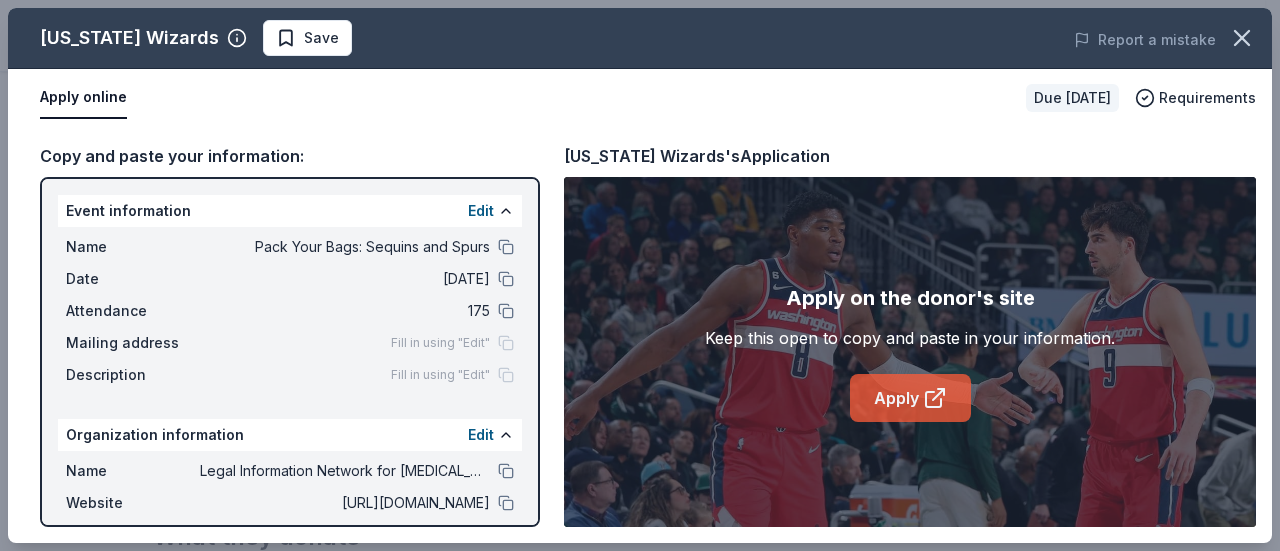 click on "Apply" at bounding box center [910, 398] 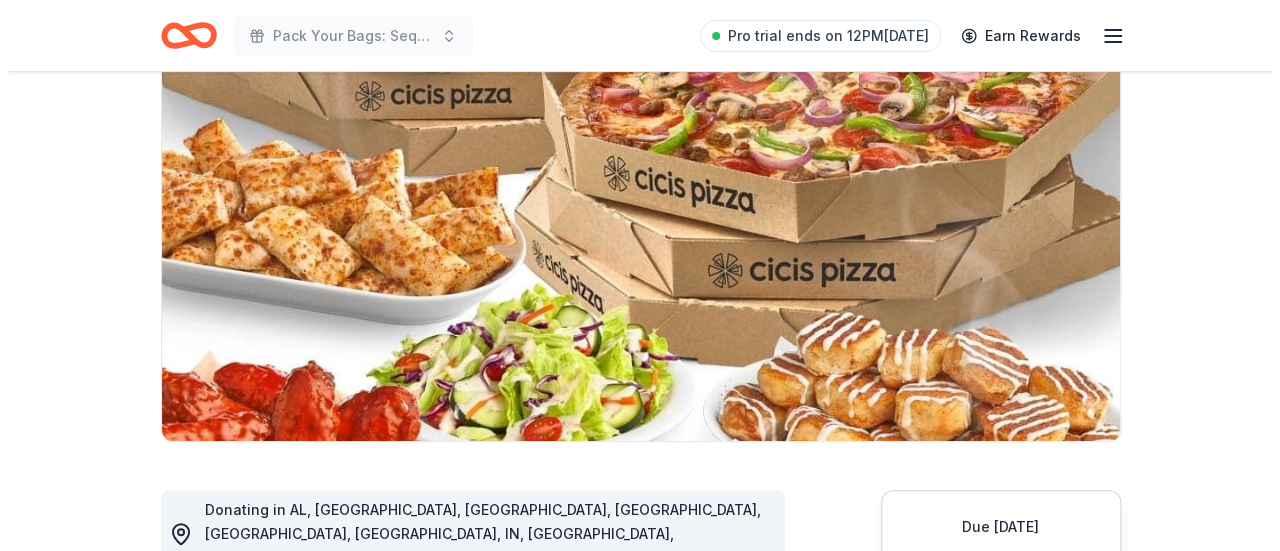 scroll, scrollTop: 400, scrollLeft: 0, axis: vertical 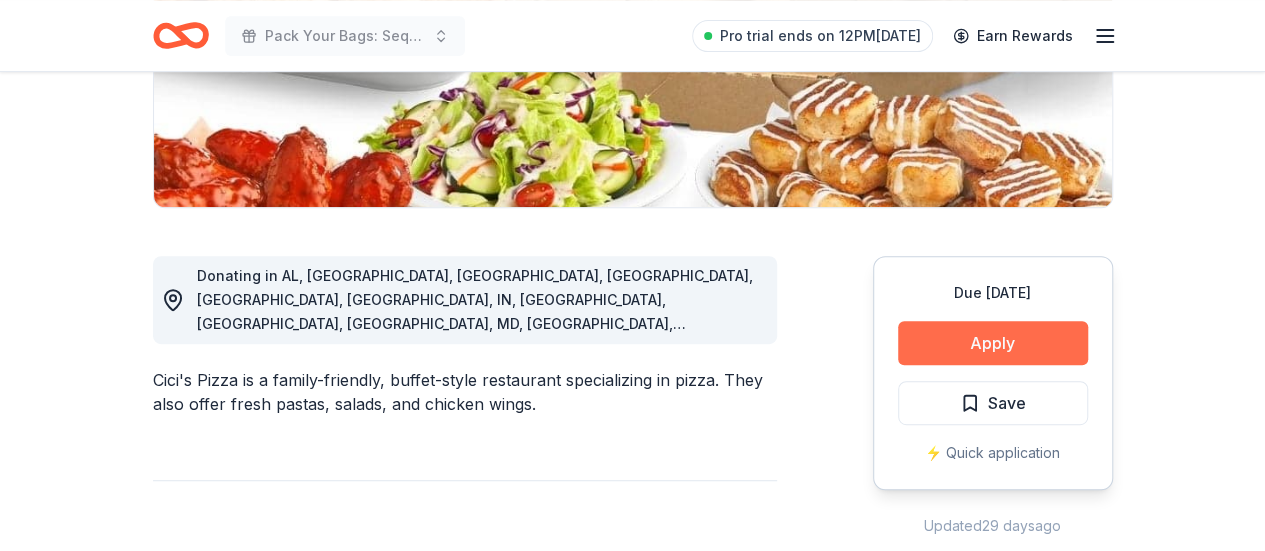 click on "Apply" at bounding box center (993, 343) 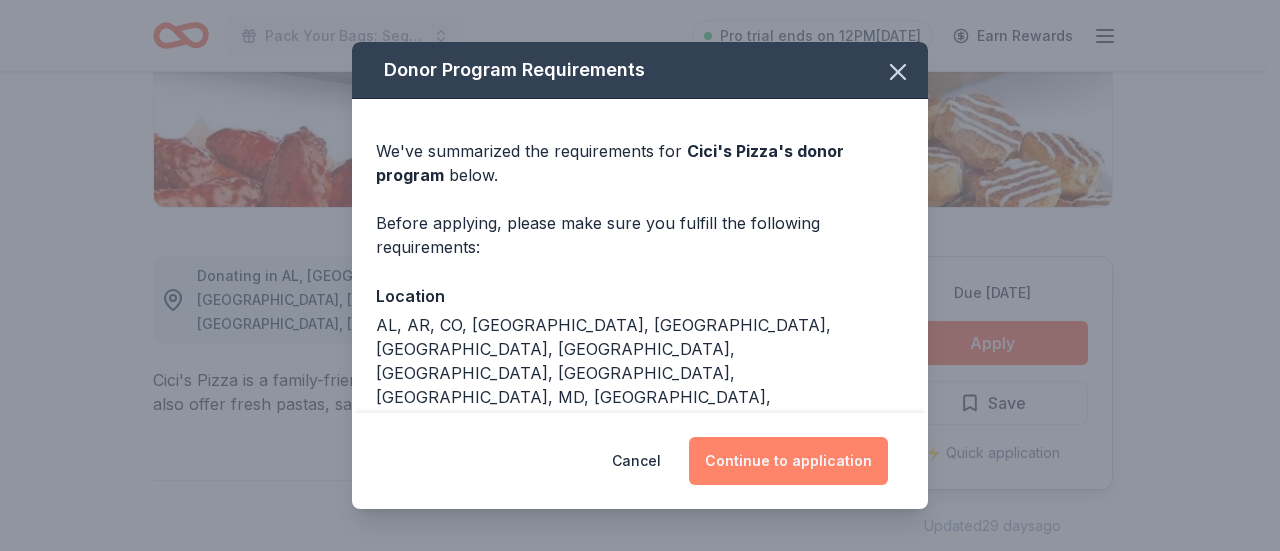 click on "Continue to application" at bounding box center [788, 461] 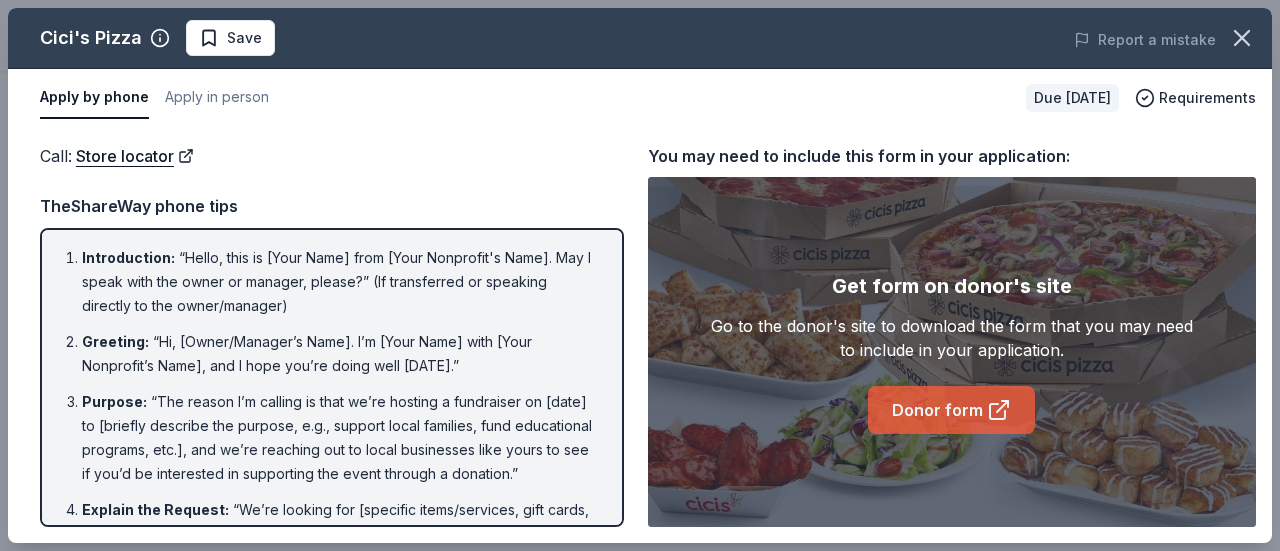 click on "Donor form" at bounding box center (951, 410) 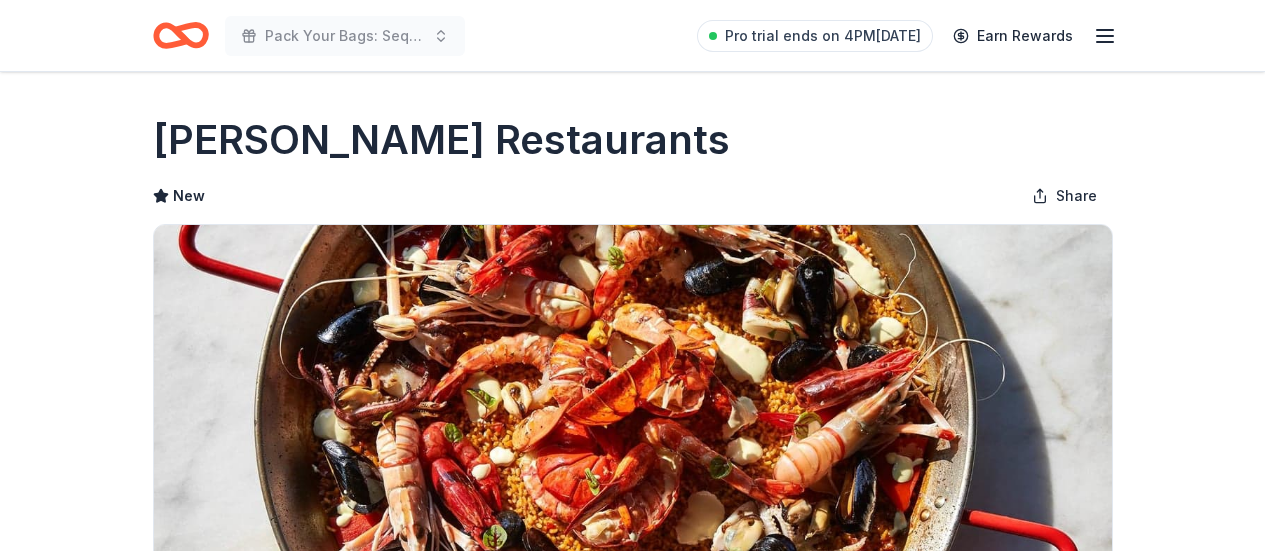 scroll, scrollTop: 600, scrollLeft: 0, axis: vertical 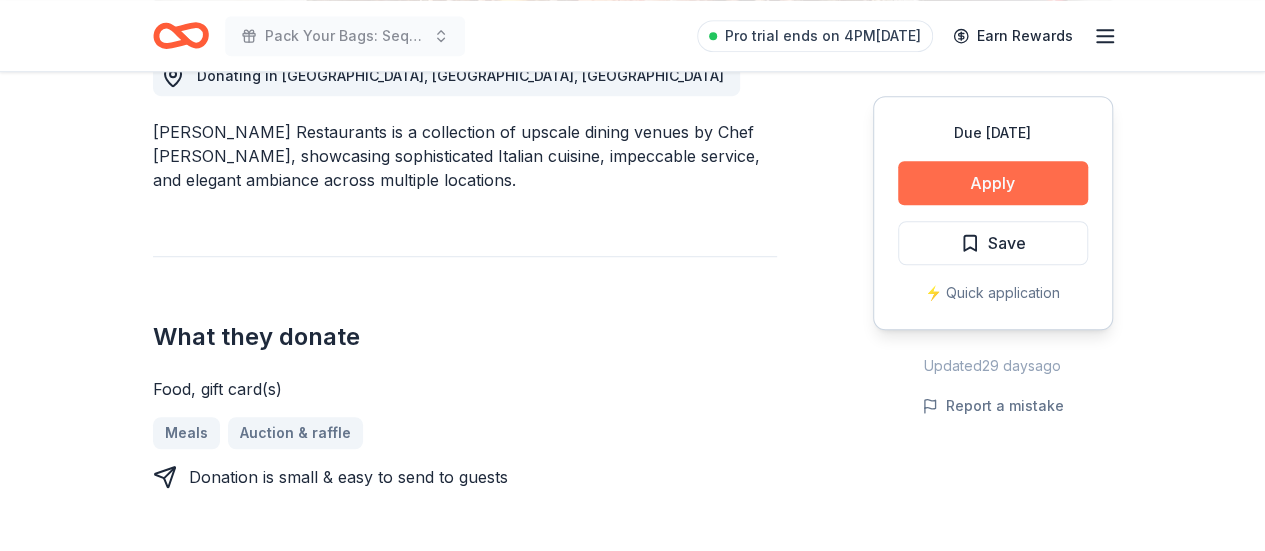 click on "Apply" at bounding box center (993, 183) 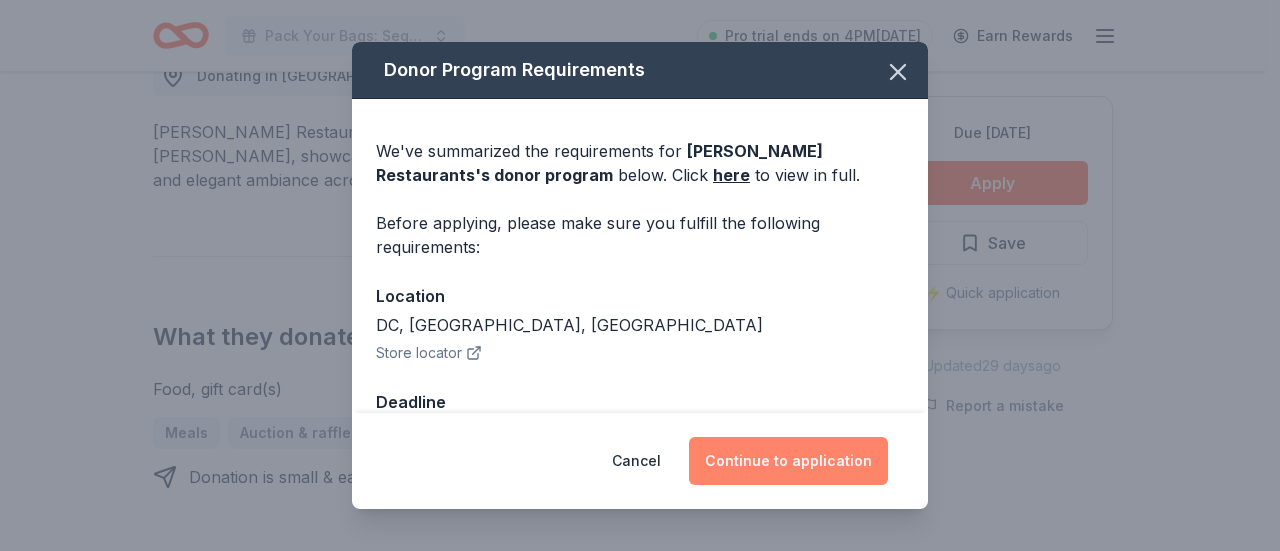 click on "Continue to application" at bounding box center (788, 461) 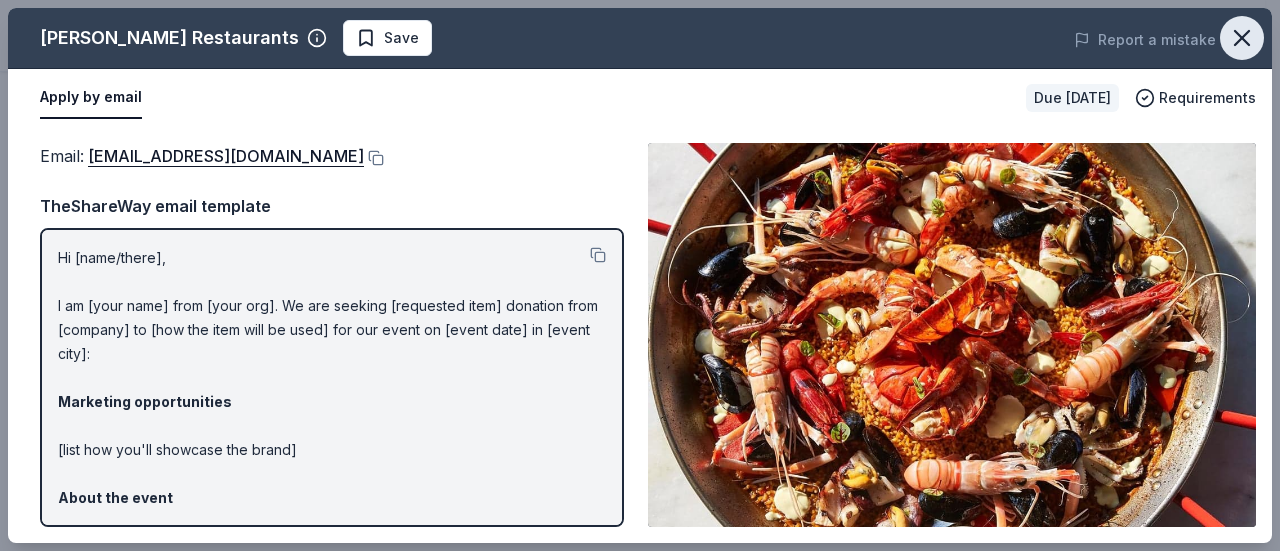 click 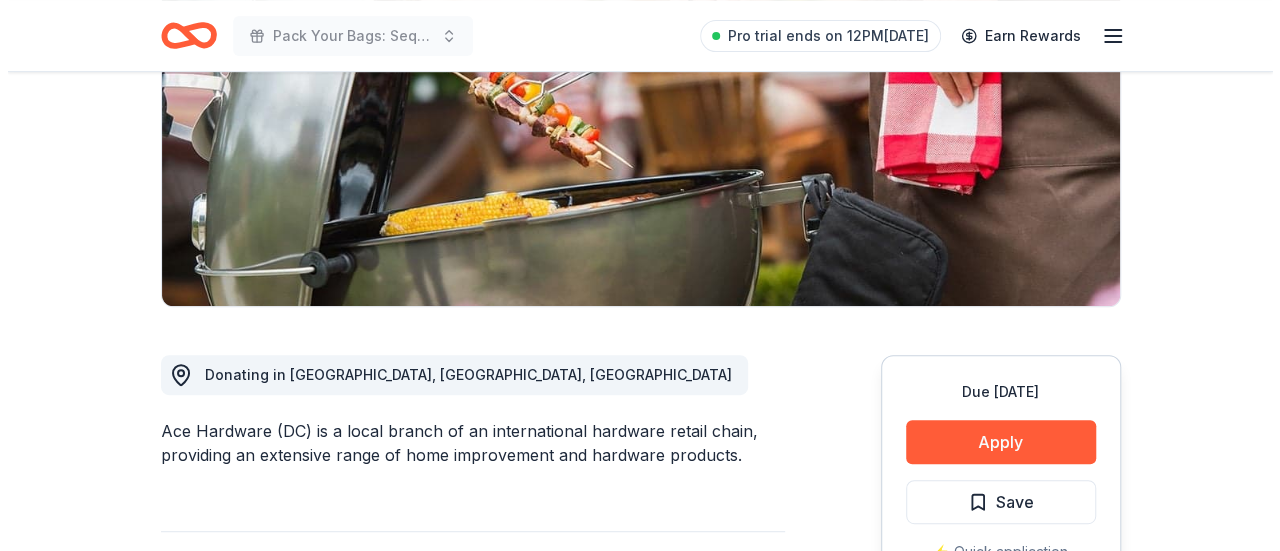 scroll, scrollTop: 400, scrollLeft: 0, axis: vertical 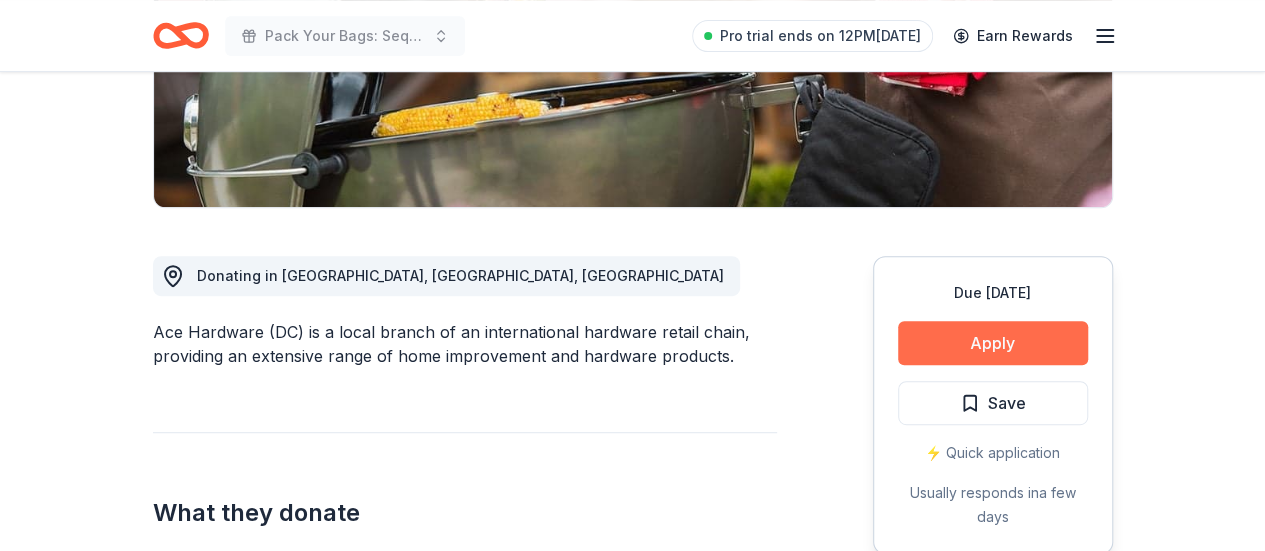 click on "Apply" at bounding box center (993, 343) 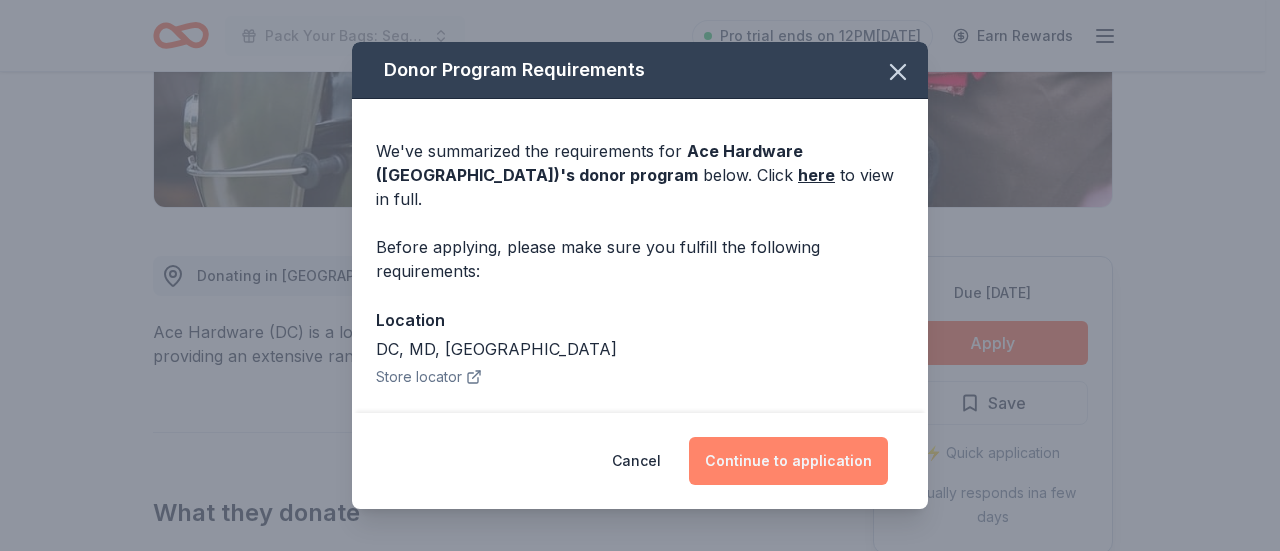 click on "Continue to application" at bounding box center [788, 461] 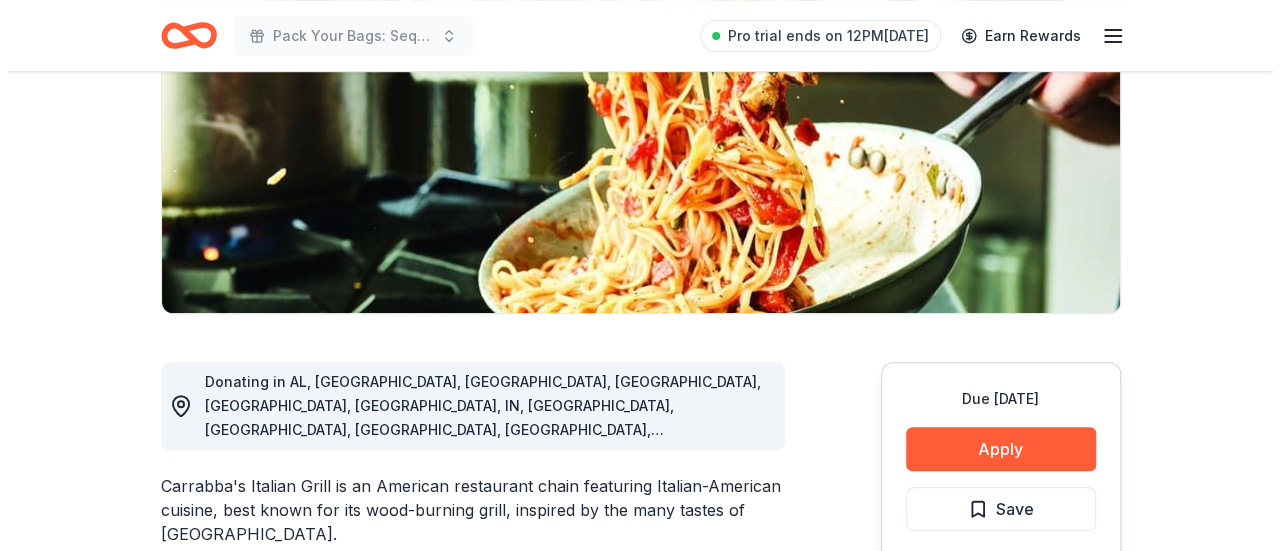 scroll, scrollTop: 400, scrollLeft: 0, axis: vertical 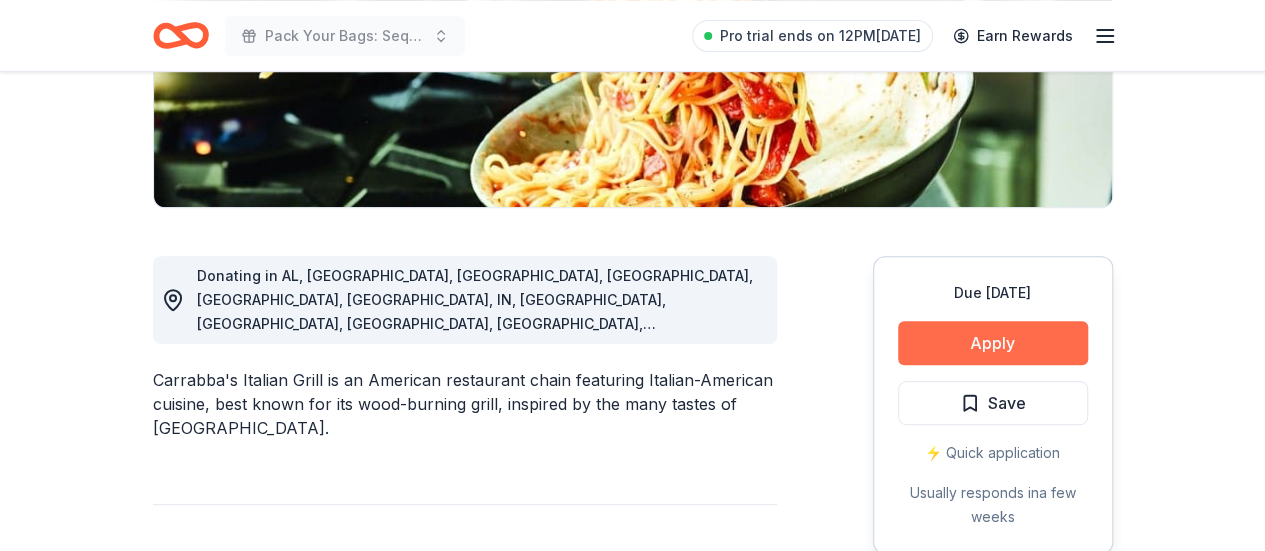 click on "Apply" at bounding box center [993, 343] 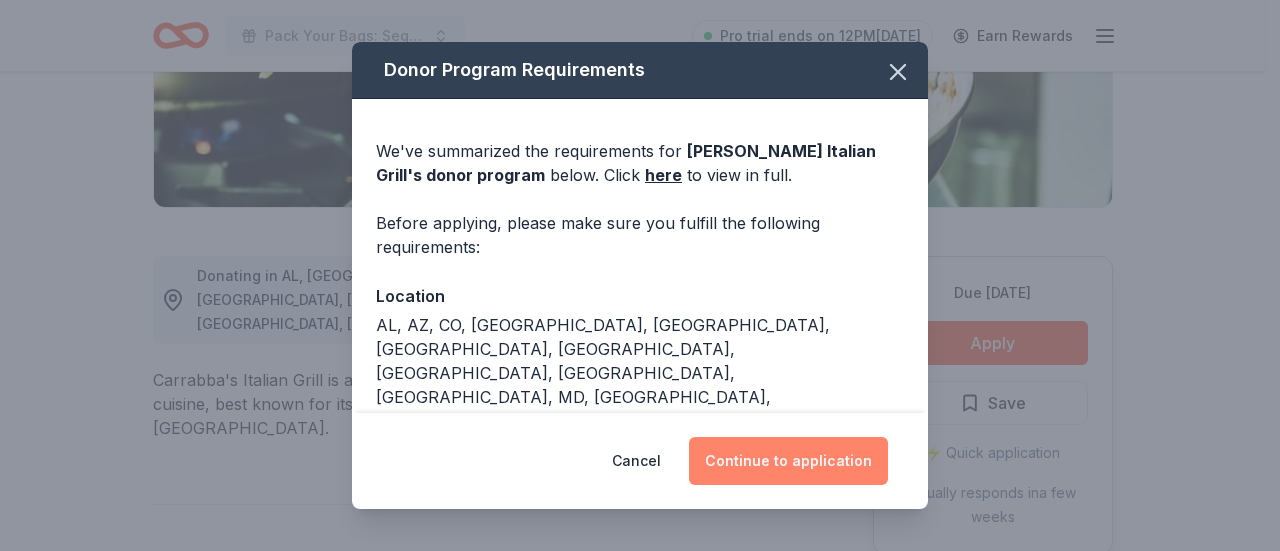 click on "Continue to application" at bounding box center [788, 461] 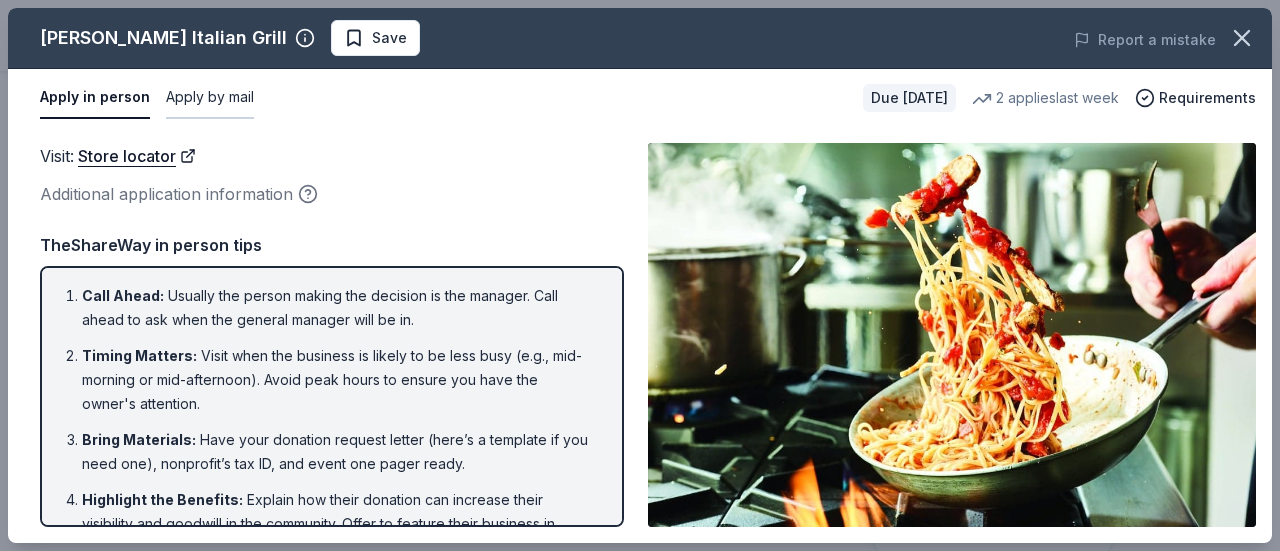 click on "Apply by mail" at bounding box center [210, 98] 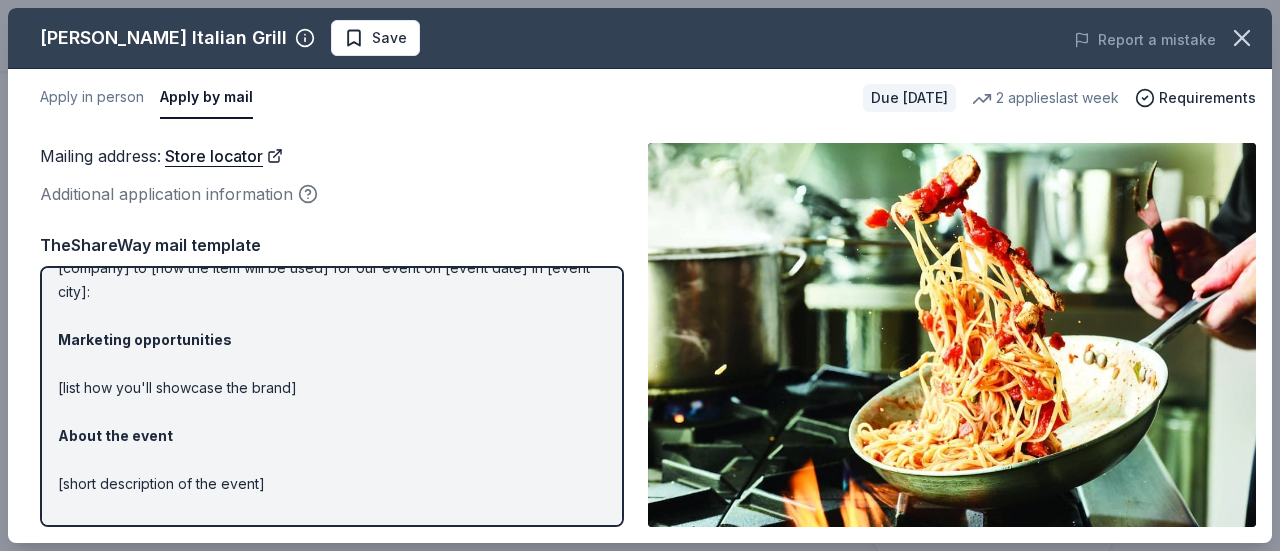 scroll, scrollTop: 0, scrollLeft: 0, axis: both 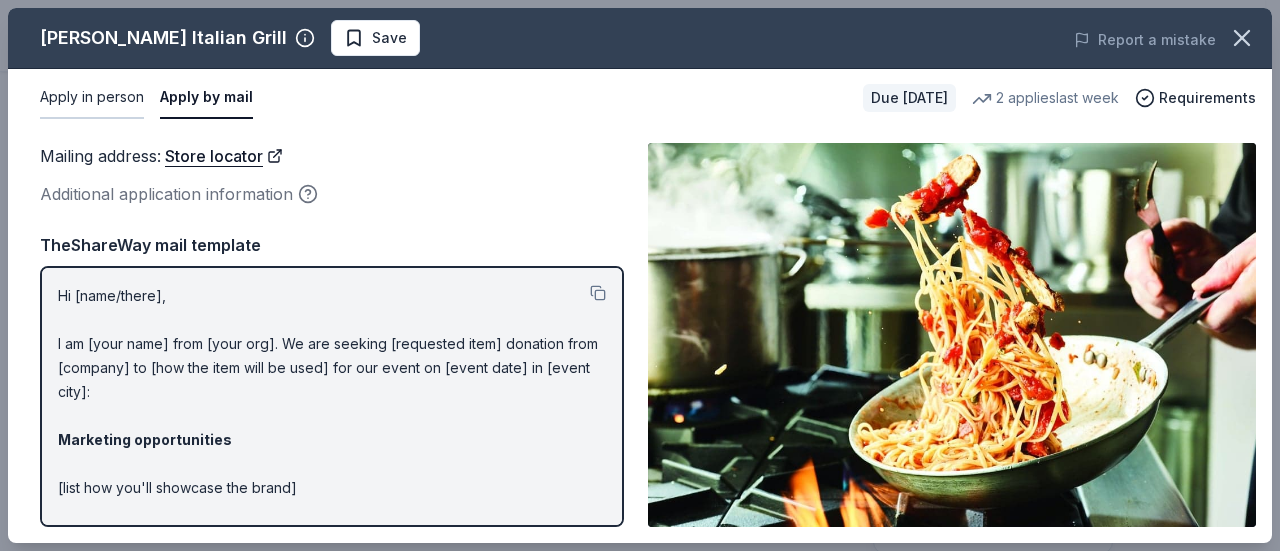click on "Apply in person" at bounding box center [92, 98] 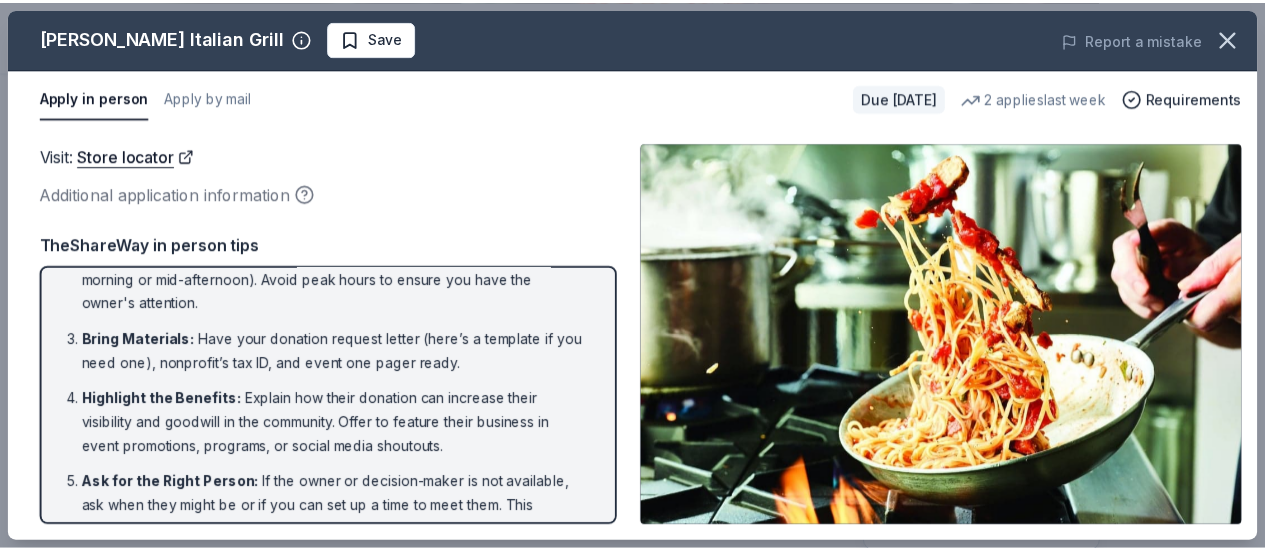 scroll, scrollTop: 0, scrollLeft: 0, axis: both 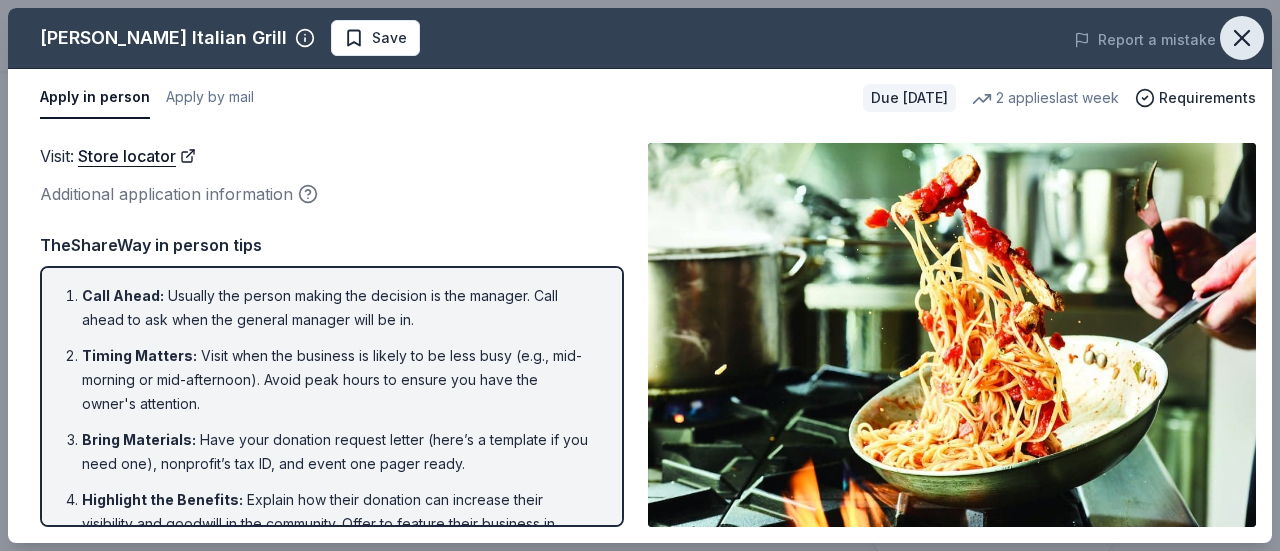 click 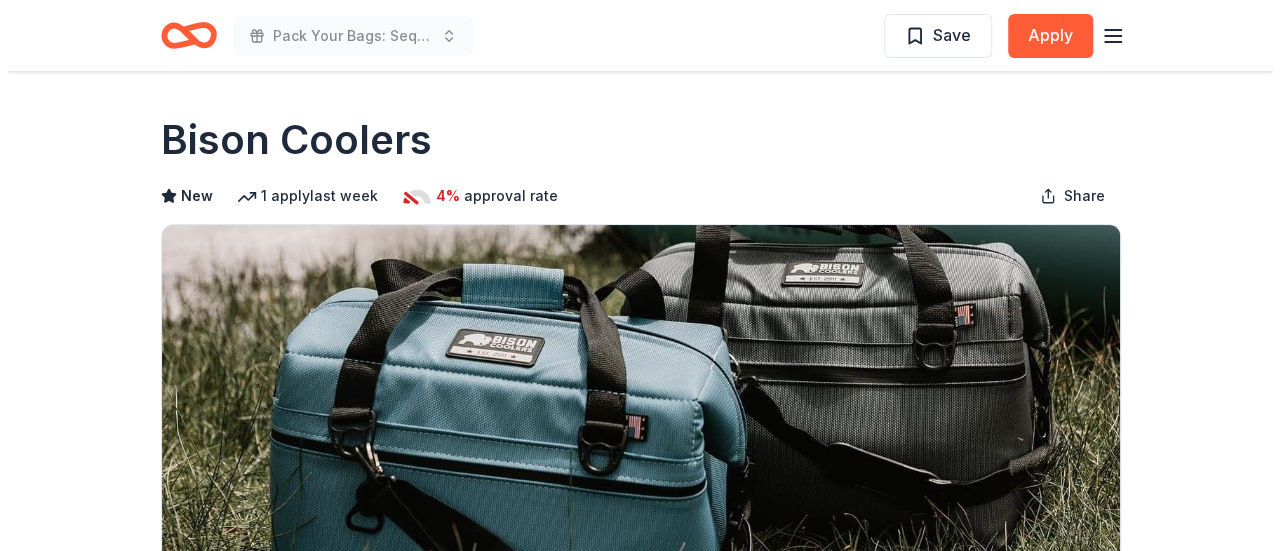 scroll, scrollTop: 200, scrollLeft: 0, axis: vertical 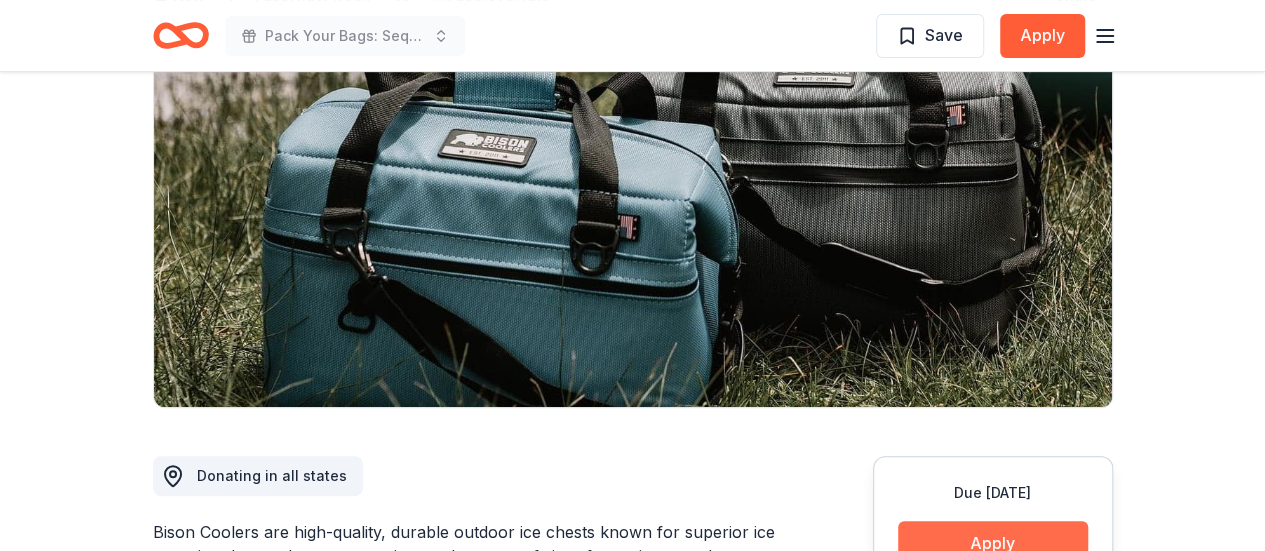 click on "Apply" at bounding box center [993, 543] 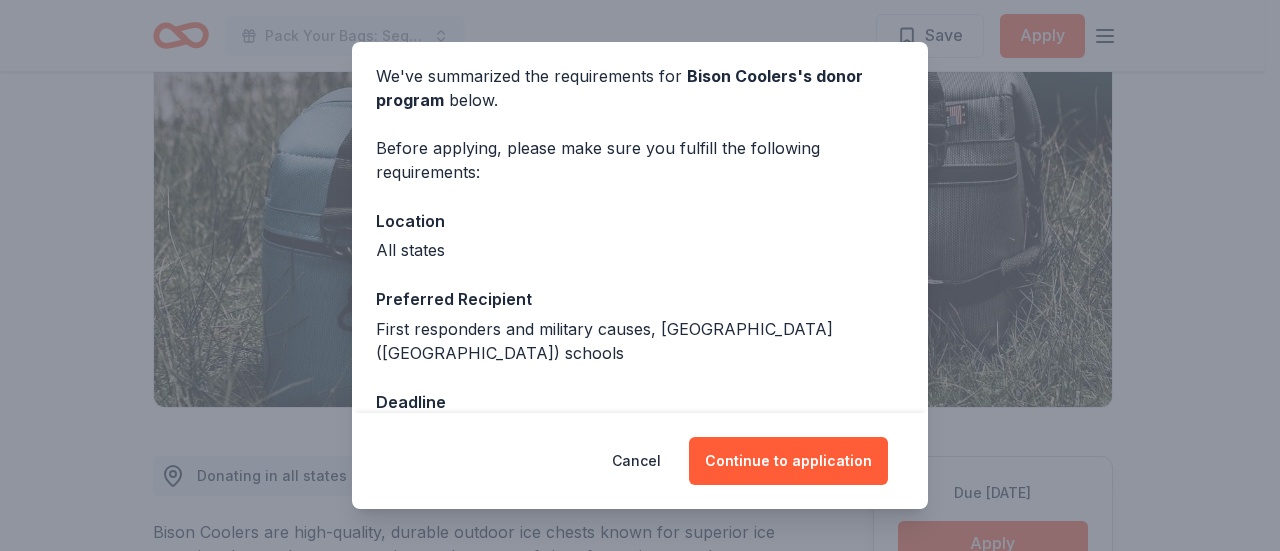 scroll, scrollTop: 100, scrollLeft: 0, axis: vertical 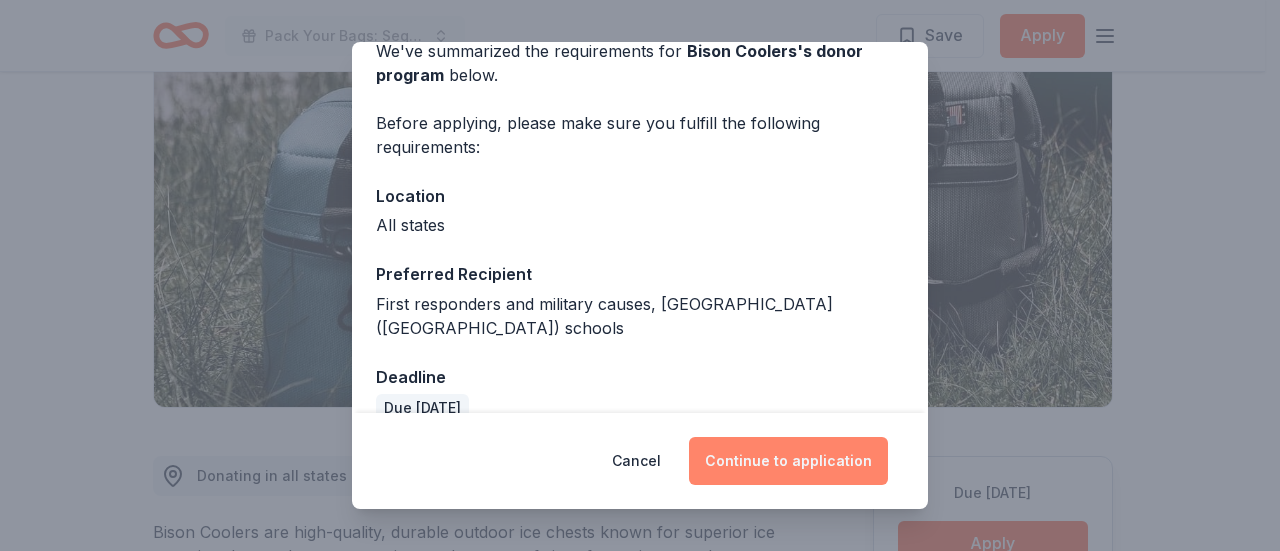 click on "Continue to application" at bounding box center [788, 461] 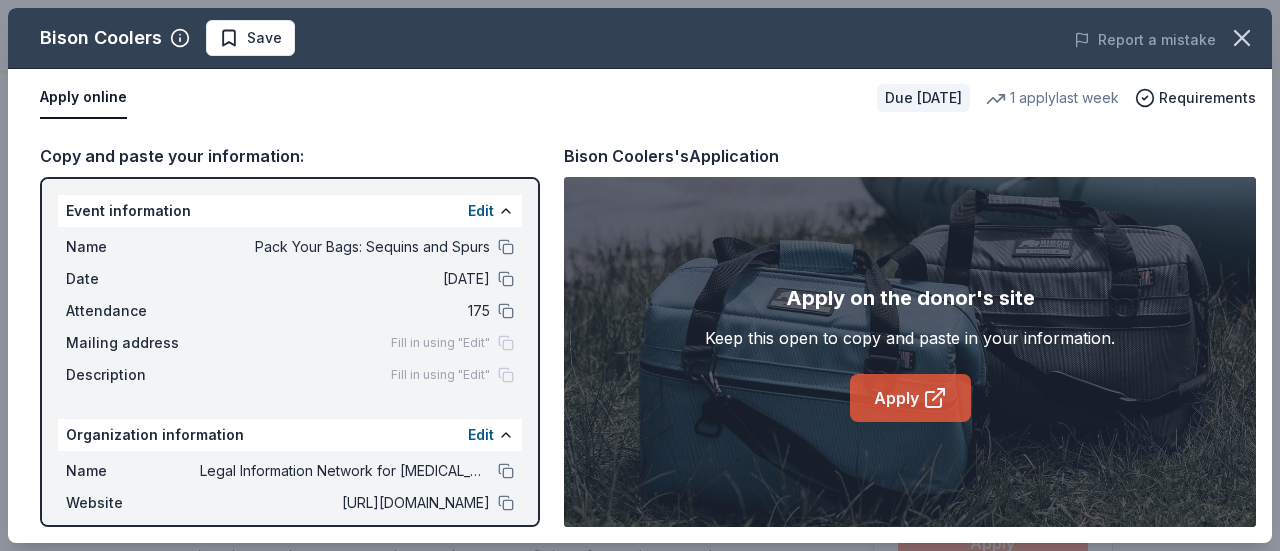 click 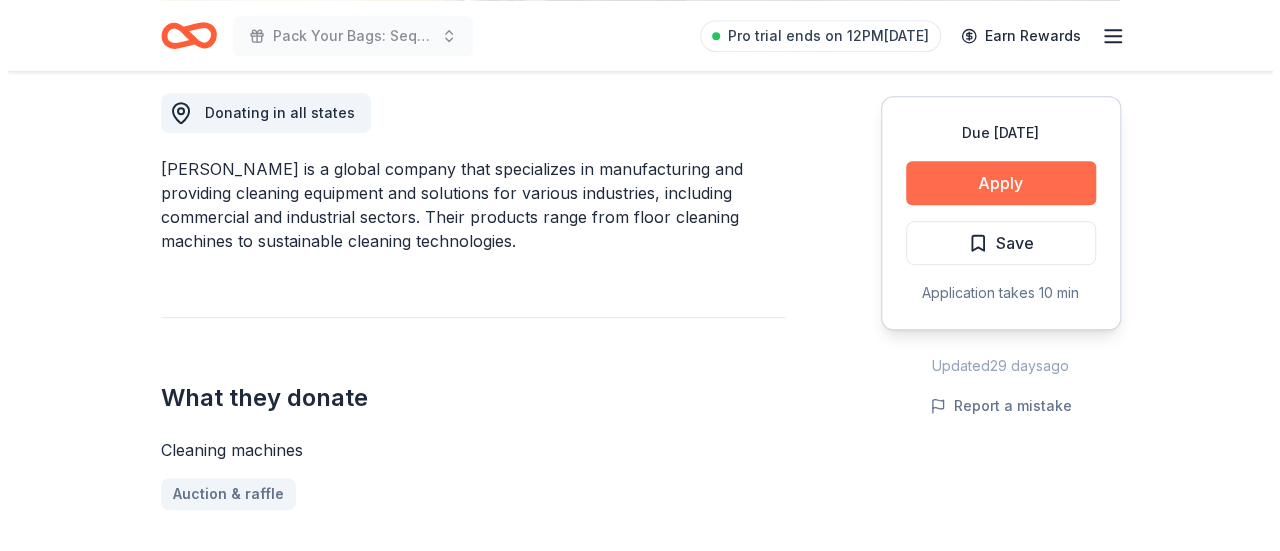 scroll, scrollTop: 500, scrollLeft: 0, axis: vertical 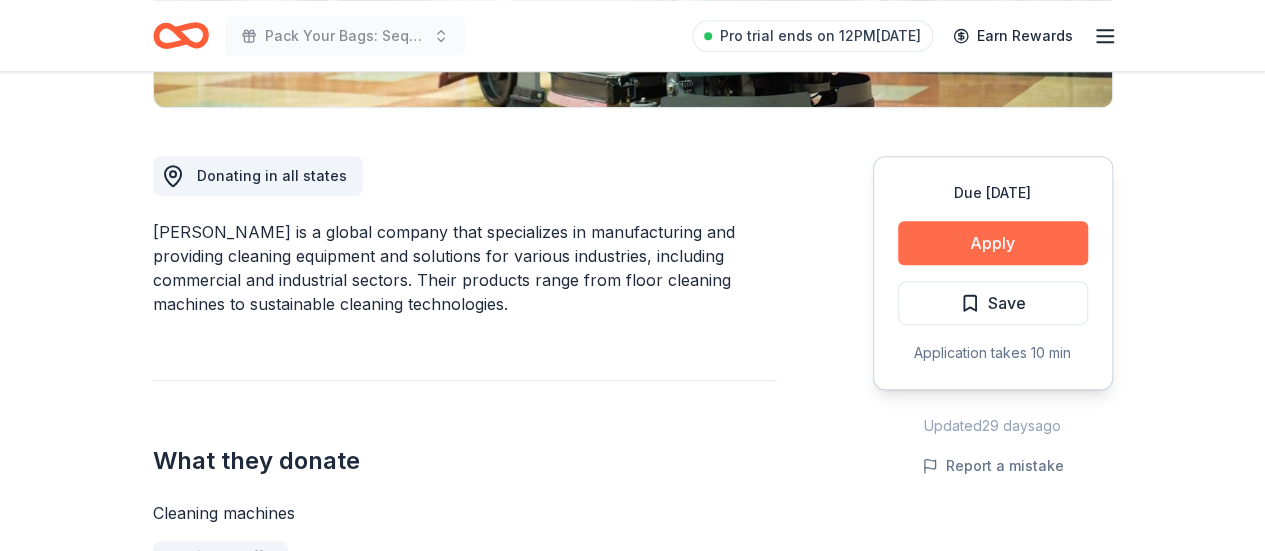 click on "Apply" at bounding box center [993, 243] 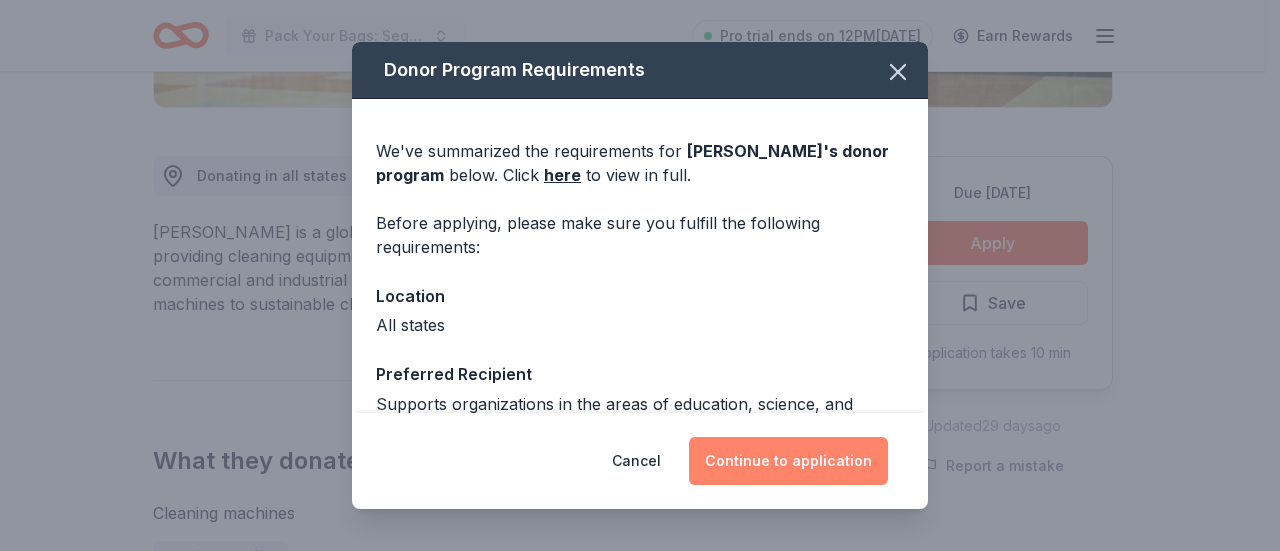 click on "Continue to application" at bounding box center (788, 461) 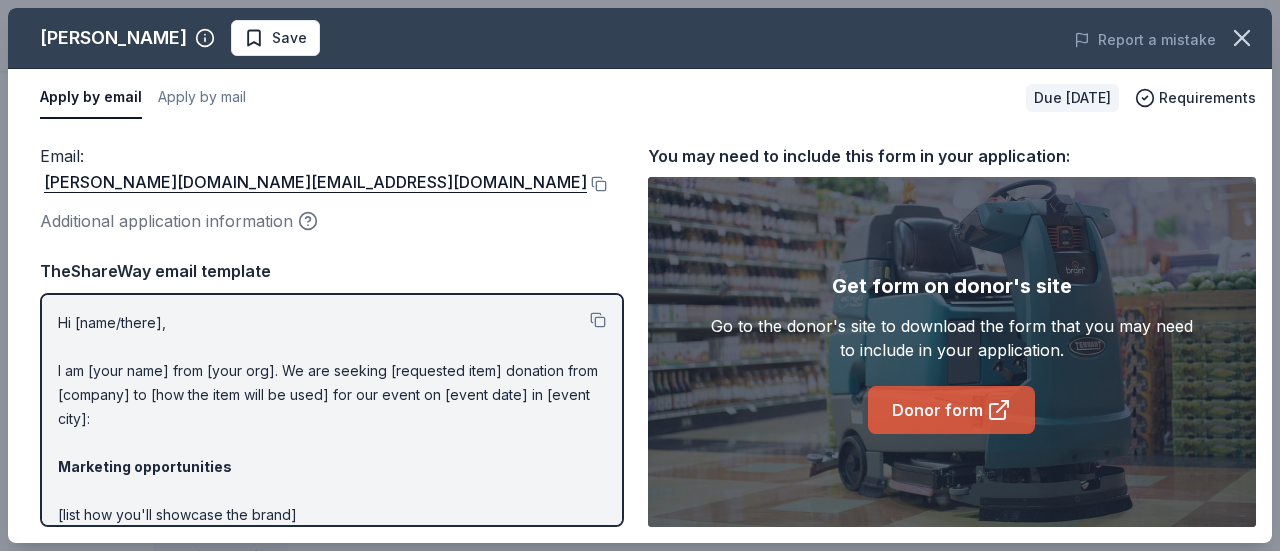 click on "Donor form" at bounding box center [951, 410] 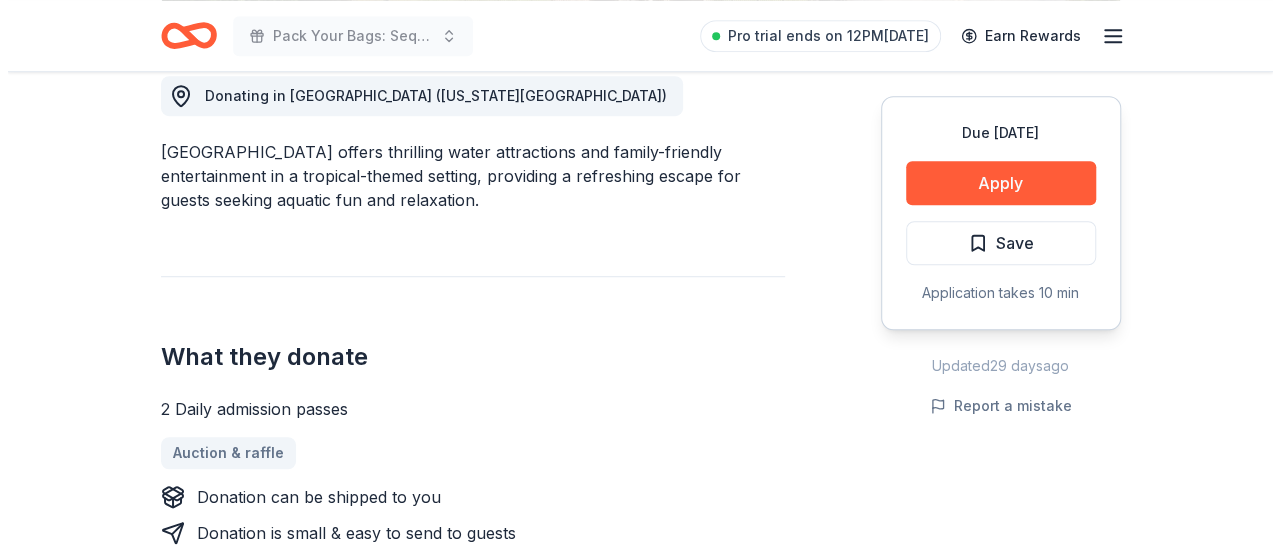 scroll, scrollTop: 600, scrollLeft: 0, axis: vertical 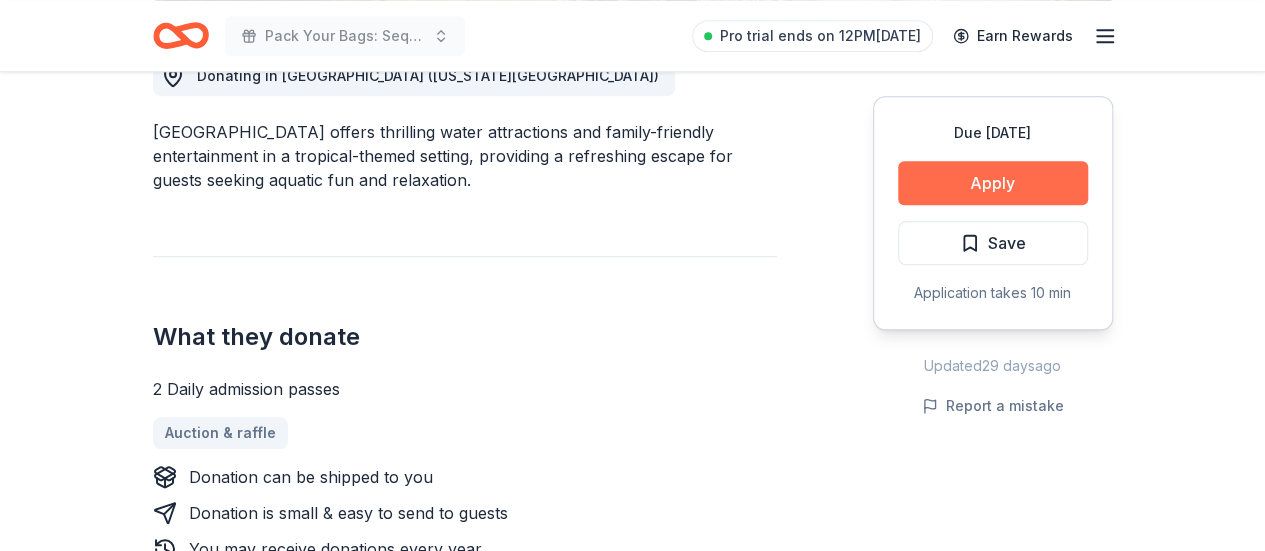 click on "Apply" at bounding box center [993, 183] 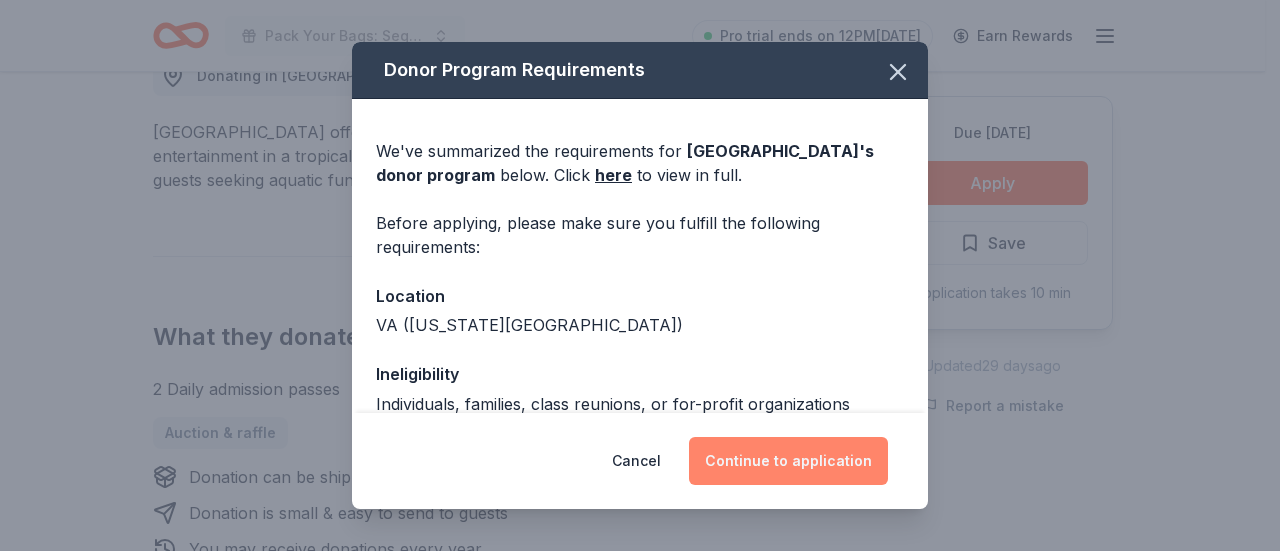 click on "Continue to application" at bounding box center [788, 461] 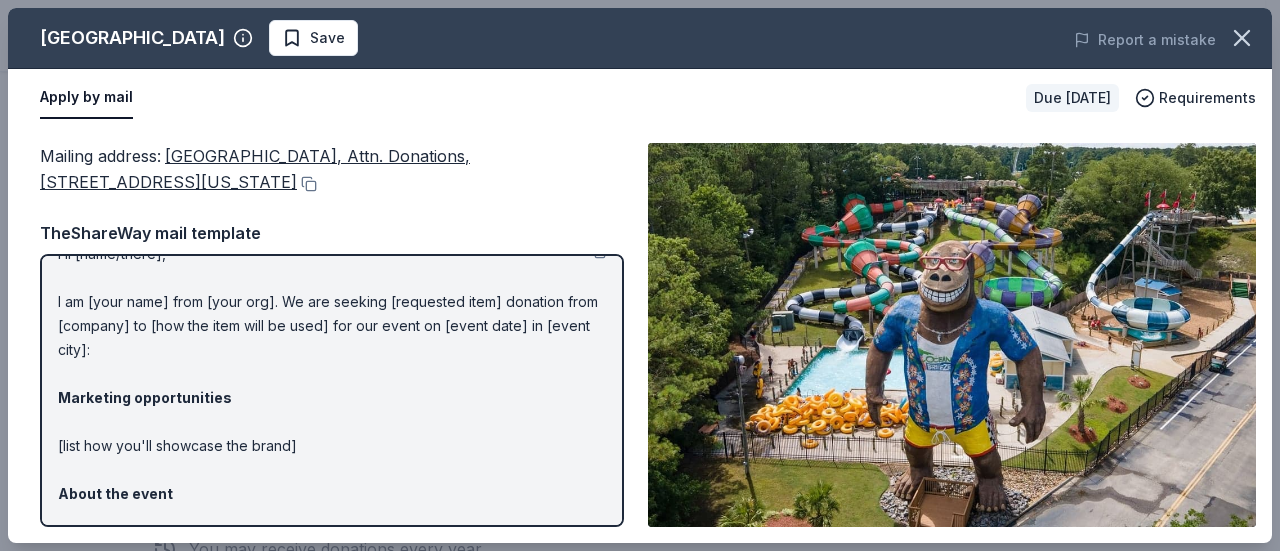 scroll, scrollTop: 0, scrollLeft: 0, axis: both 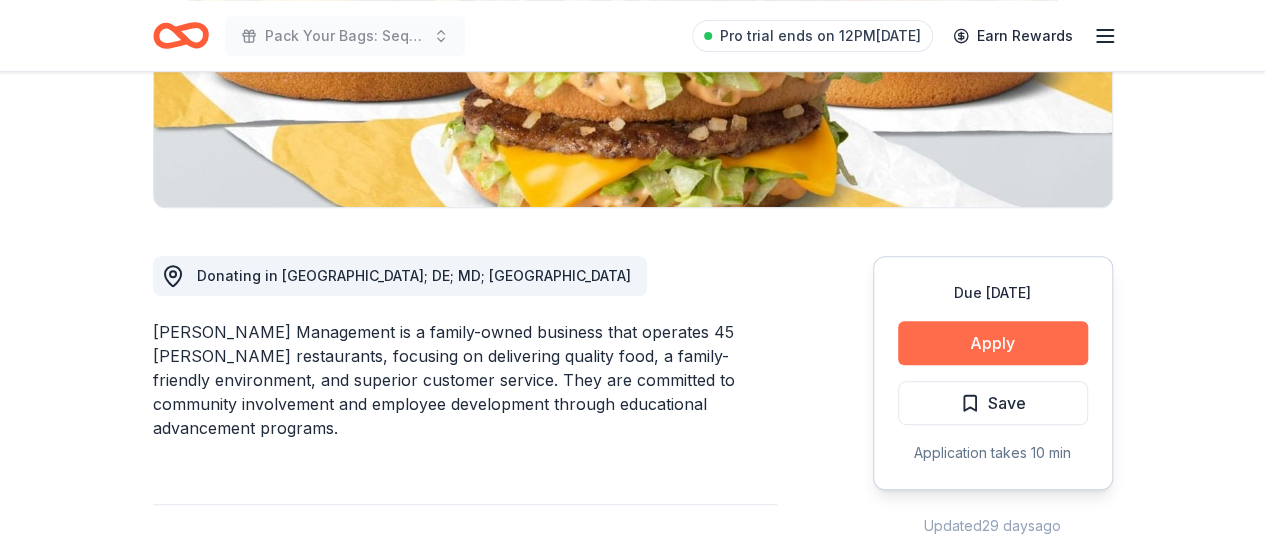 click on "Apply" at bounding box center (993, 343) 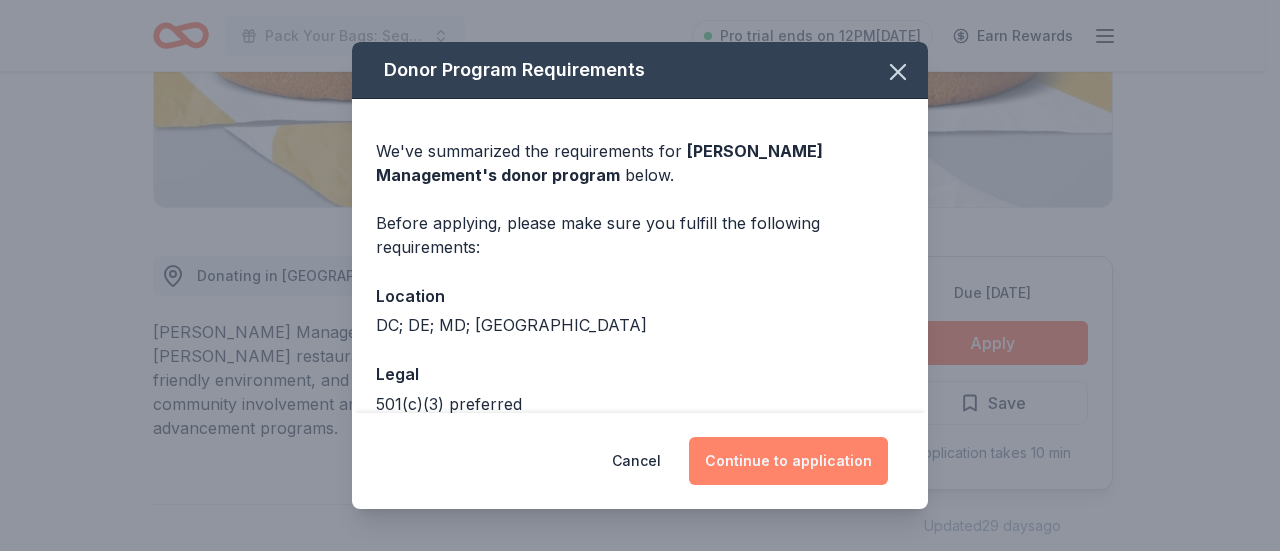 click on "Continue to application" at bounding box center (788, 461) 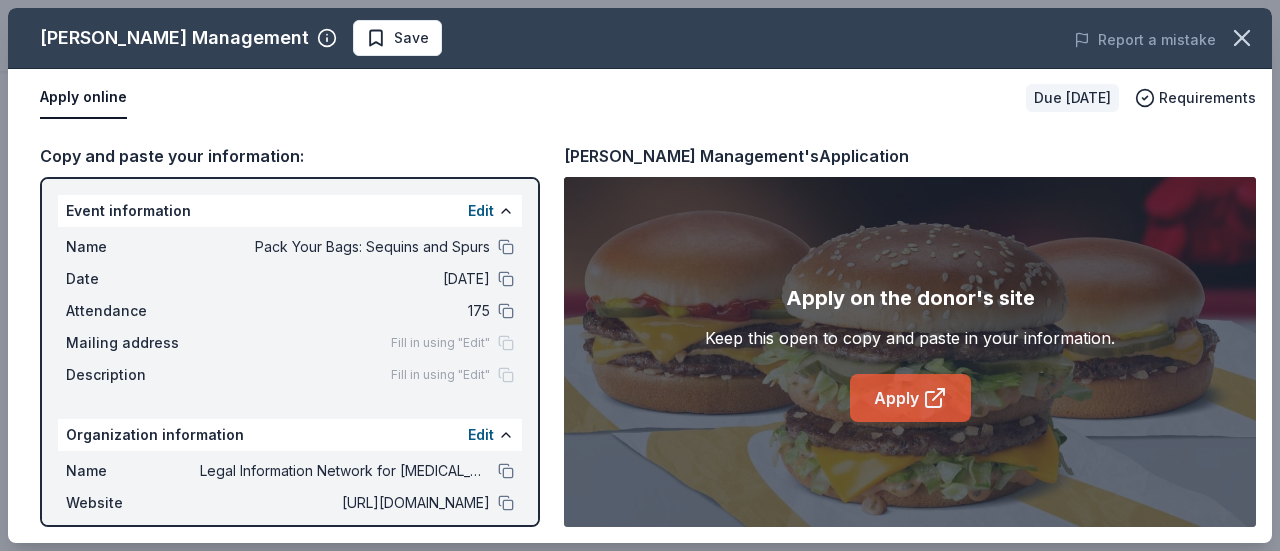 click on "Apply" at bounding box center (910, 398) 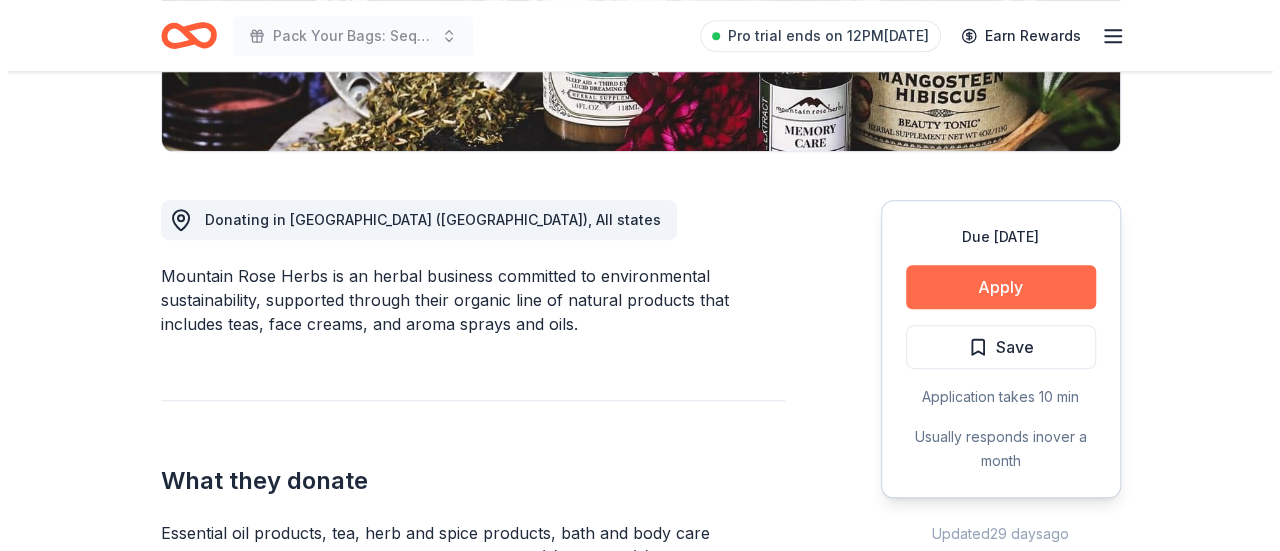 scroll, scrollTop: 500, scrollLeft: 0, axis: vertical 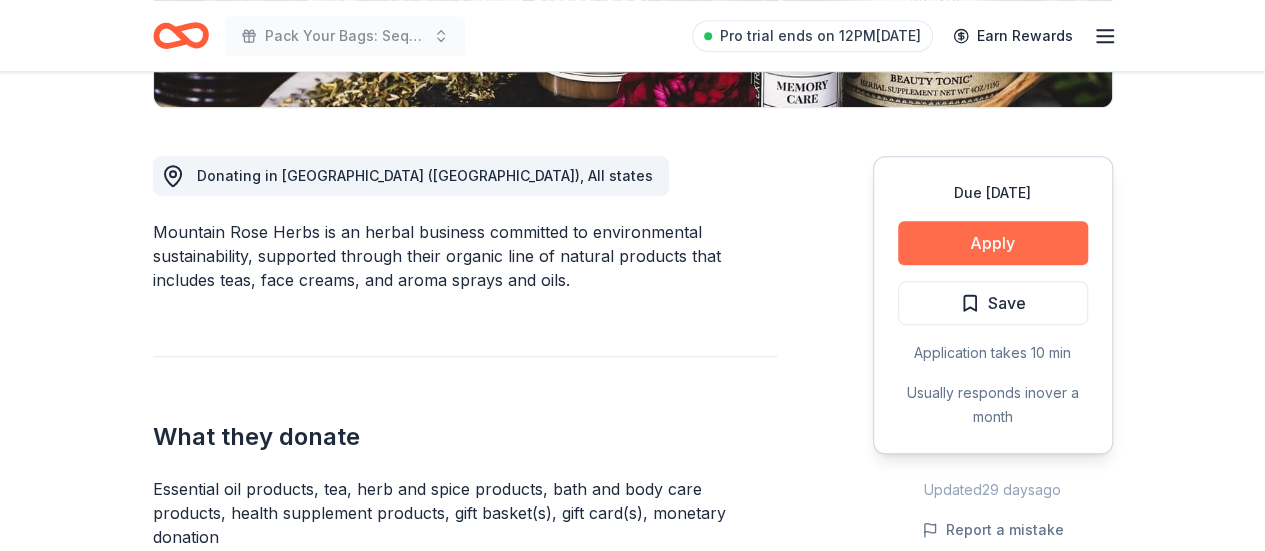 click on "Apply" at bounding box center (993, 243) 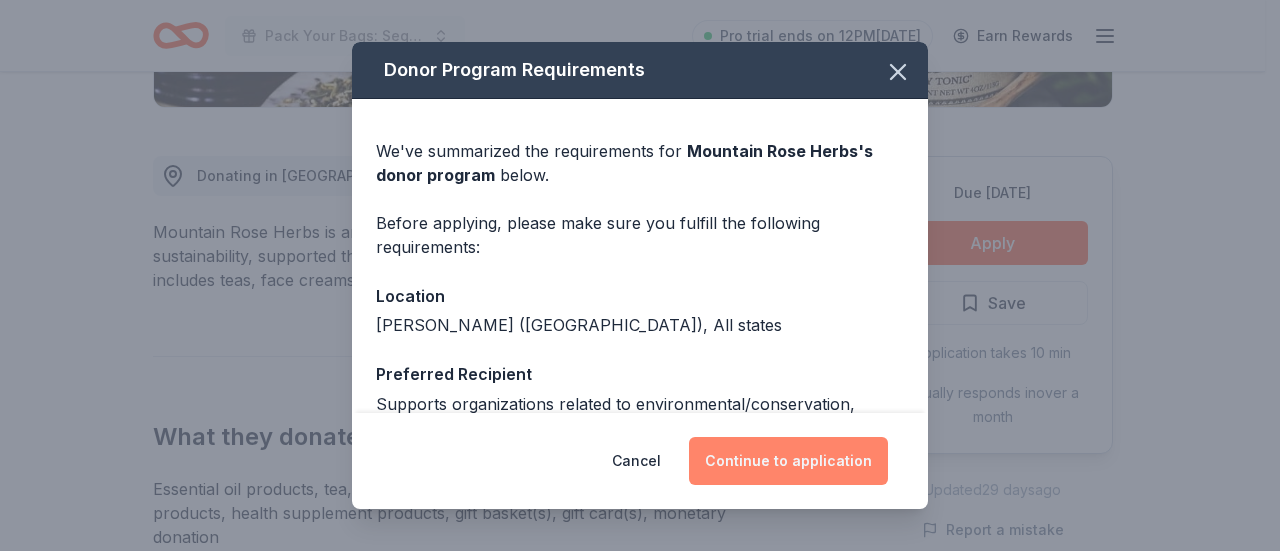 click on "Continue to application" at bounding box center [788, 461] 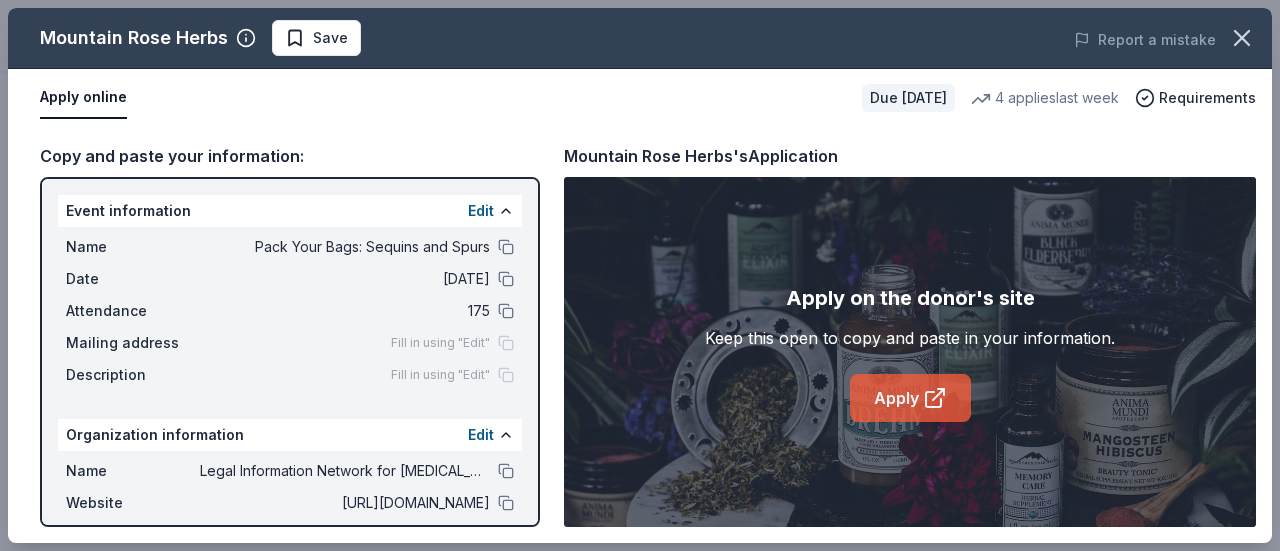 click on "Apply" at bounding box center [910, 398] 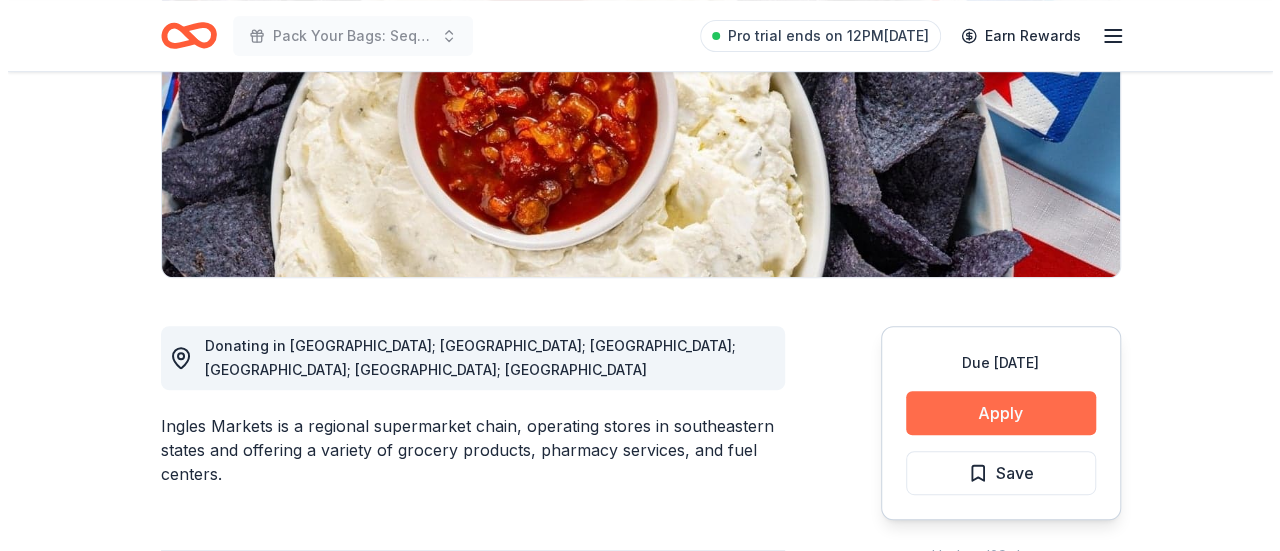 scroll, scrollTop: 300, scrollLeft: 0, axis: vertical 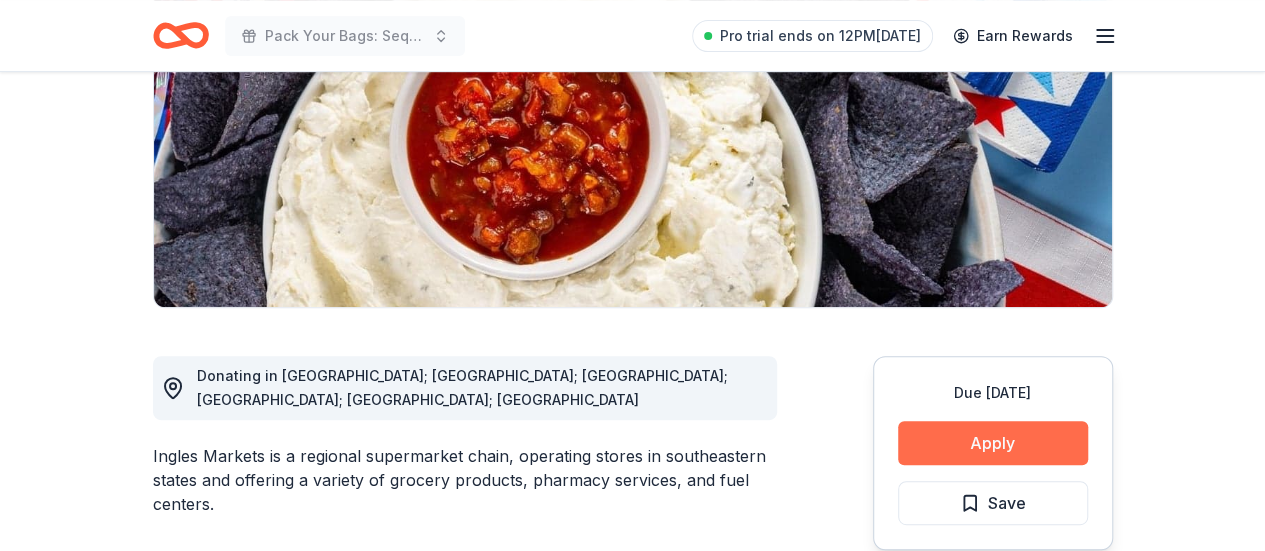 click on "Apply" at bounding box center [993, 443] 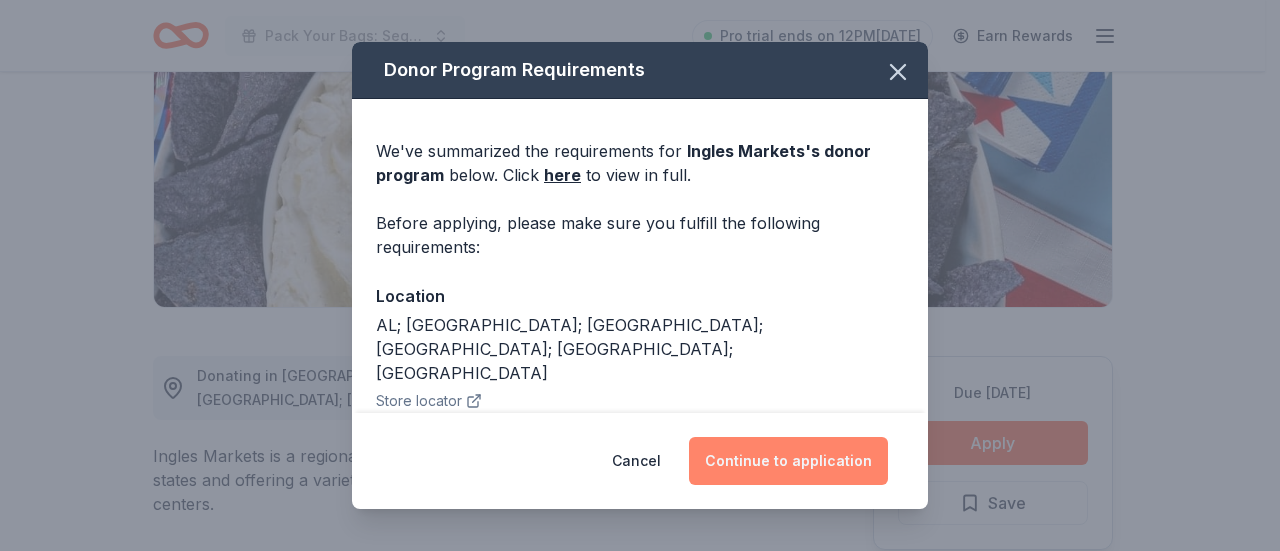 click on "Continue to application" at bounding box center [788, 461] 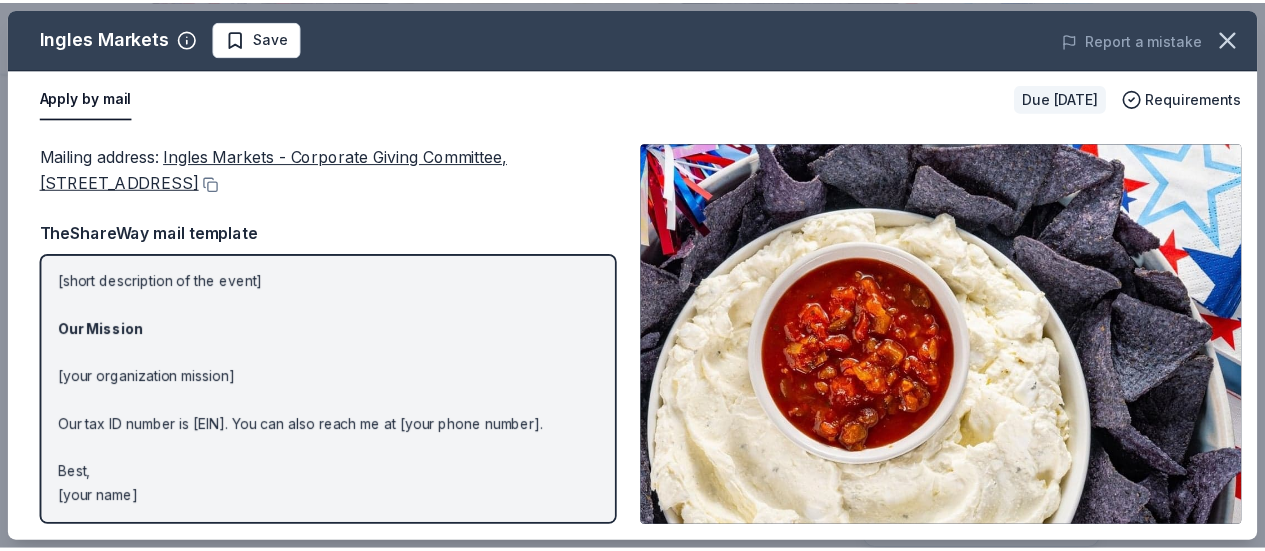 scroll, scrollTop: 0, scrollLeft: 0, axis: both 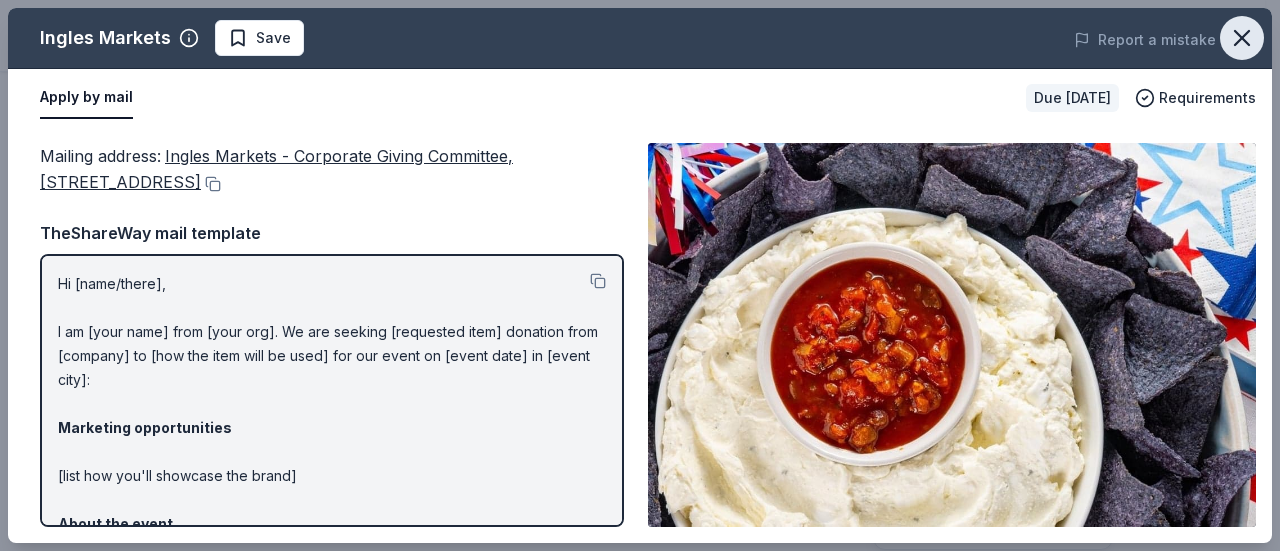 click 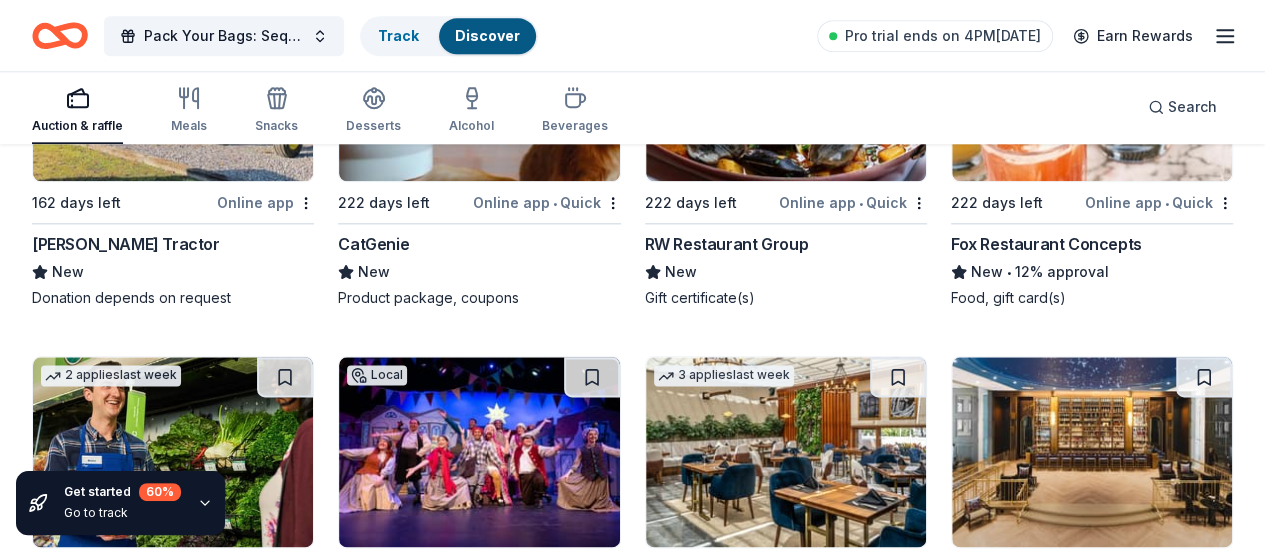 scroll, scrollTop: 8681, scrollLeft: 0, axis: vertical 